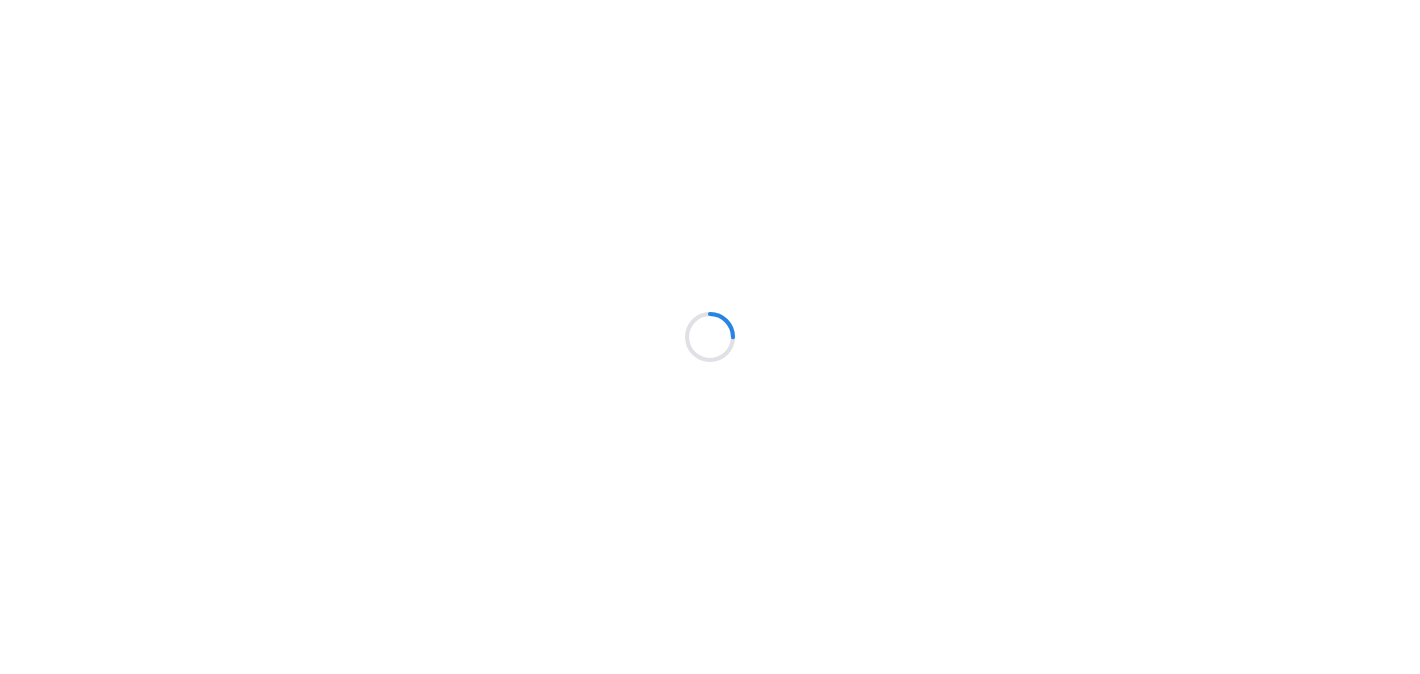 scroll, scrollTop: 0, scrollLeft: 0, axis: both 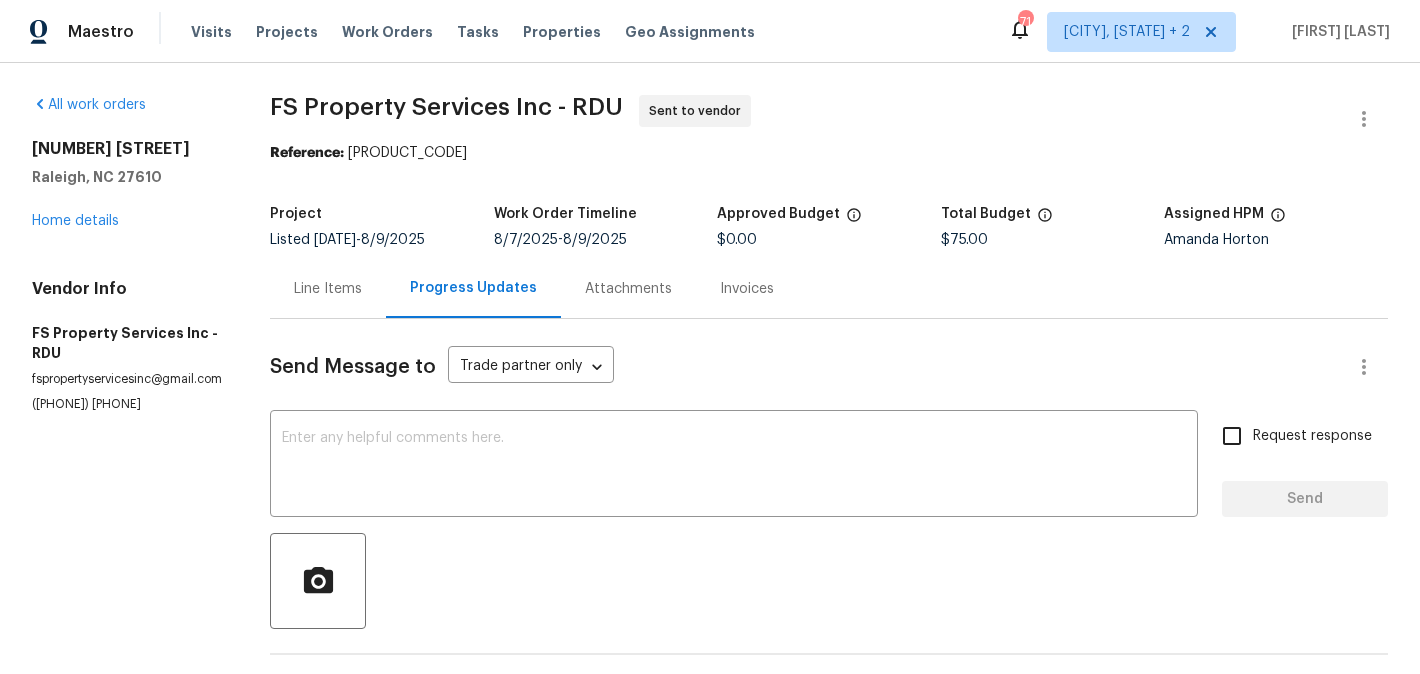 click on "Line Items" at bounding box center [328, 288] 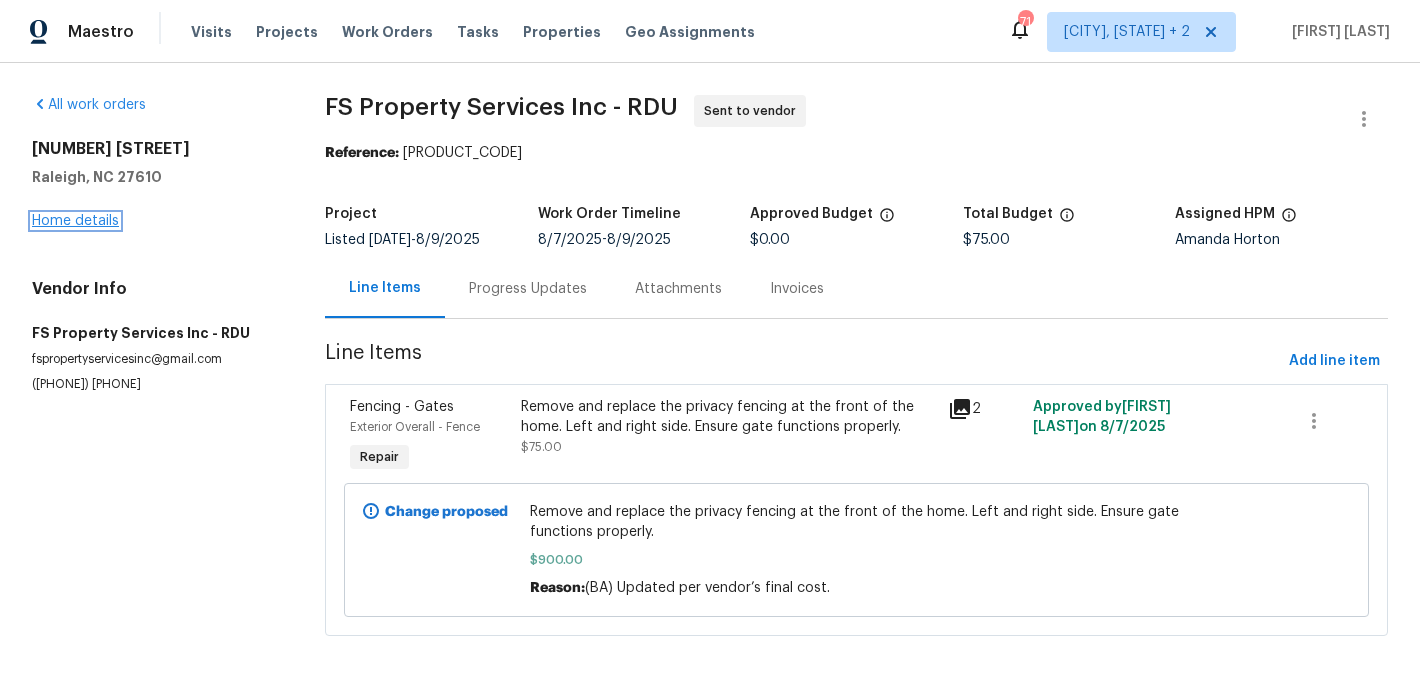click on "Home details" at bounding box center (75, 221) 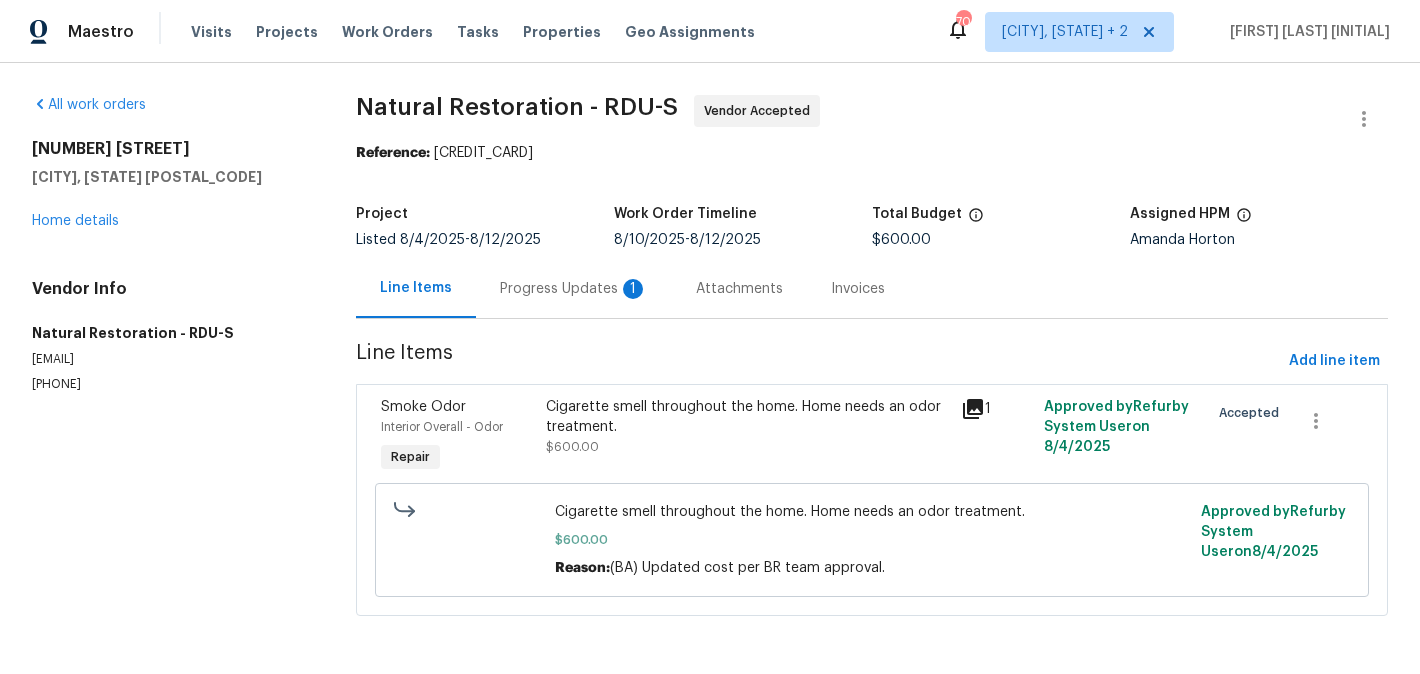 scroll, scrollTop: 0, scrollLeft: 0, axis: both 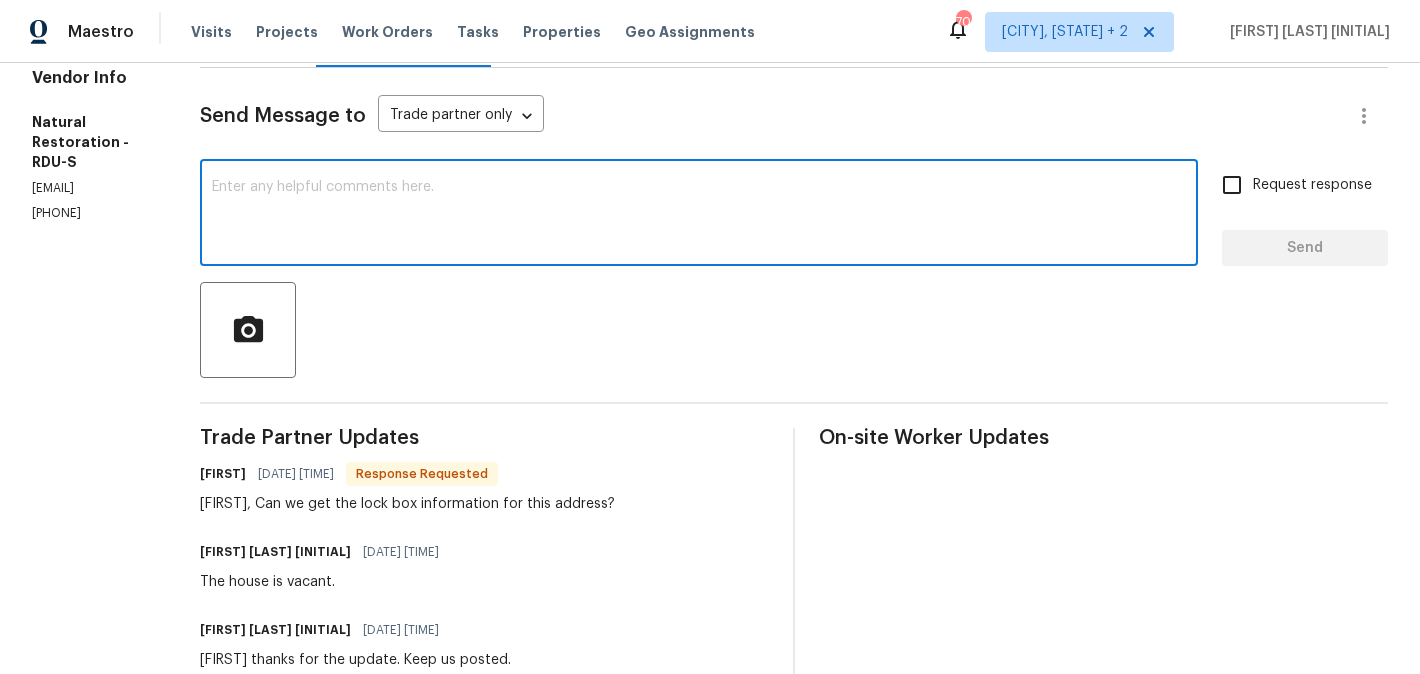 click at bounding box center [699, 215] 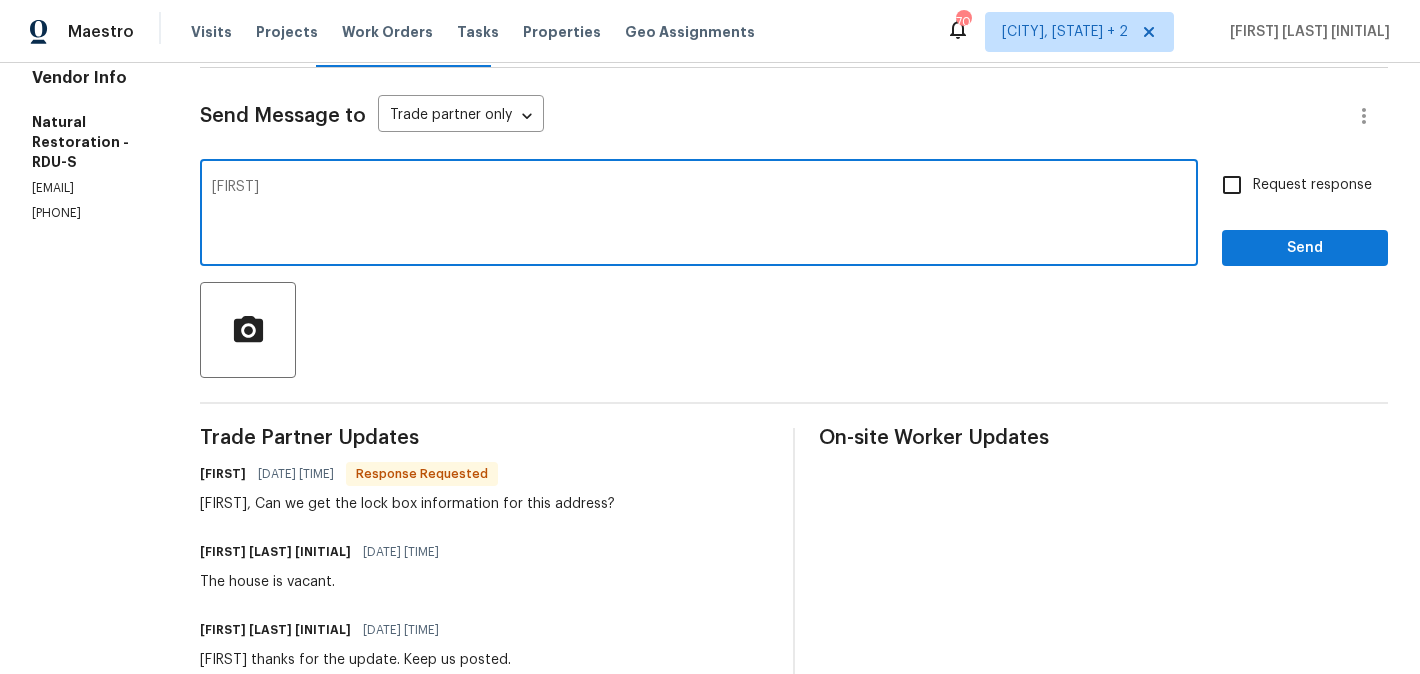 paste on "6909" 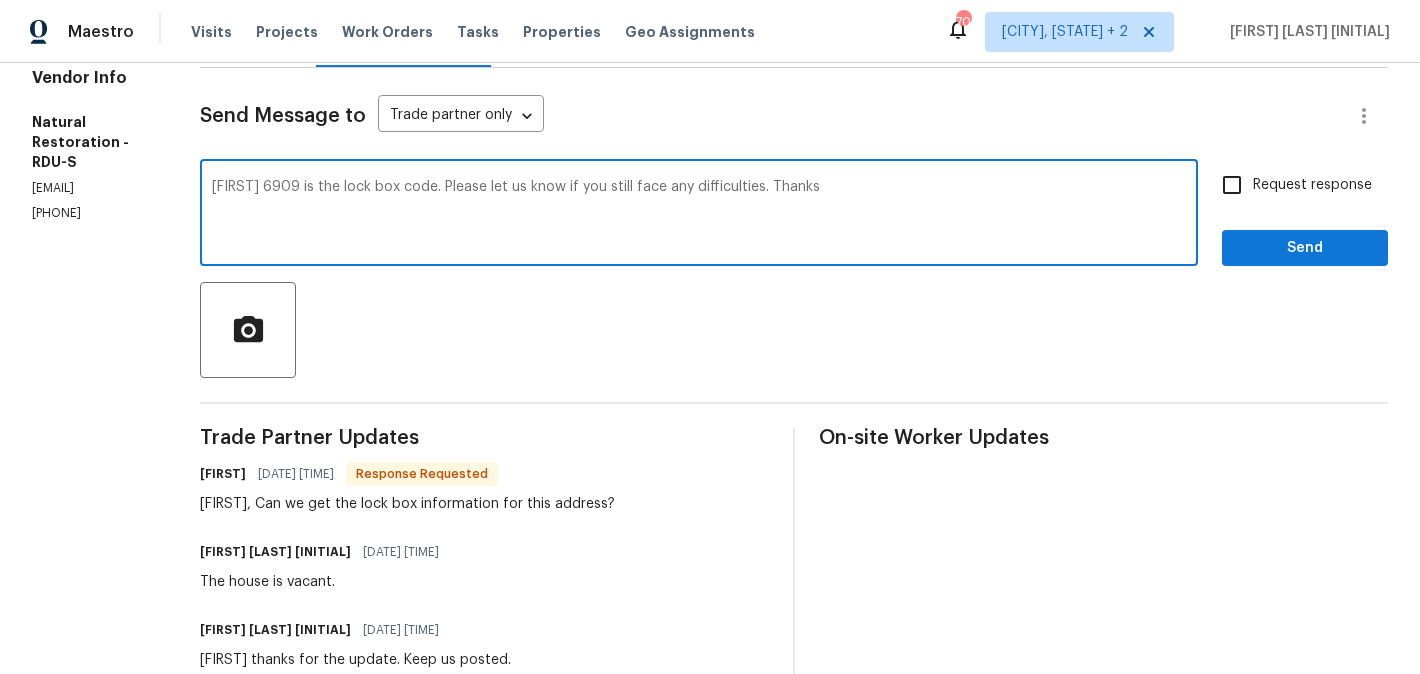 click on "lockbox" at bounding box center [0, 0] 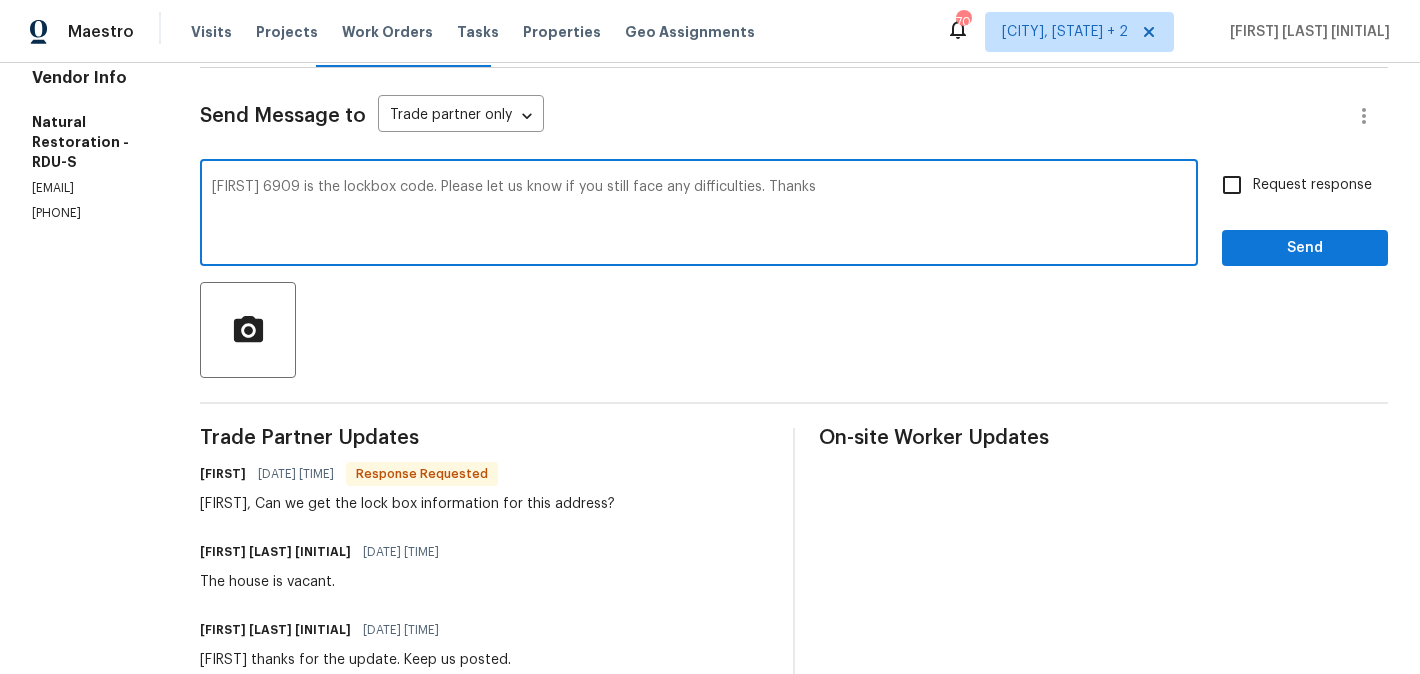 type on "[FIRST] 6909 is the lockbox code. Please let us know if you still face any difficulties. Thanks" 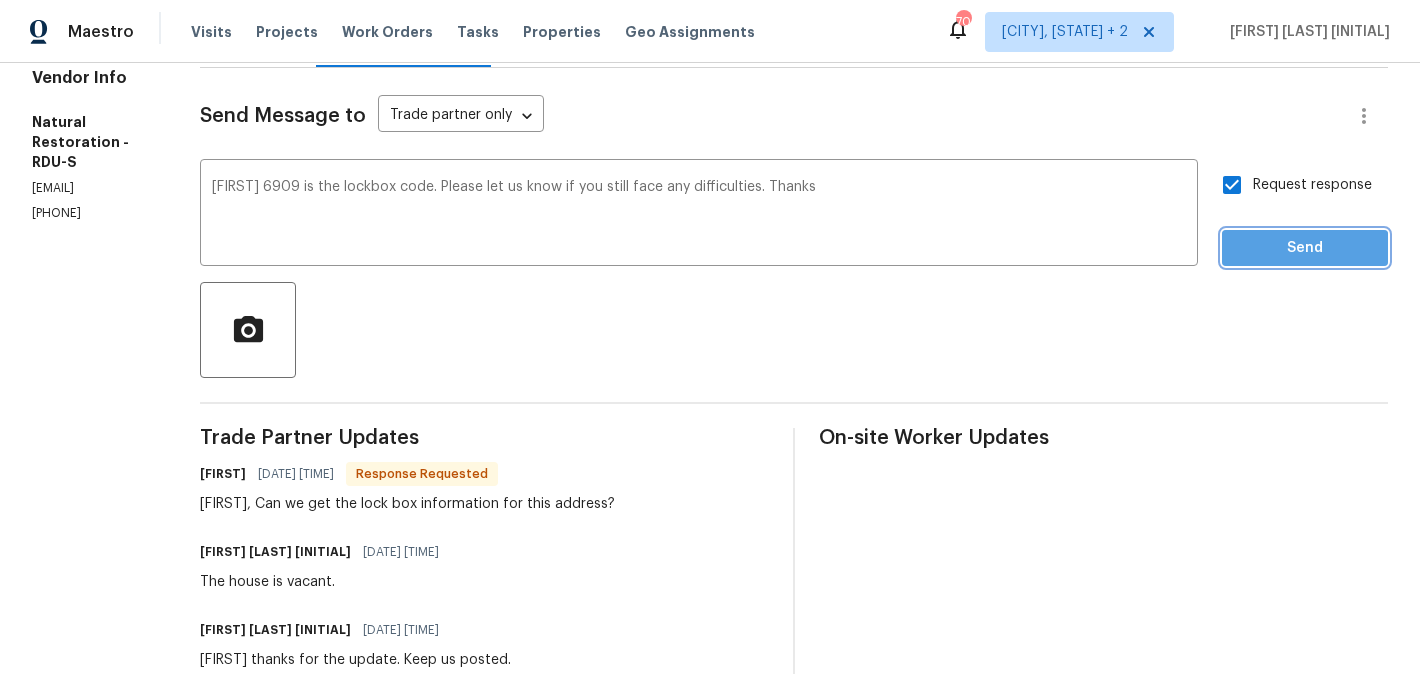 click on "Send" at bounding box center [1305, 248] 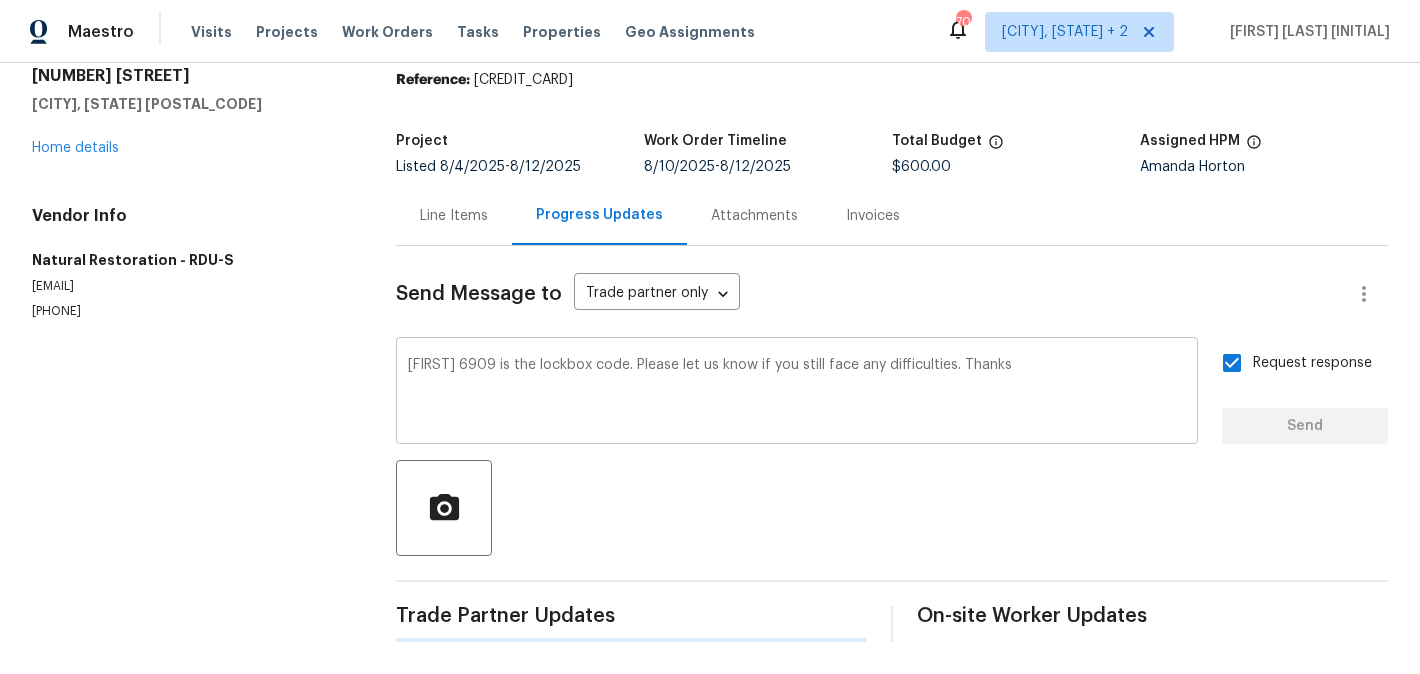 type 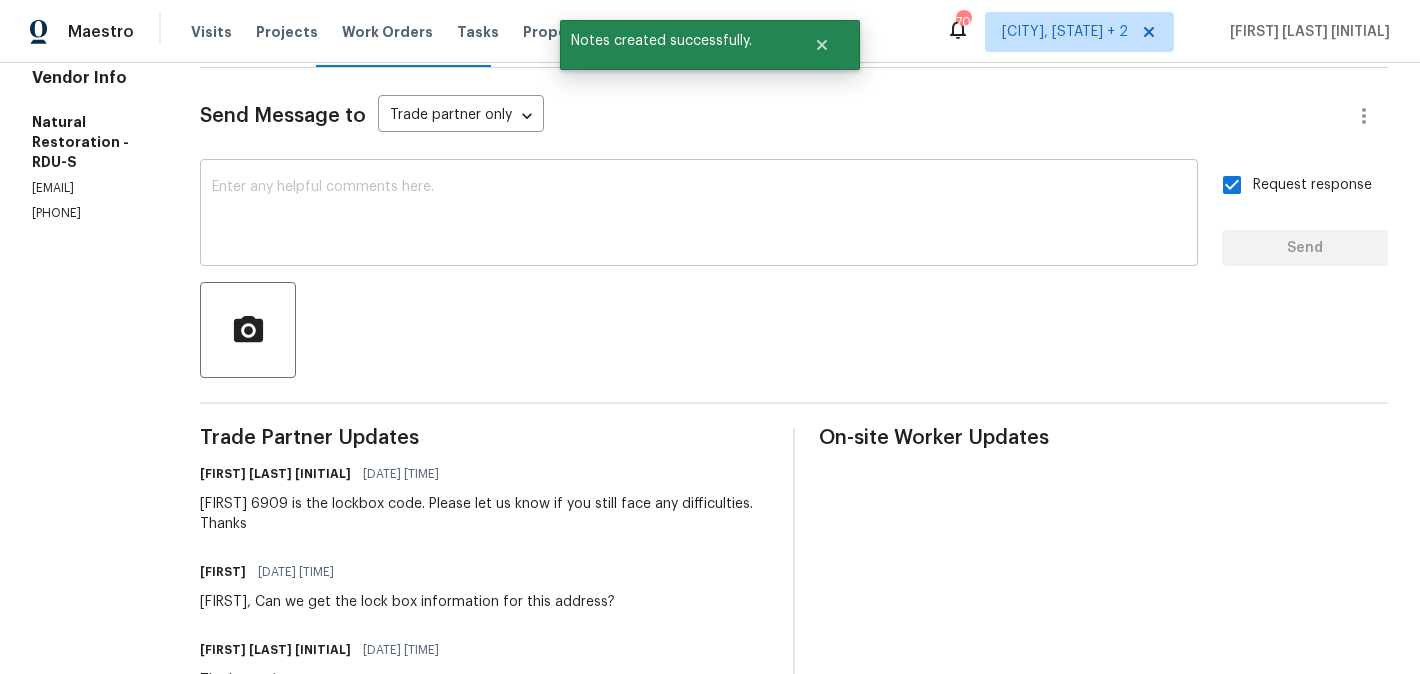 scroll, scrollTop: 0, scrollLeft: 0, axis: both 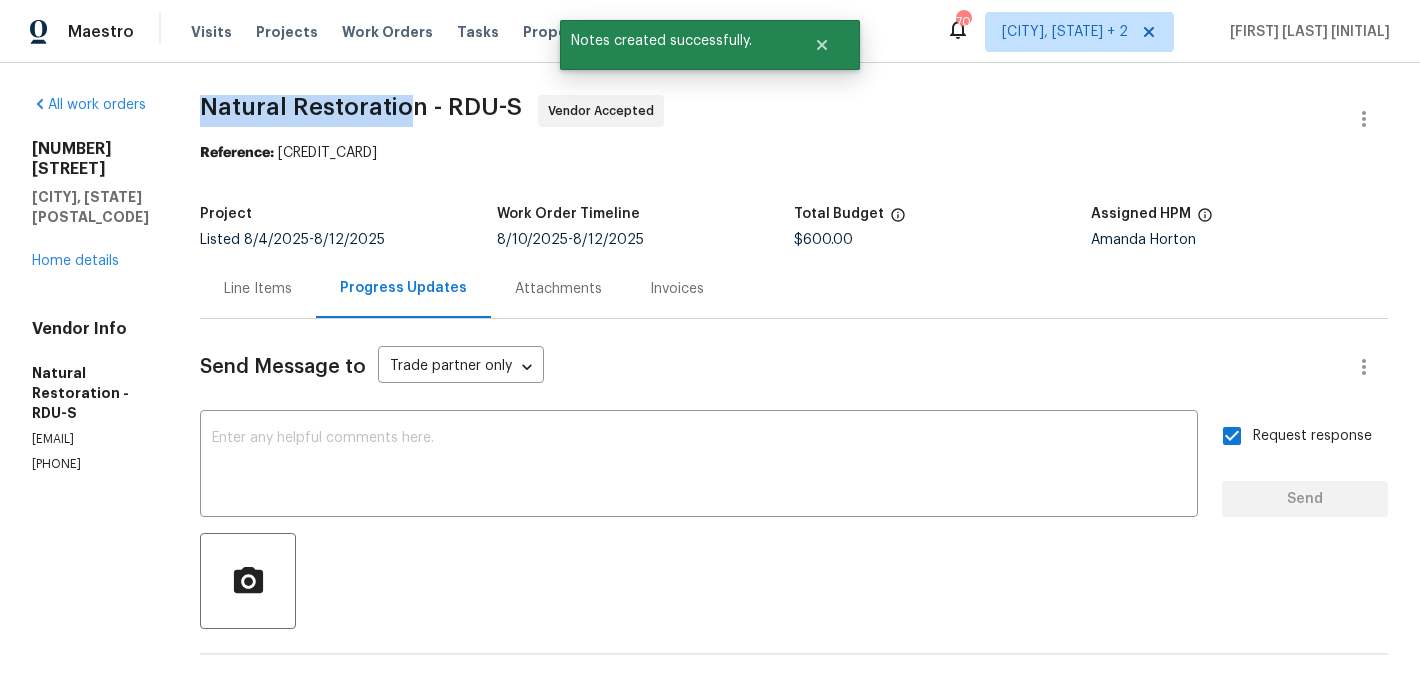 drag, startPoint x: 228, startPoint y: 93, endPoint x: 442, endPoint y: 101, distance: 214.14948 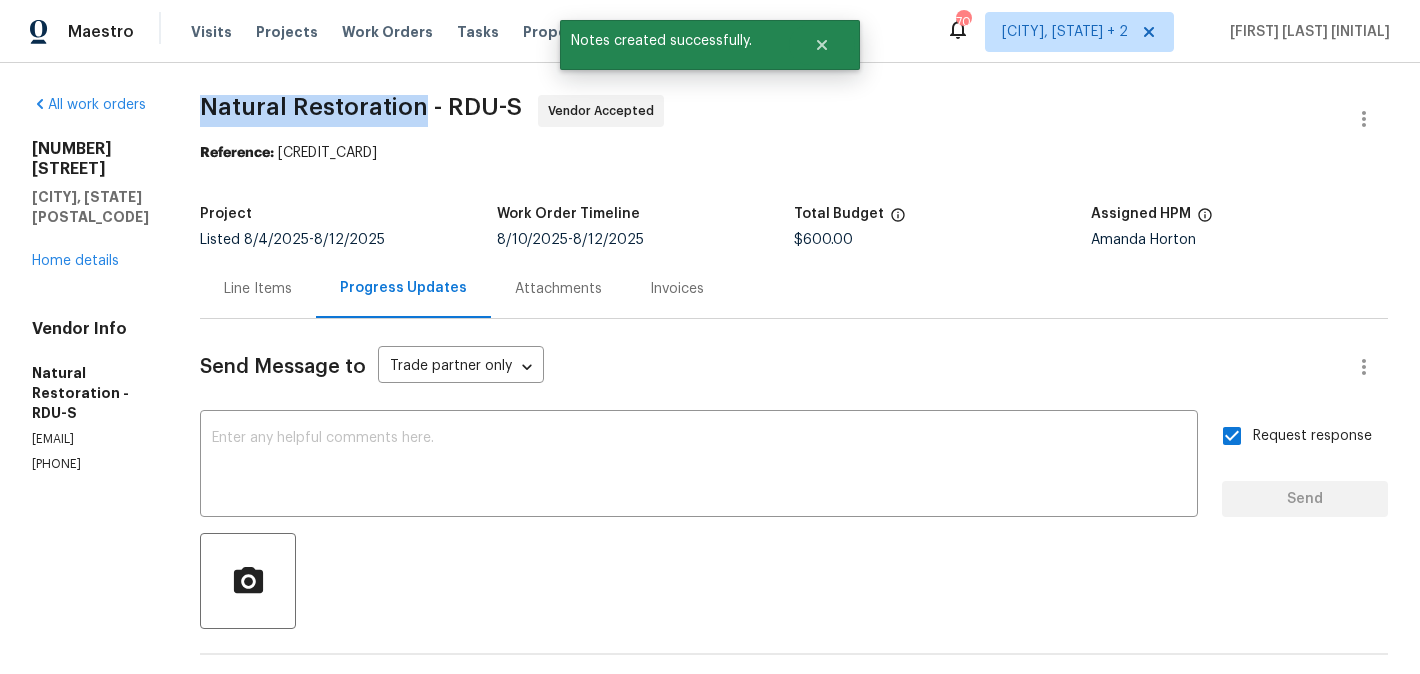 drag, startPoint x: 455, startPoint y: 103, endPoint x: 216, endPoint y: 103, distance: 239 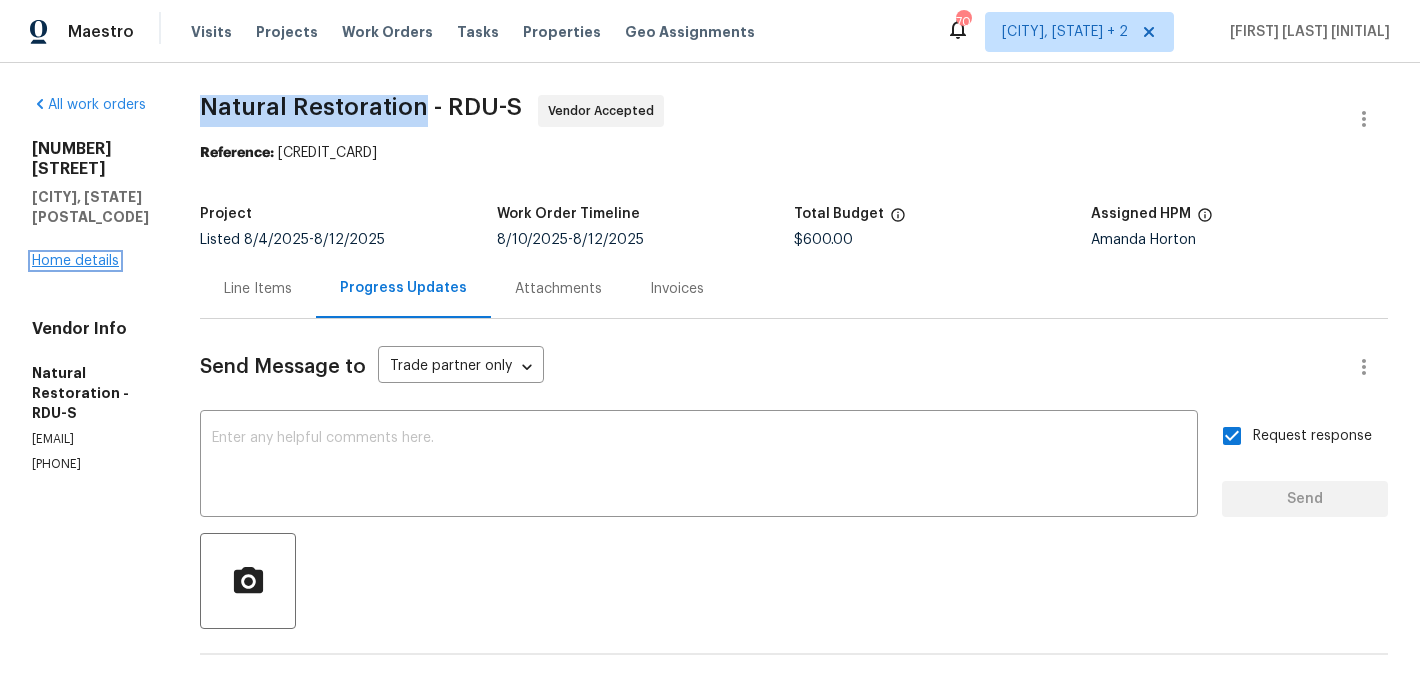 click on "Home details" at bounding box center [75, 261] 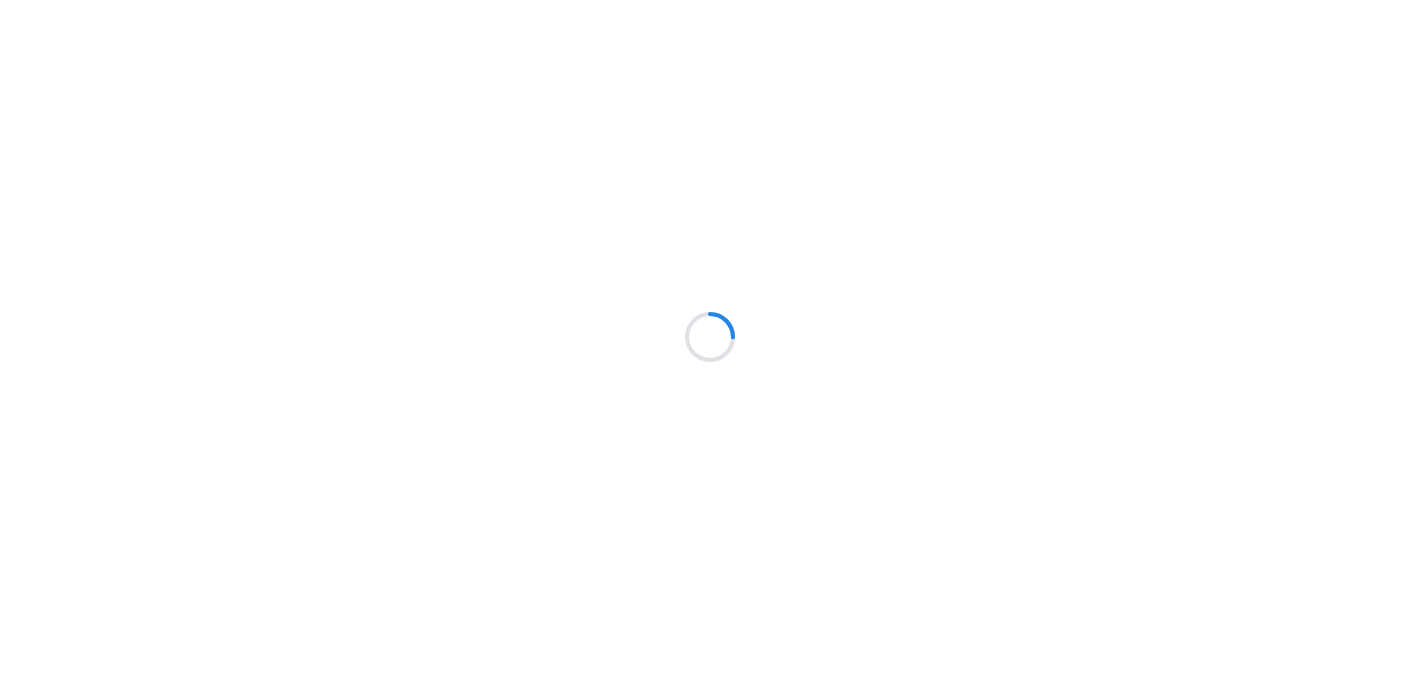 scroll, scrollTop: 0, scrollLeft: 0, axis: both 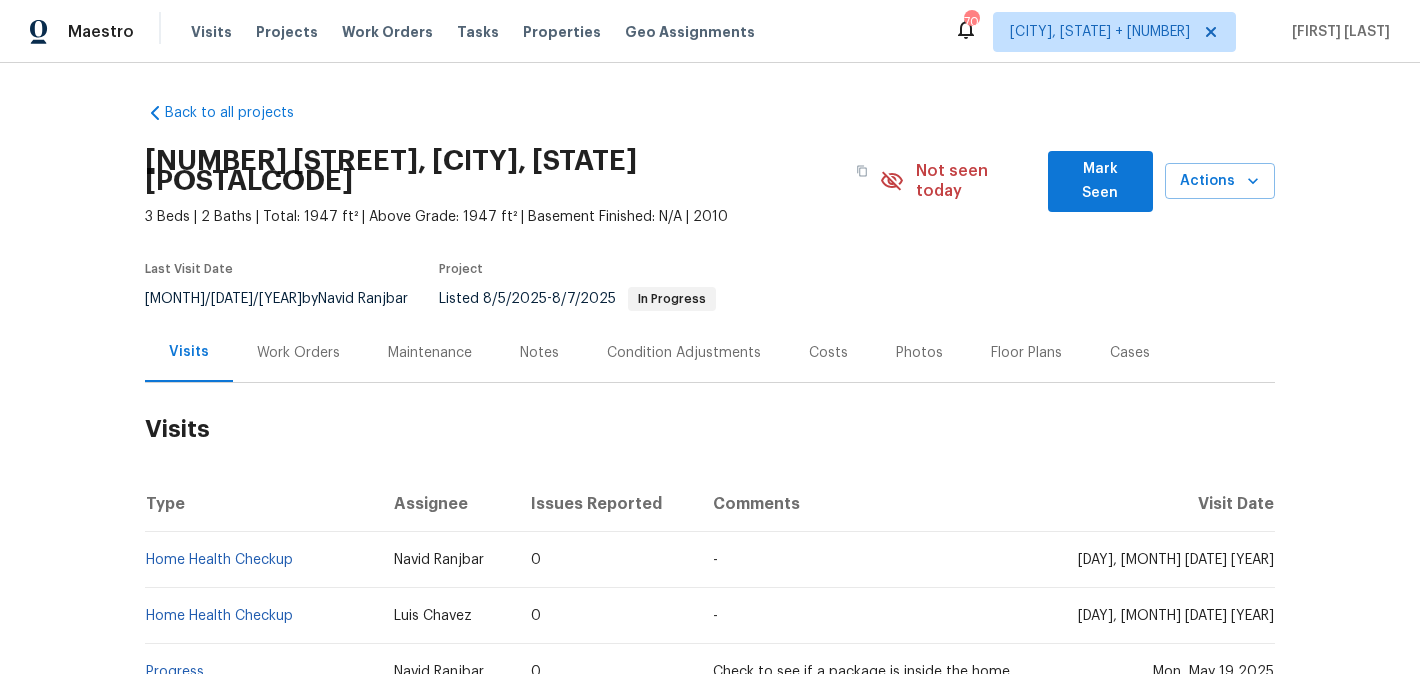 click on "Work Orders" at bounding box center [298, 353] 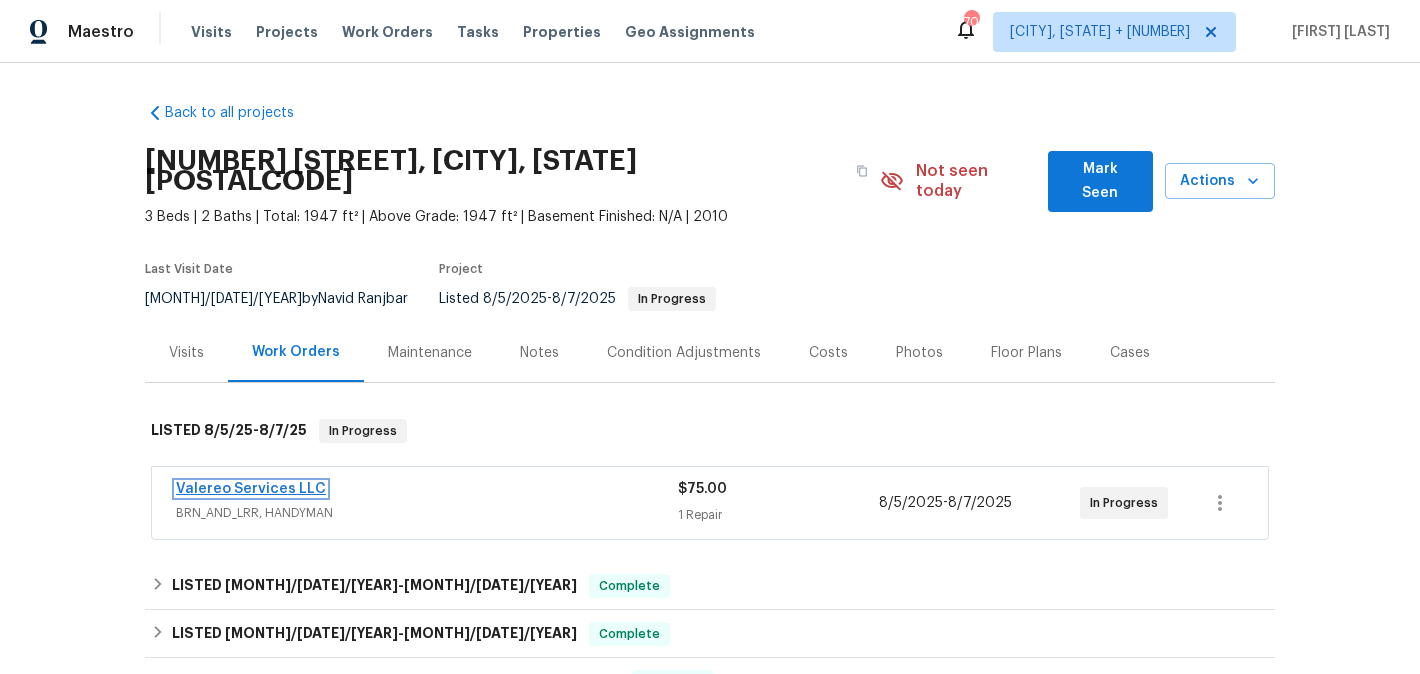 click on "Valereo Services LLC" at bounding box center [251, 489] 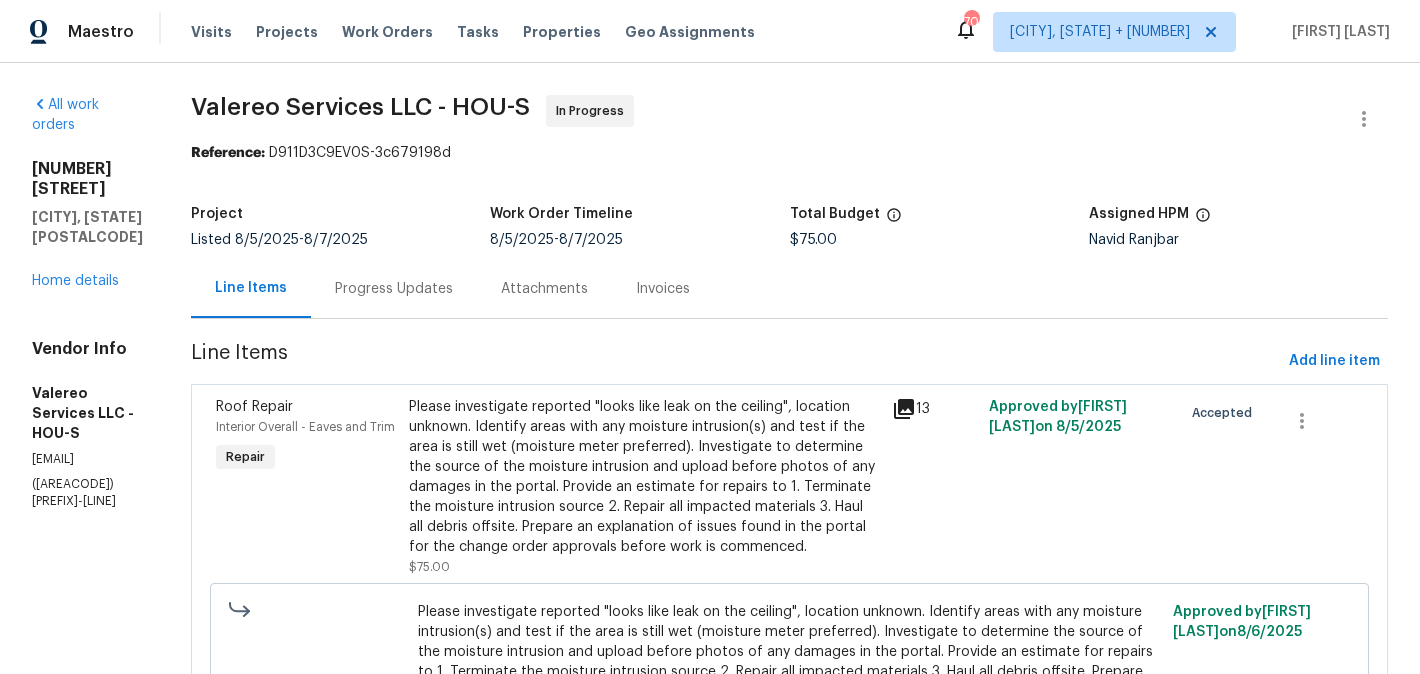 click on "Progress Updates" at bounding box center [394, 288] 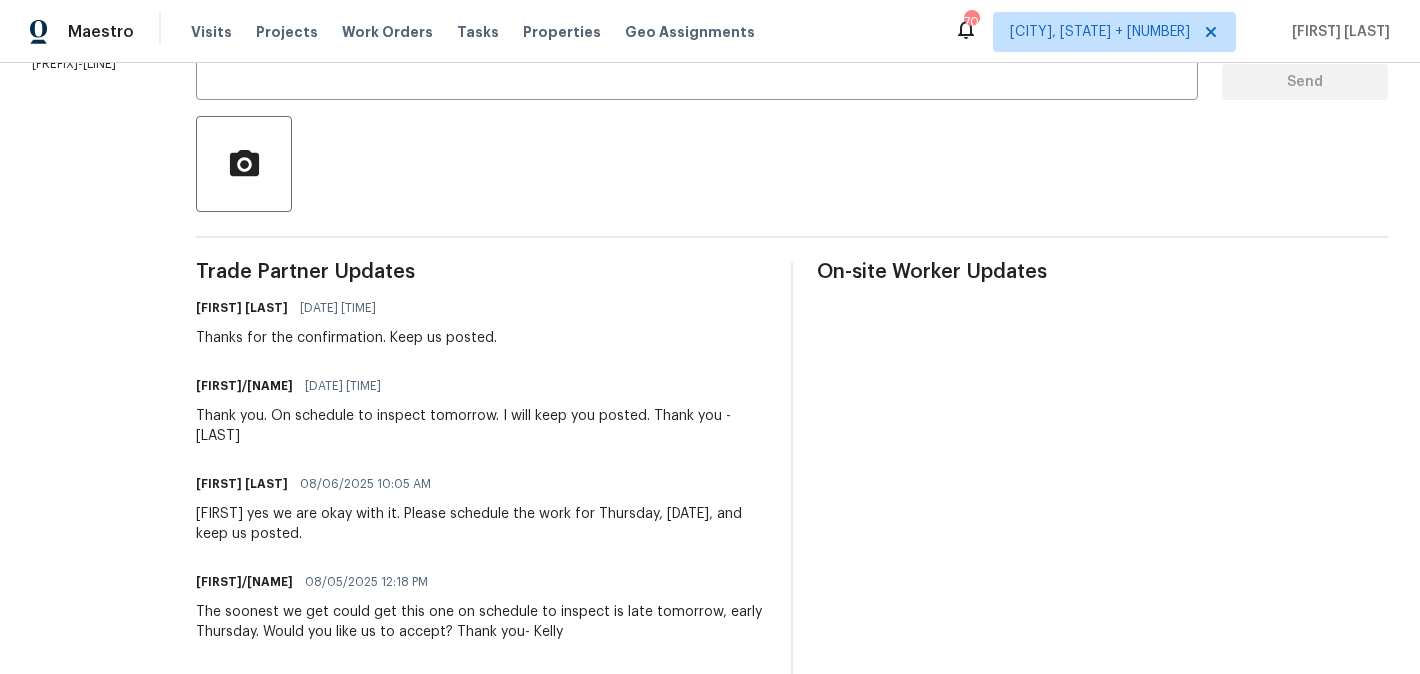 scroll, scrollTop: 445, scrollLeft: 0, axis: vertical 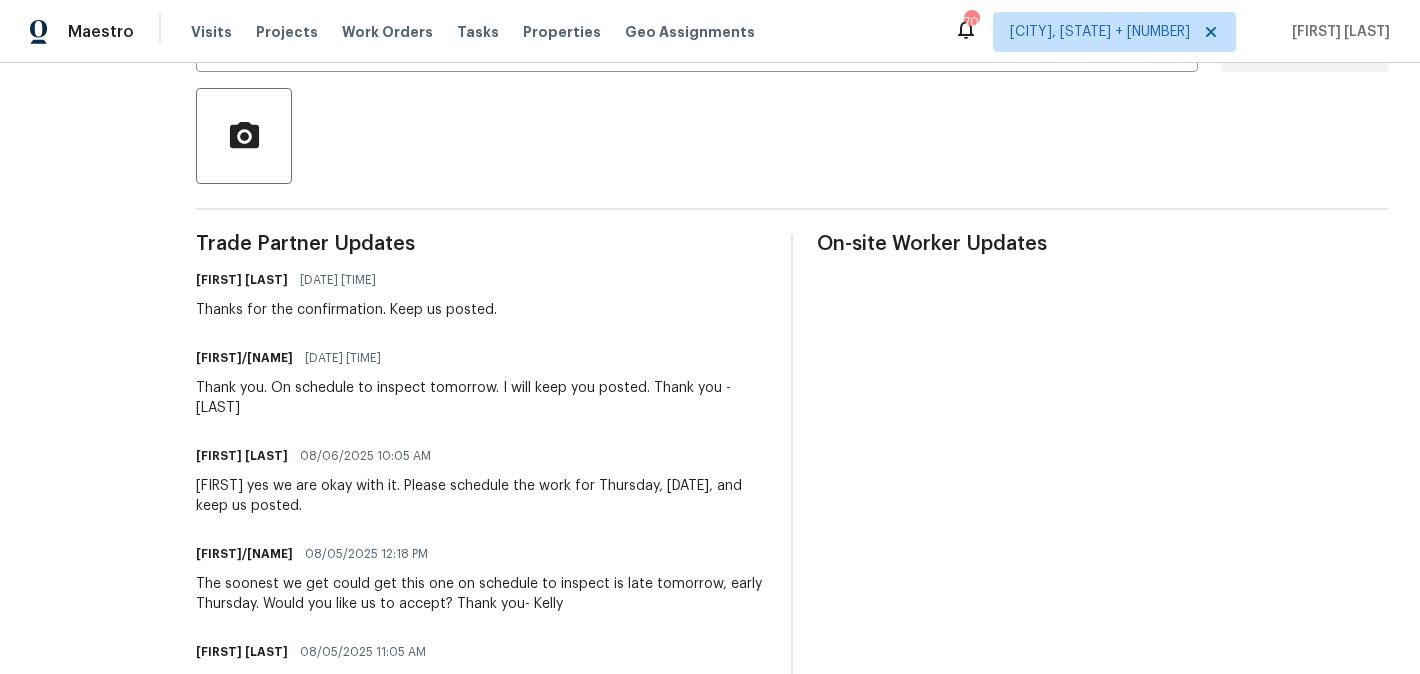 click on "Jeromy/Lori" at bounding box center (244, 358) 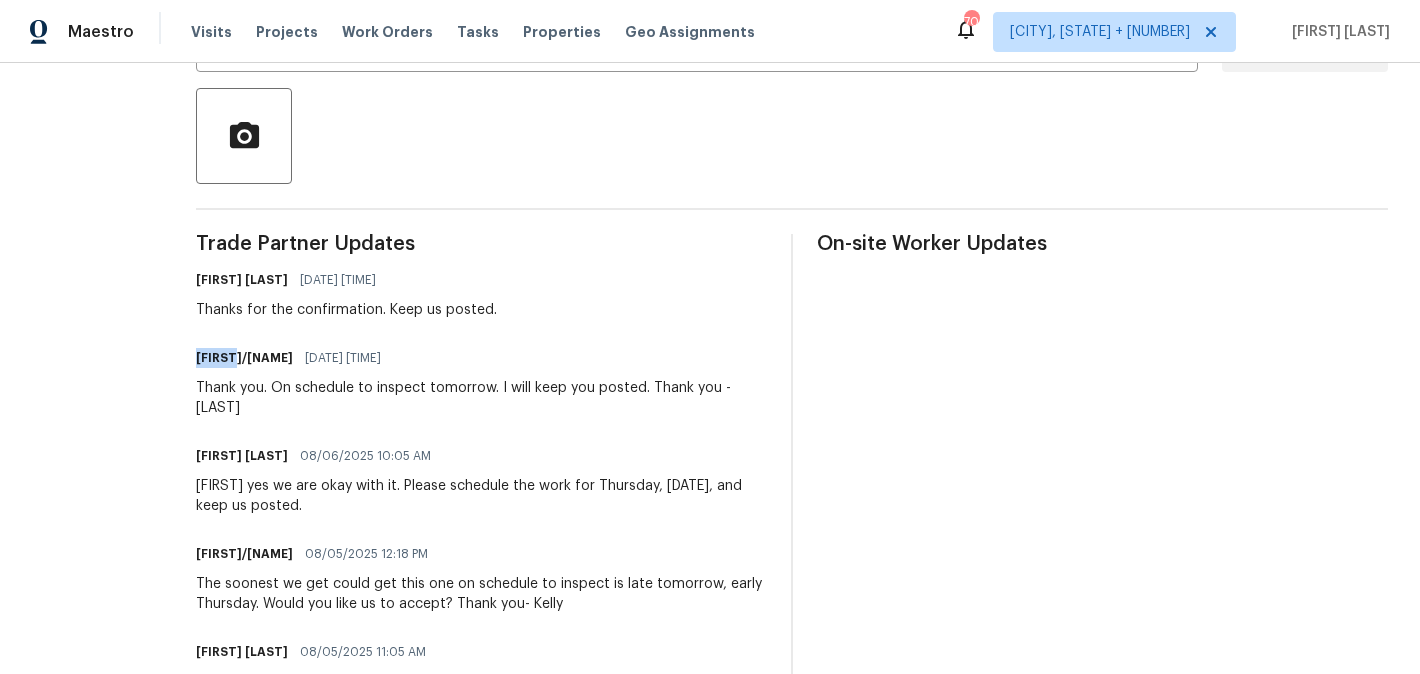click on "Jeromy/Lori" at bounding box center [244, 358] 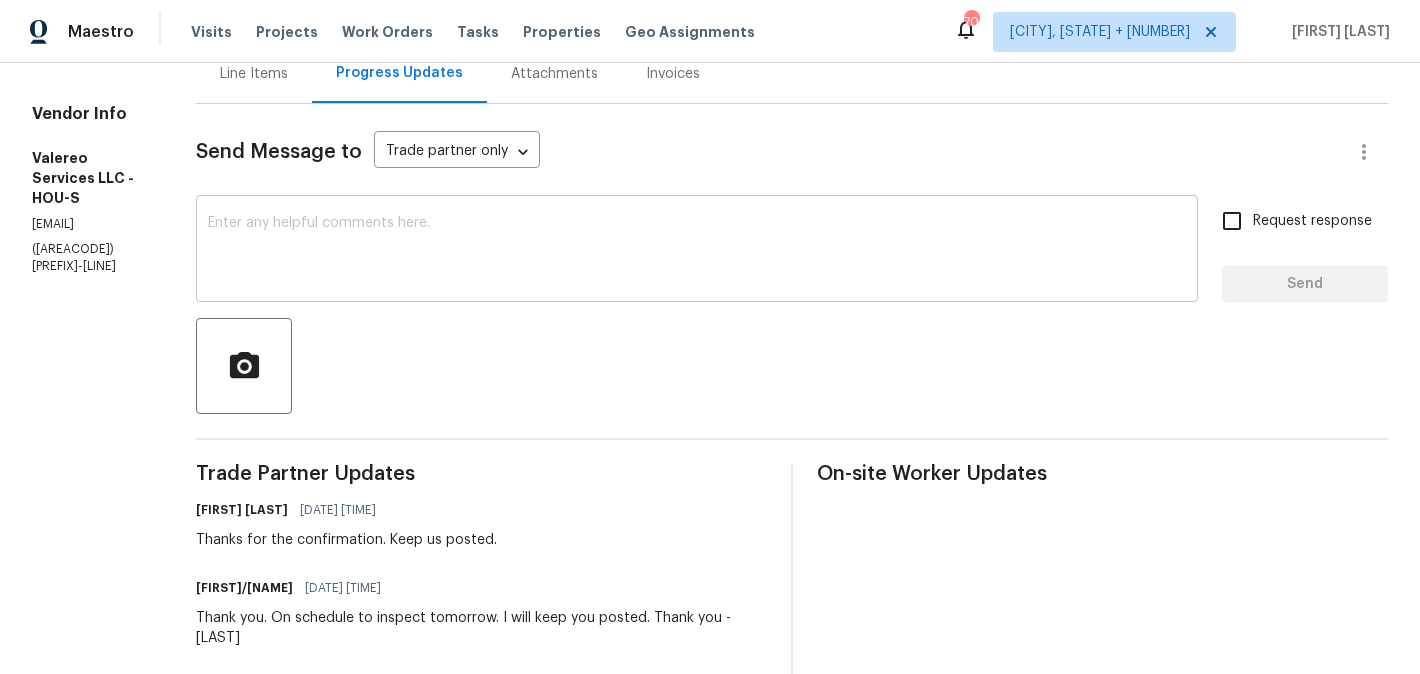 click at bounding box center [697, 251] 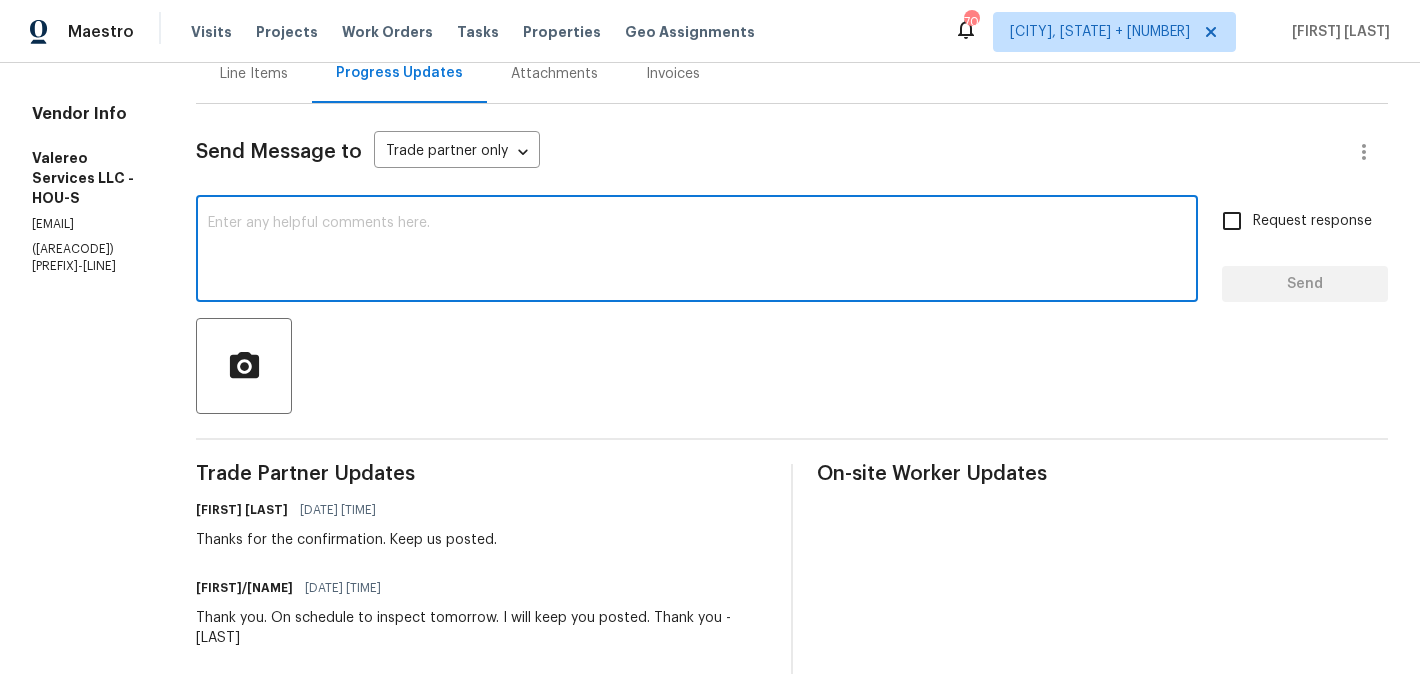 paste on "Jeromy" 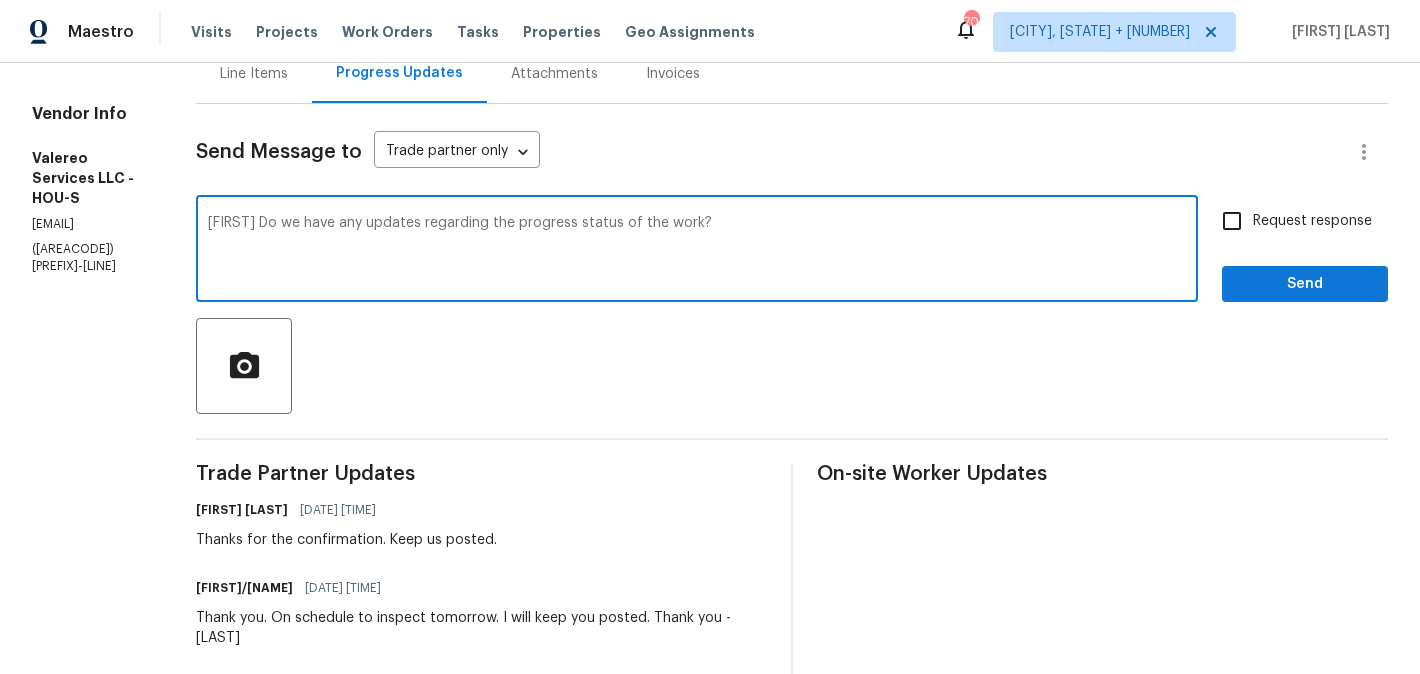 type on "Jeromy Do we have any updates regarding the progress status of the work?" 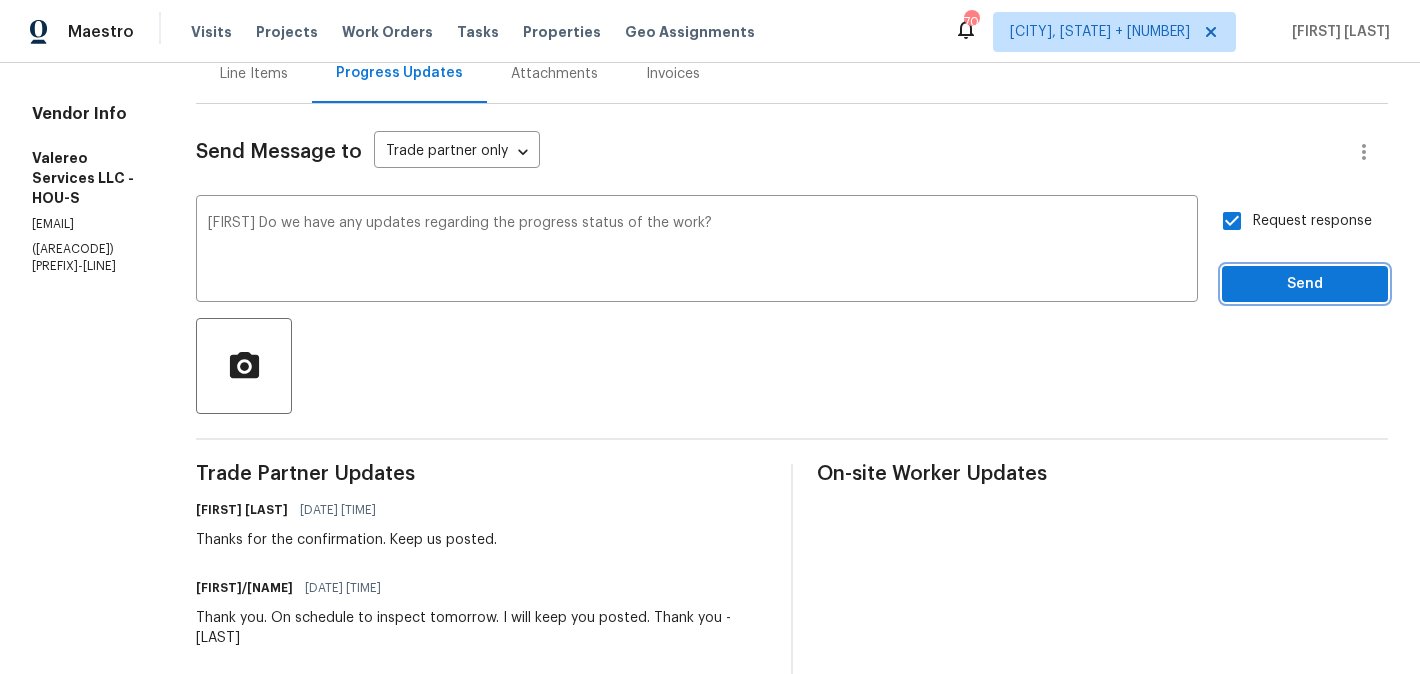click on "Send" at bounding box center [1305, 284] 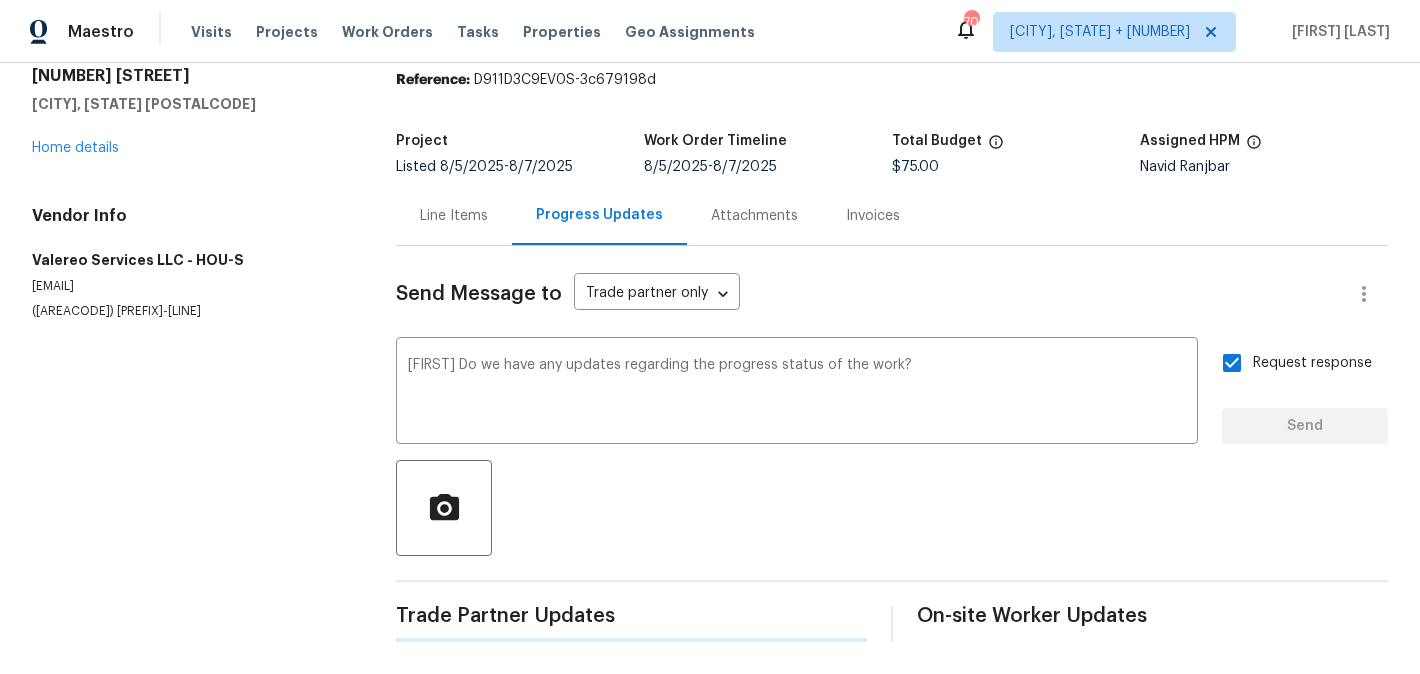 type 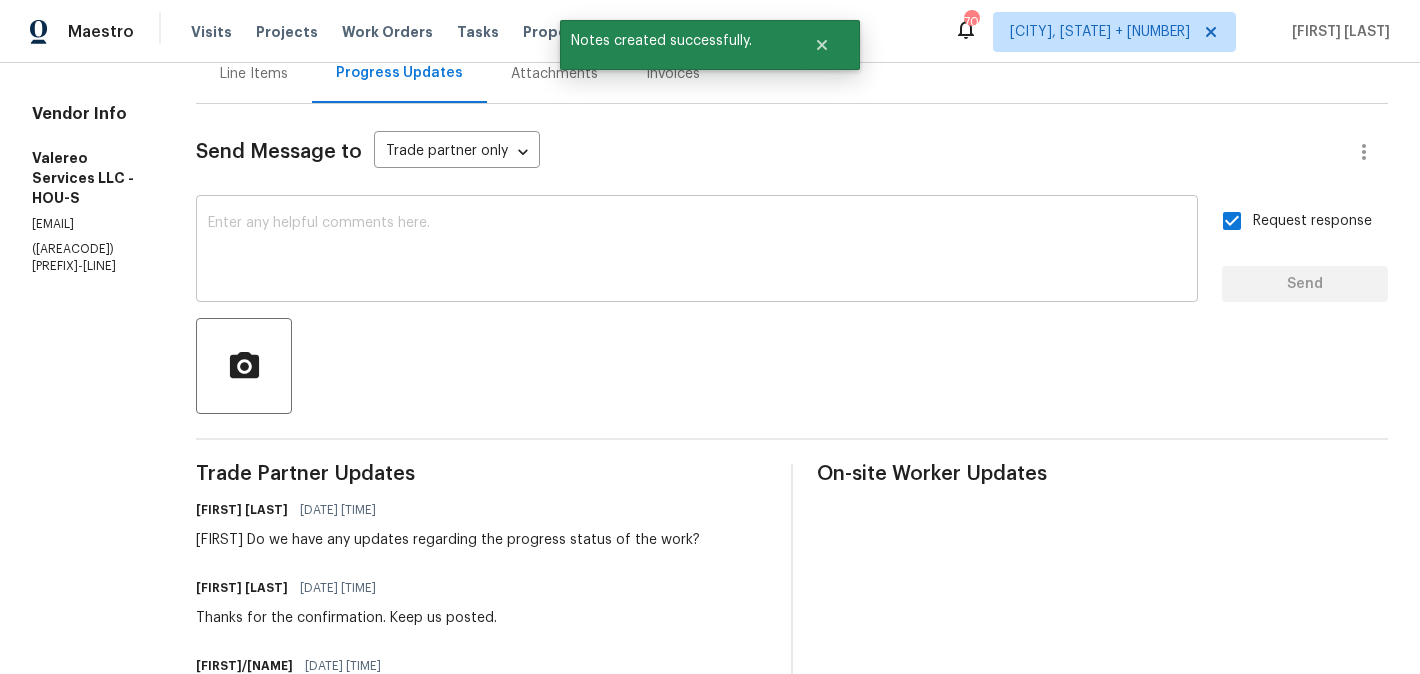 scroll, scrollTop: 0, scrollLeft: 0, axis: both 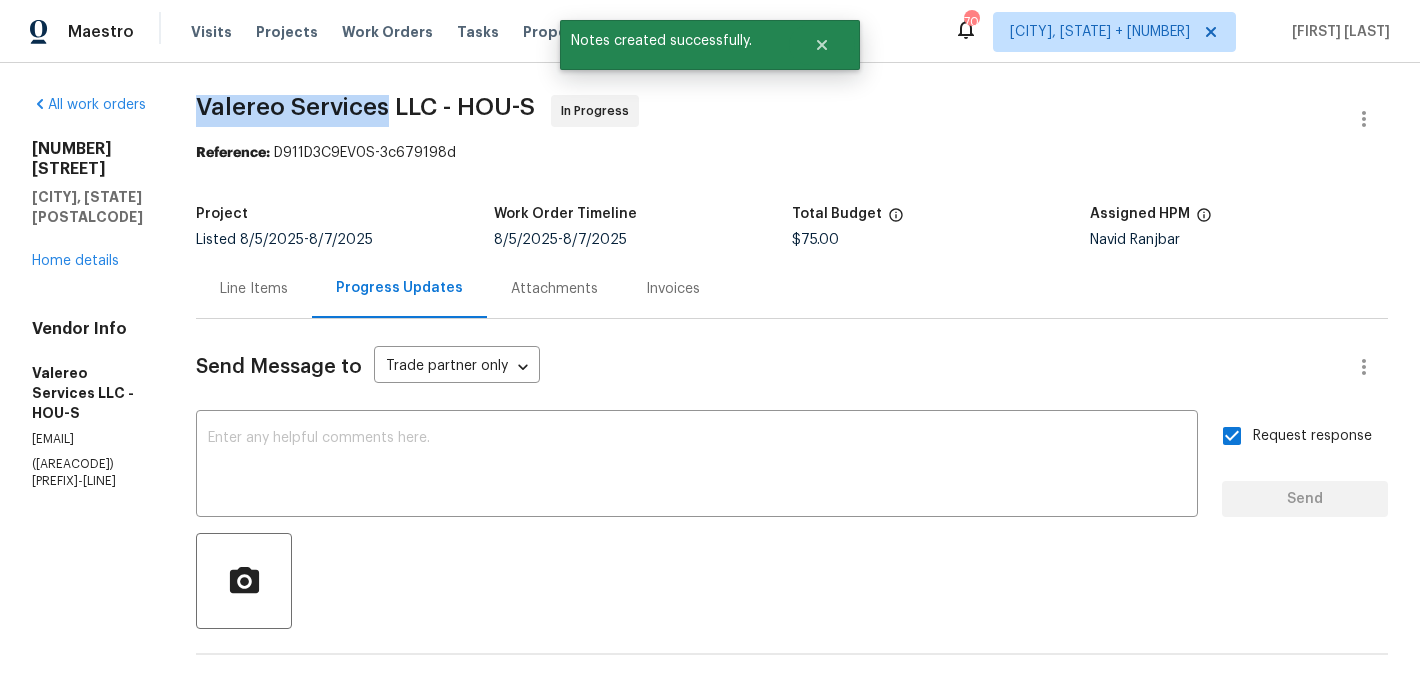 drag, startPoint x: 224, startPoint y: 107, endPoint x: 411, endPoint y: 111, distance: 187.04277 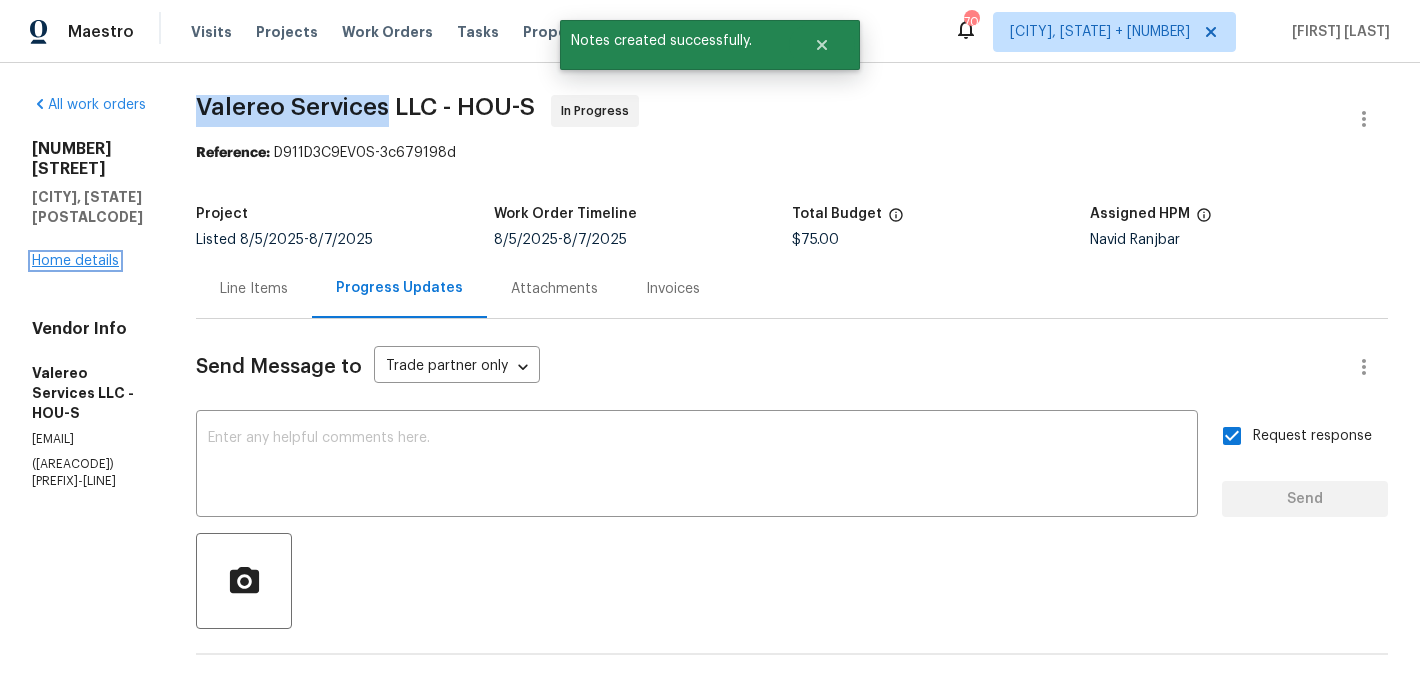 click on "Home details" at bounding box center [75, 261] 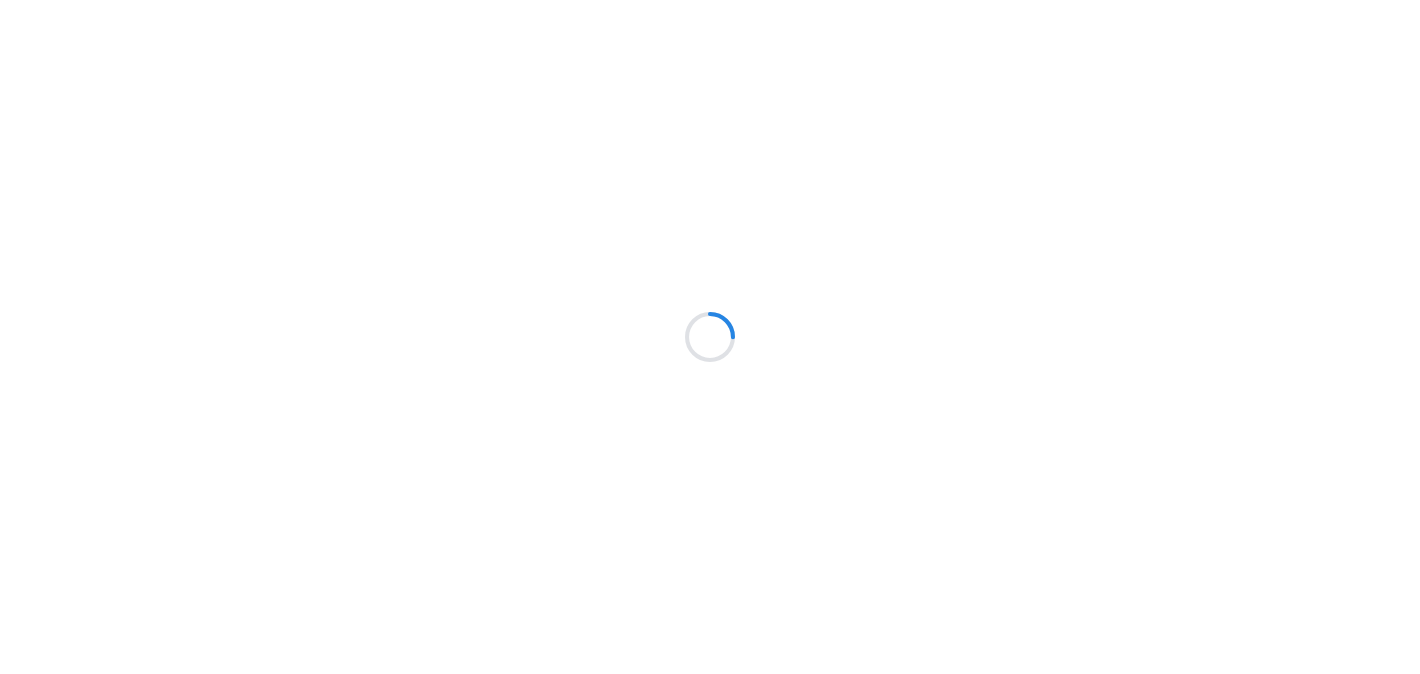 scroll, scrollTop: 0, scrollLeft: 0, axis: both 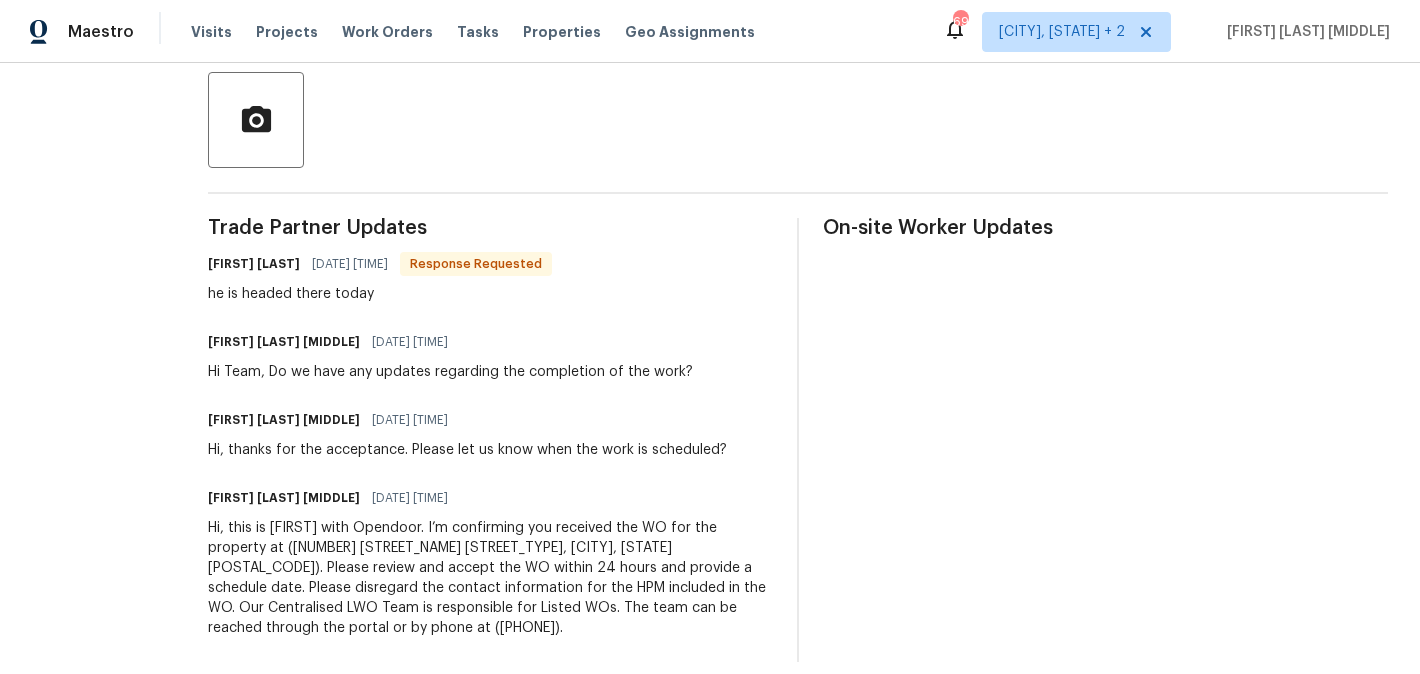 click on "Bill Albany" at bounding box center [254, 264] 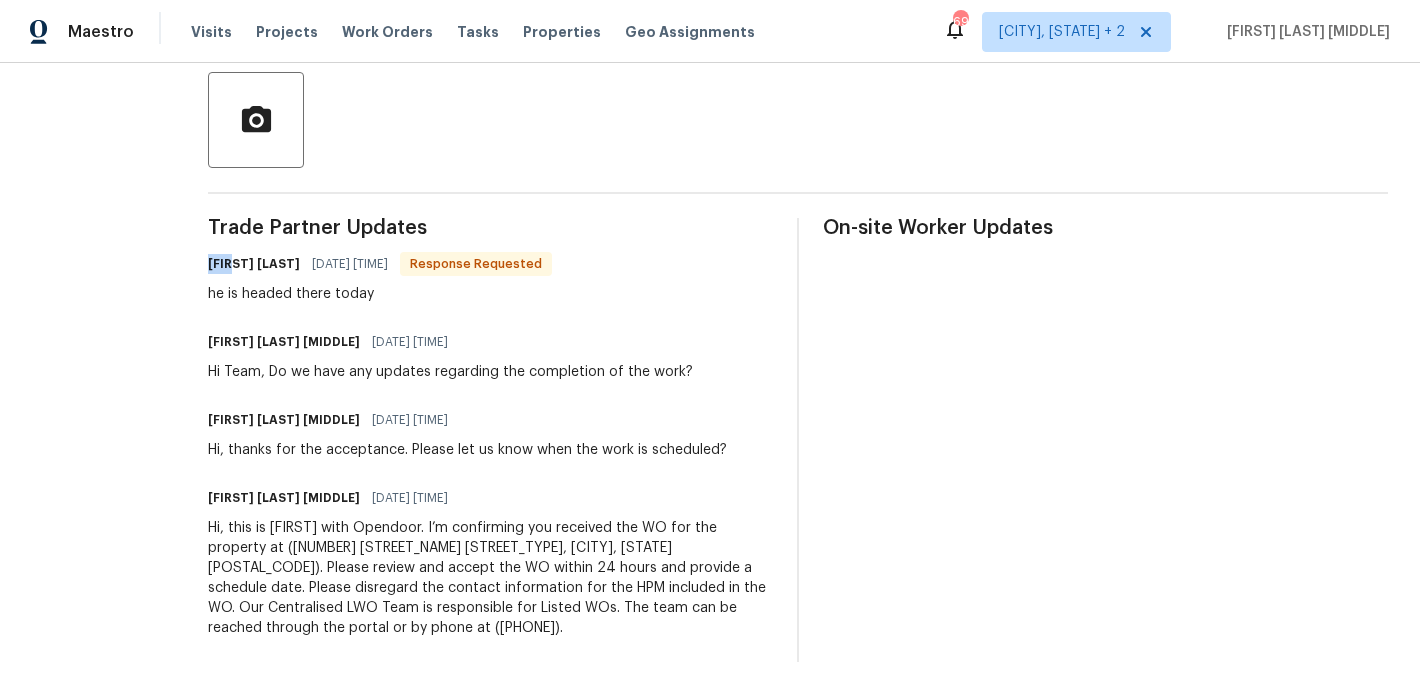 click on "Bill Albany" at bounding box center [254, 264] 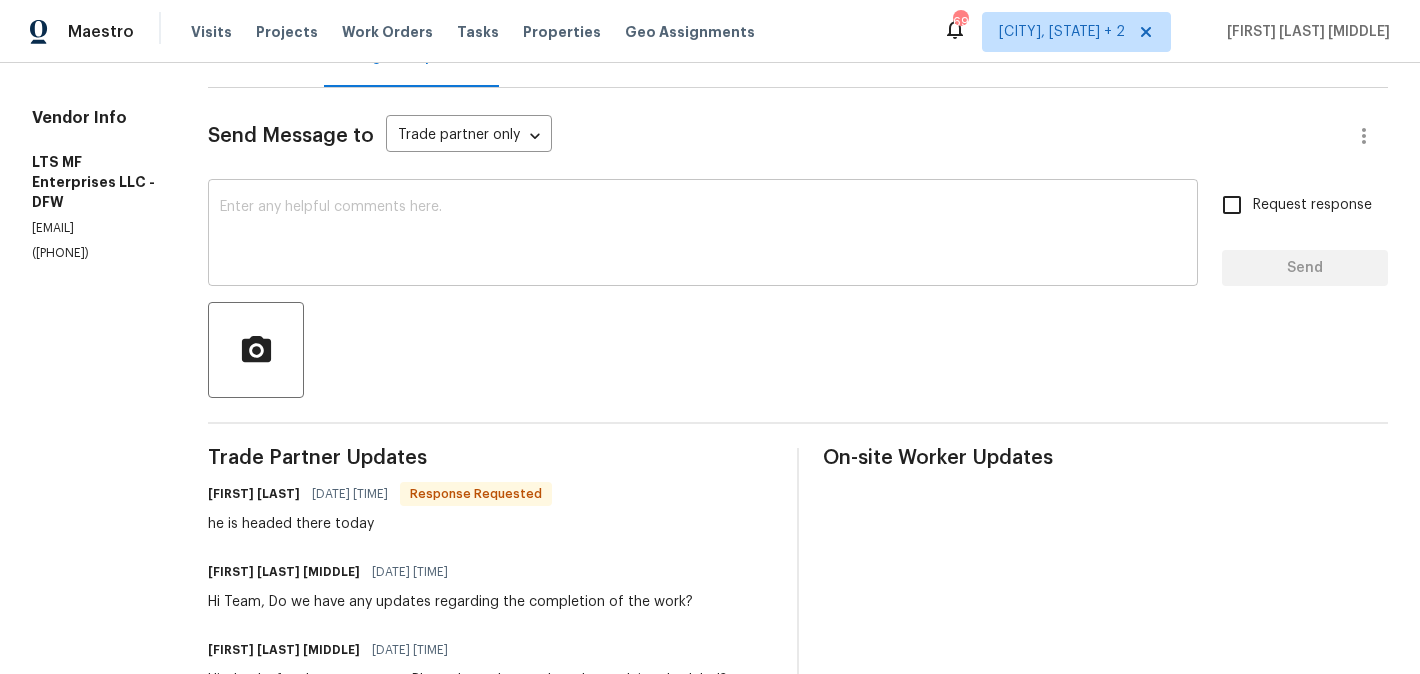click at bounding box center (703, 235) 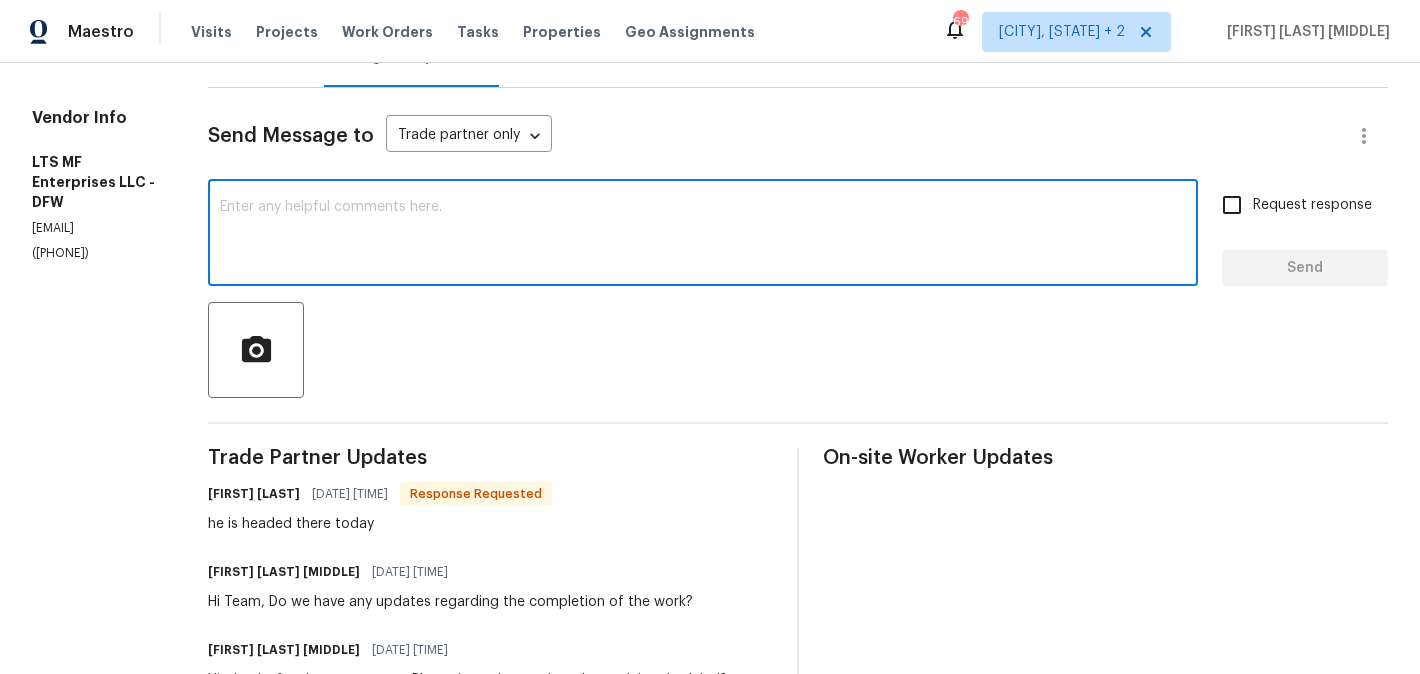 paste on "Bill" 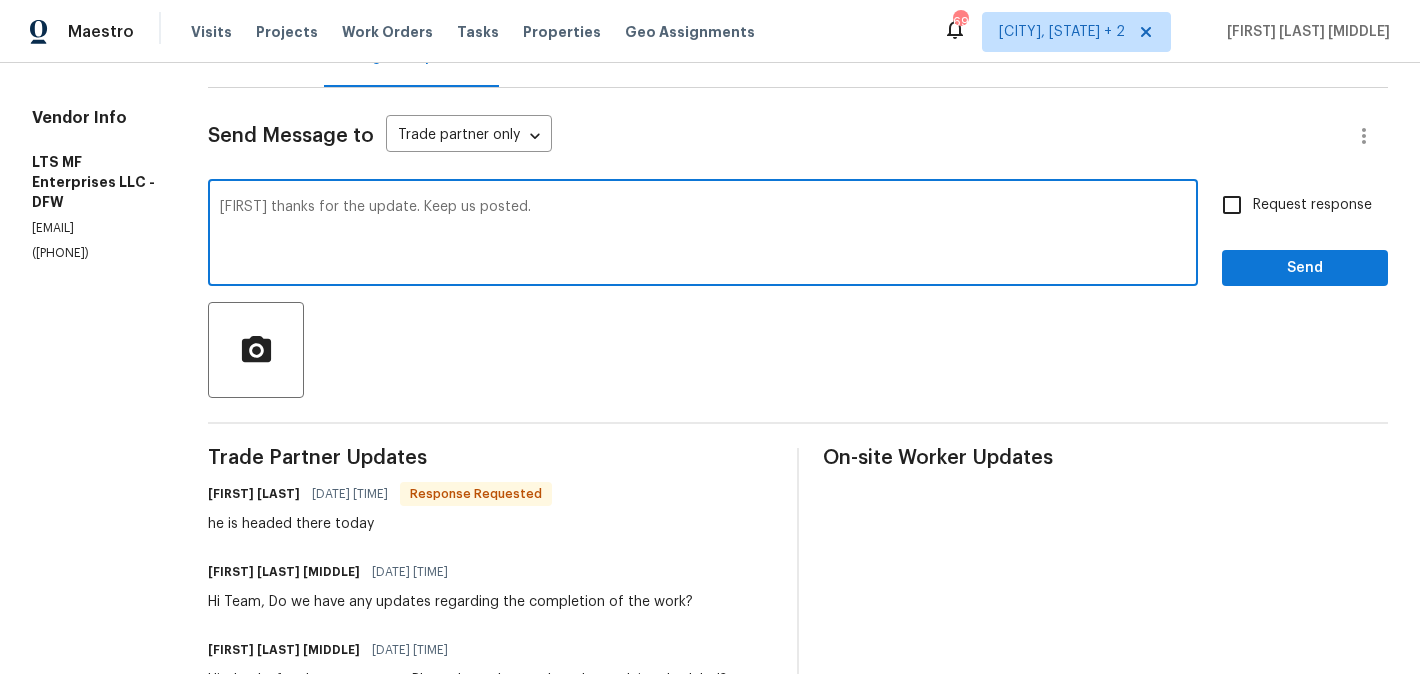 type on "Bill thanks for the update. Keep us posted." 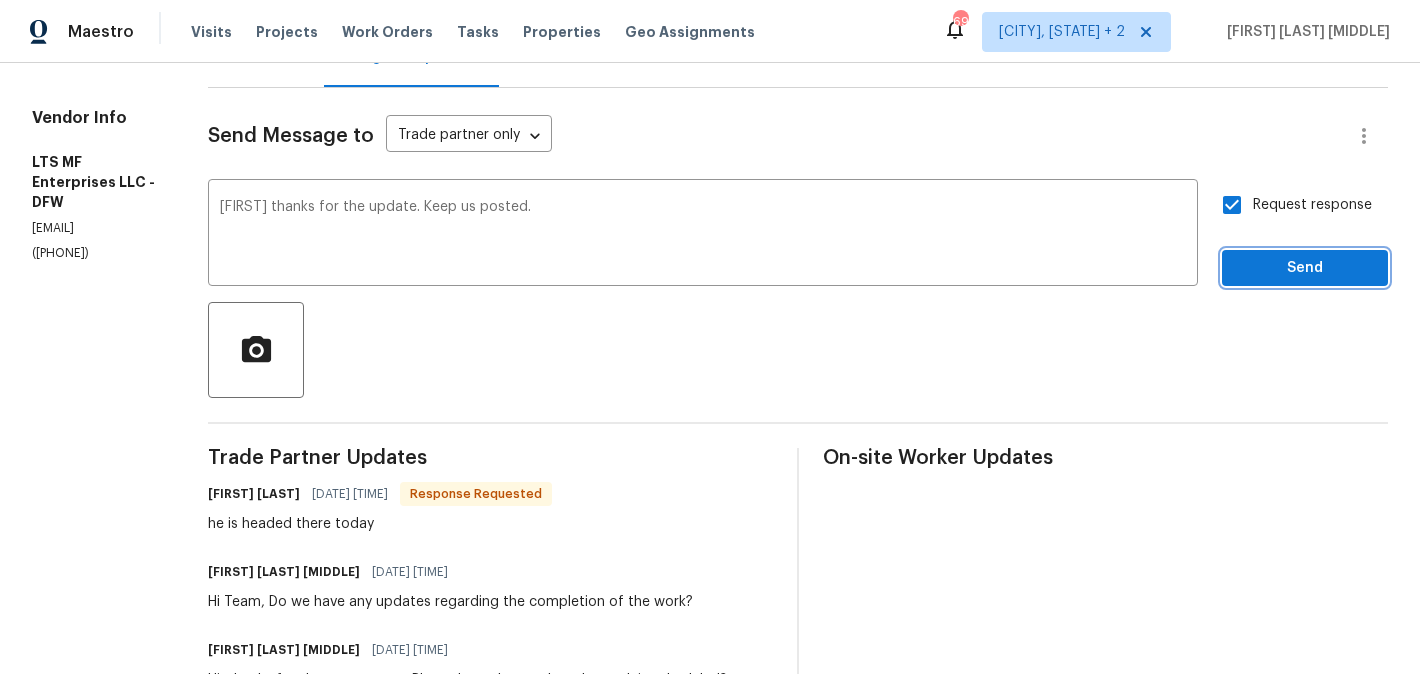 click on "Send" at bounding box center [1305, 268] 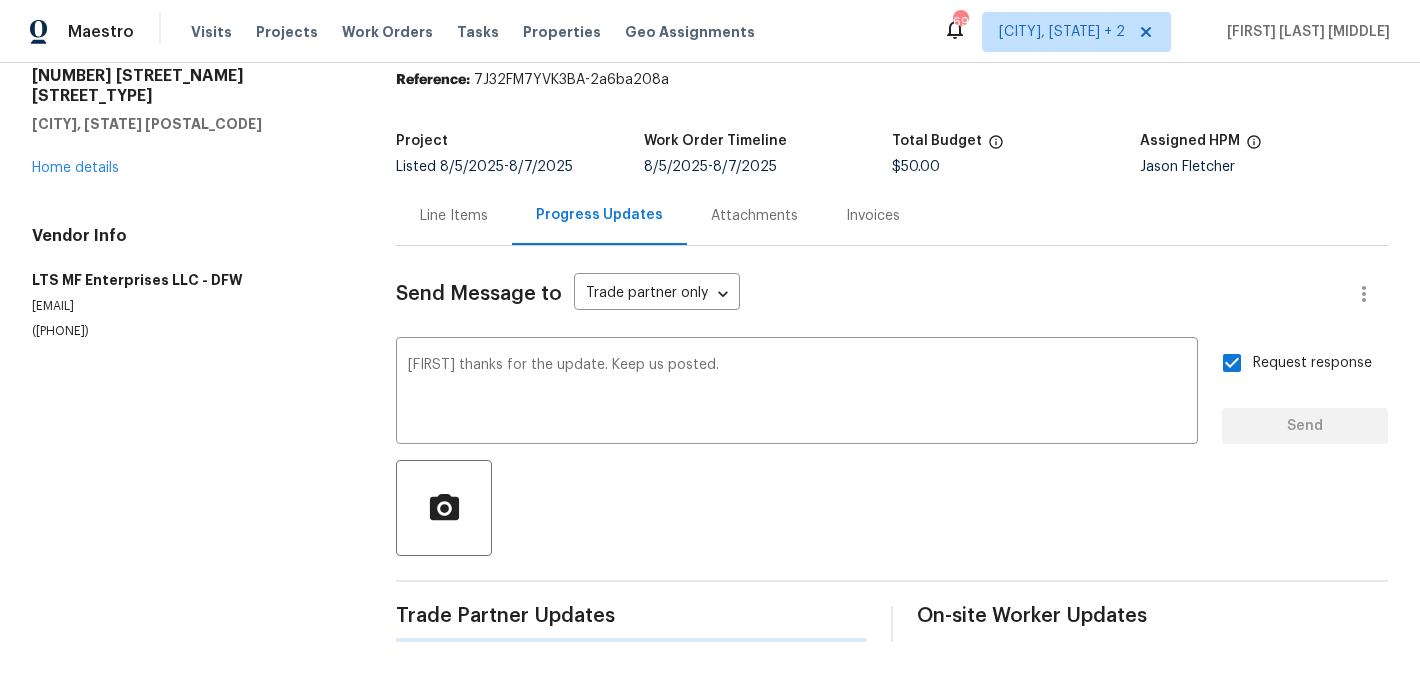 type 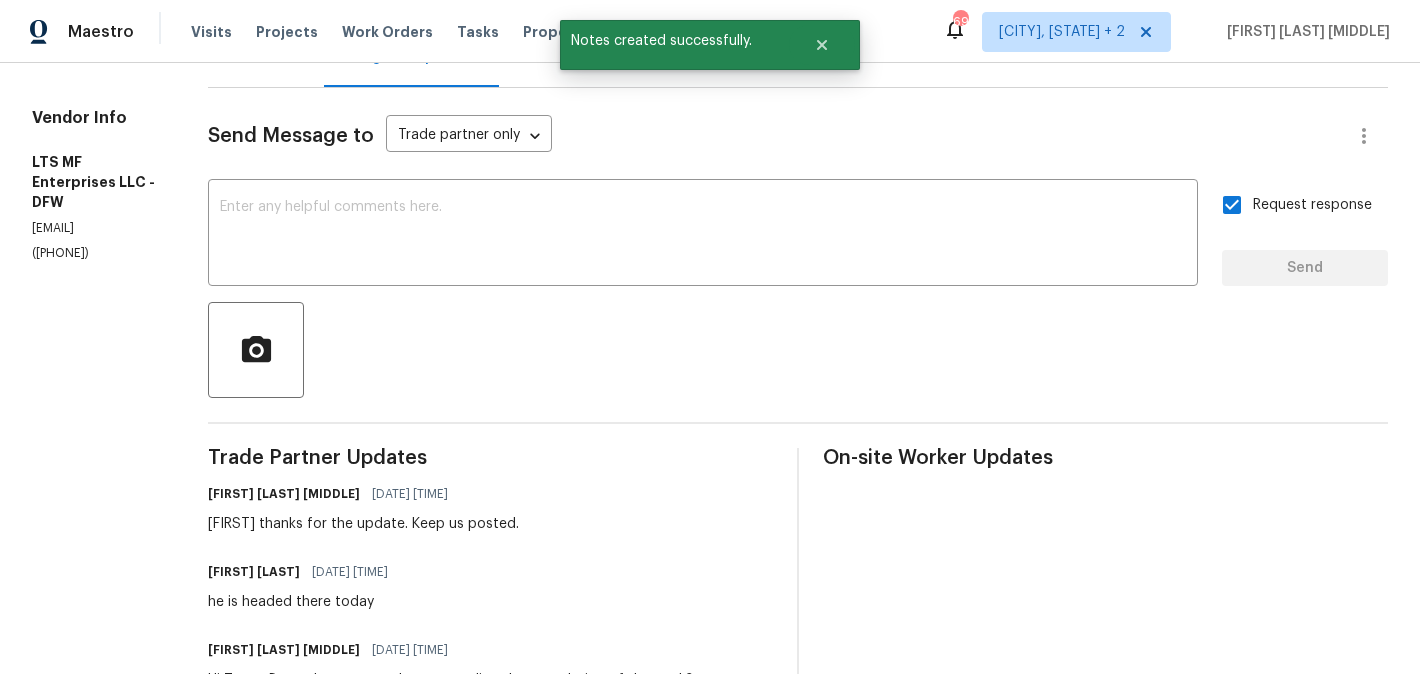 scroll, scrollTop: 0, scrollLeft: 0, axis: both 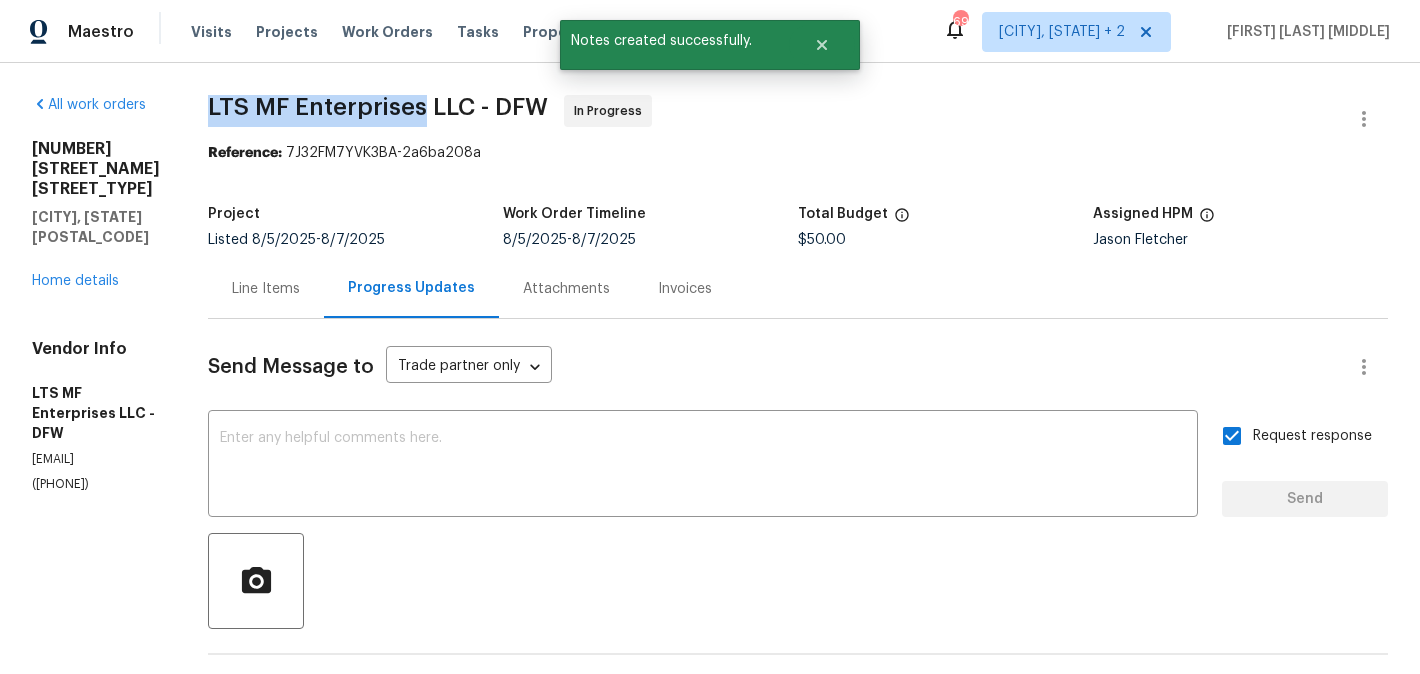 drag, startPoint x: 198, startPoint y: 113, endPoint x: 416, endPoint y: 112, distance: 218.00229 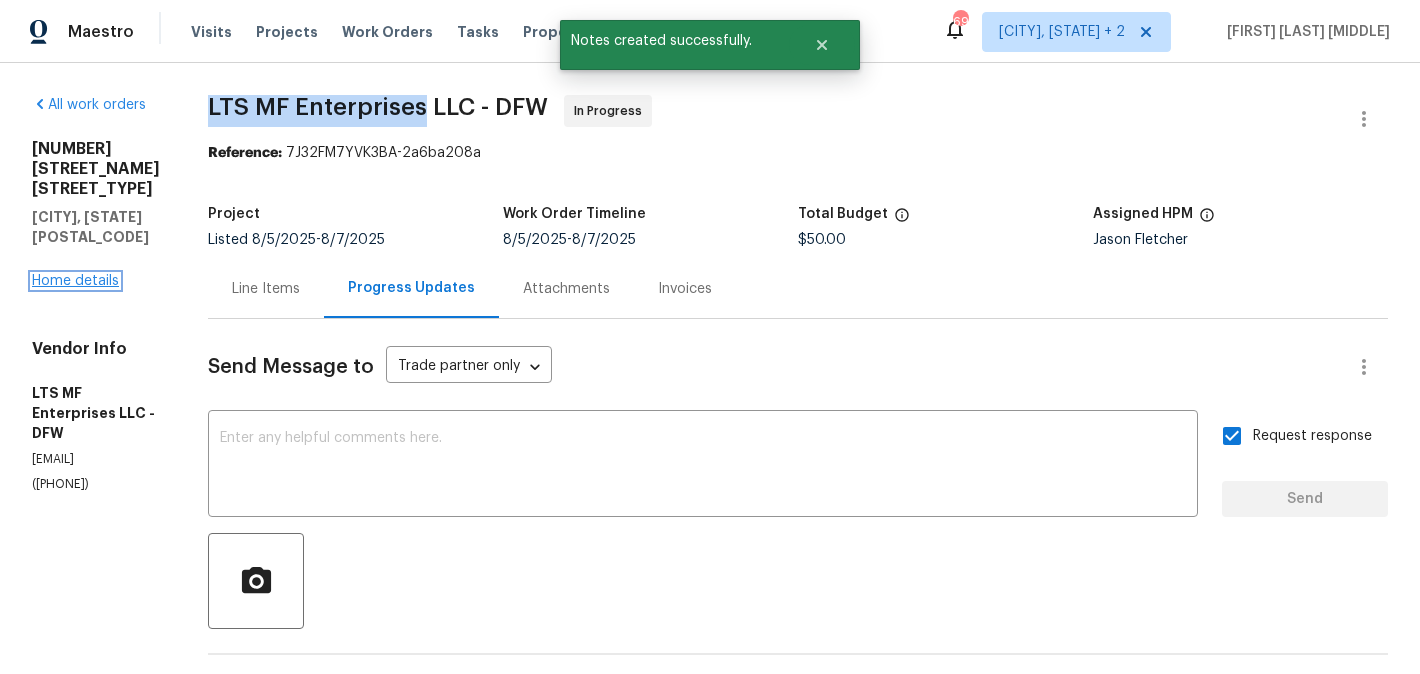 click on "Home details" at bounding box center (75, 281) 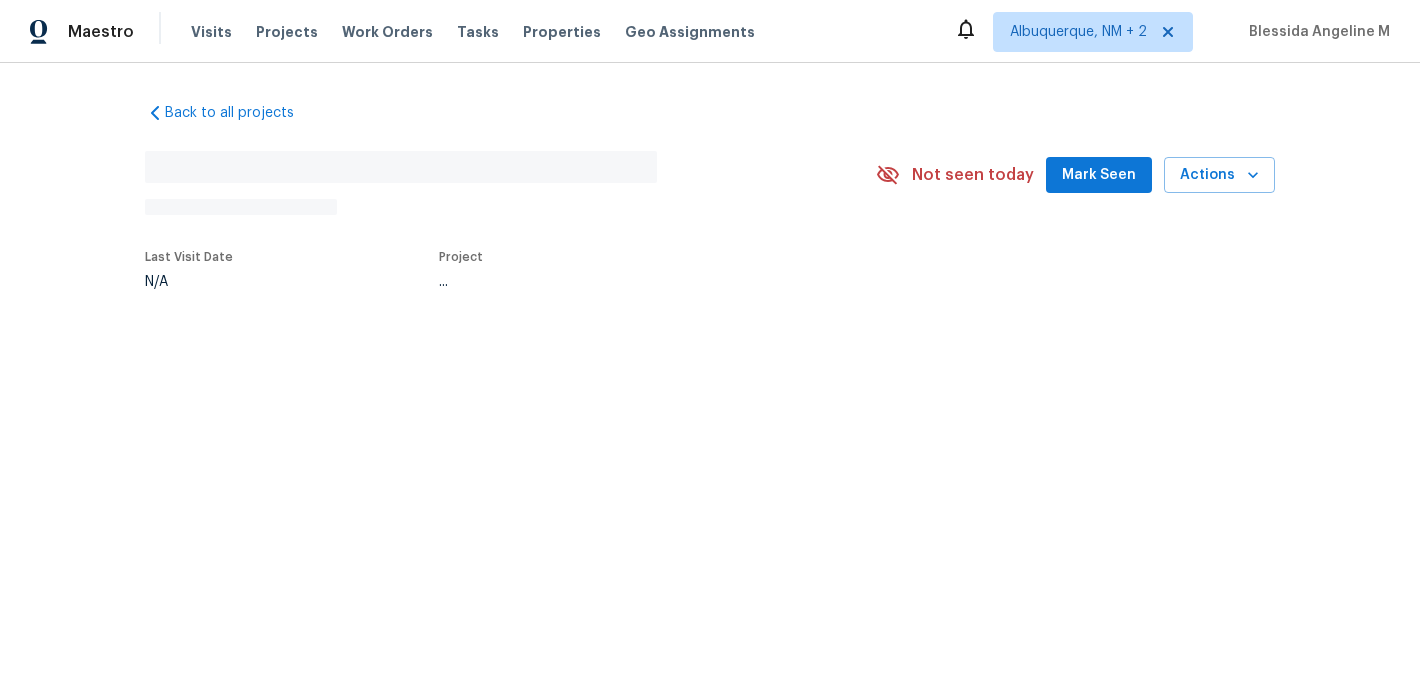 scroll, scrollTop: 0, scrollLeft: 0, axis: both 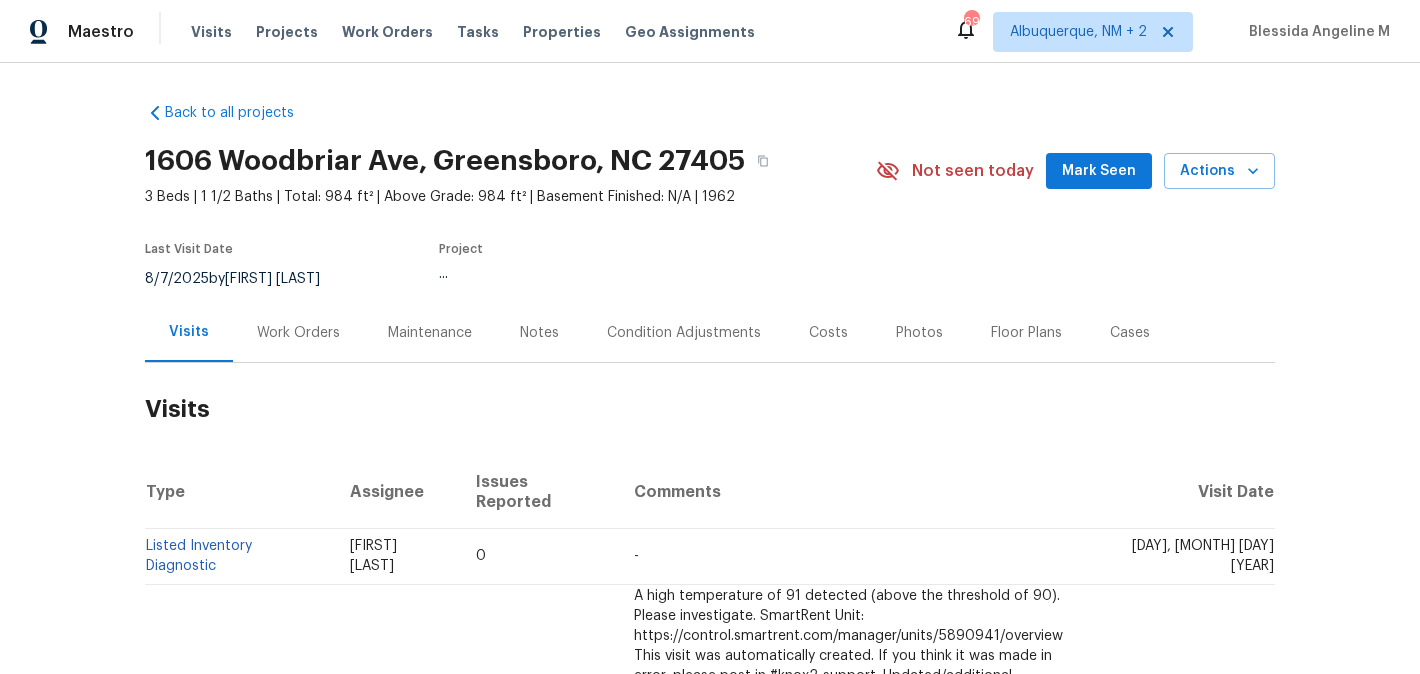 click on "Work Orders" at bounding box center (298, 333) 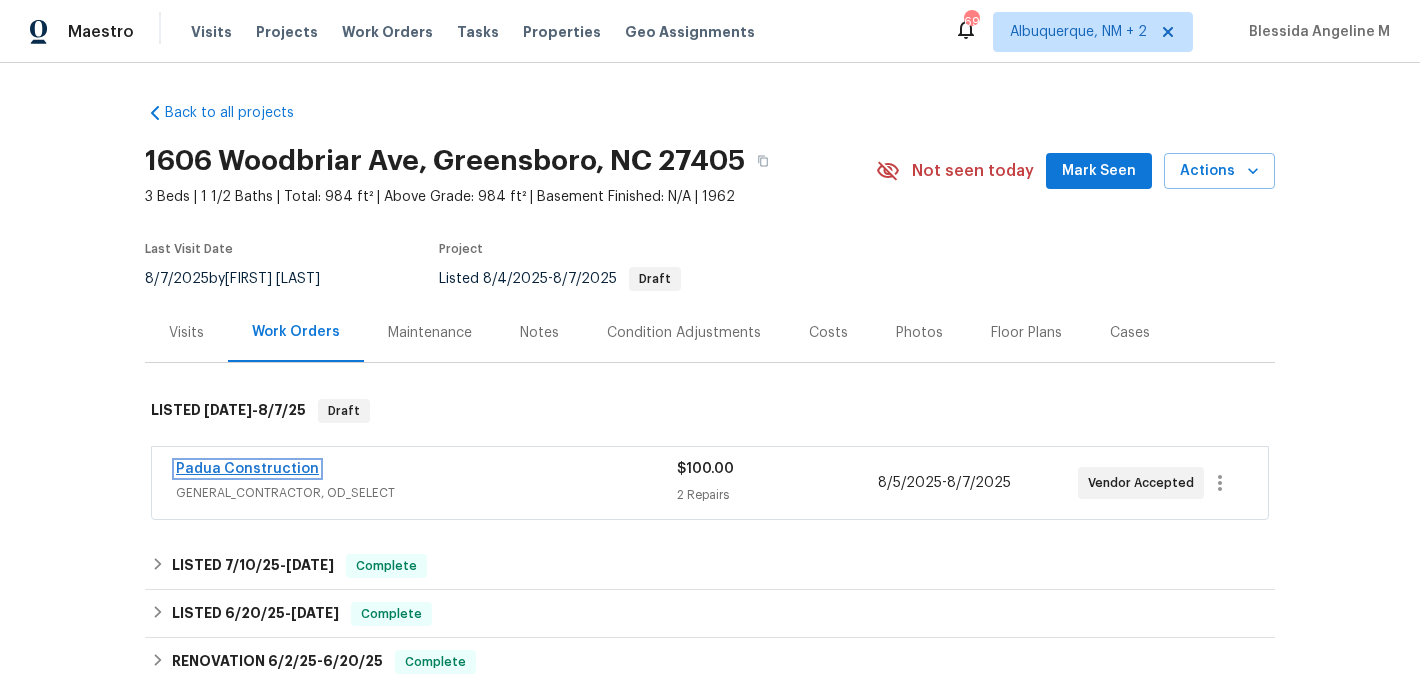 click on "Padua Construction" at bounding box center [247, 469] 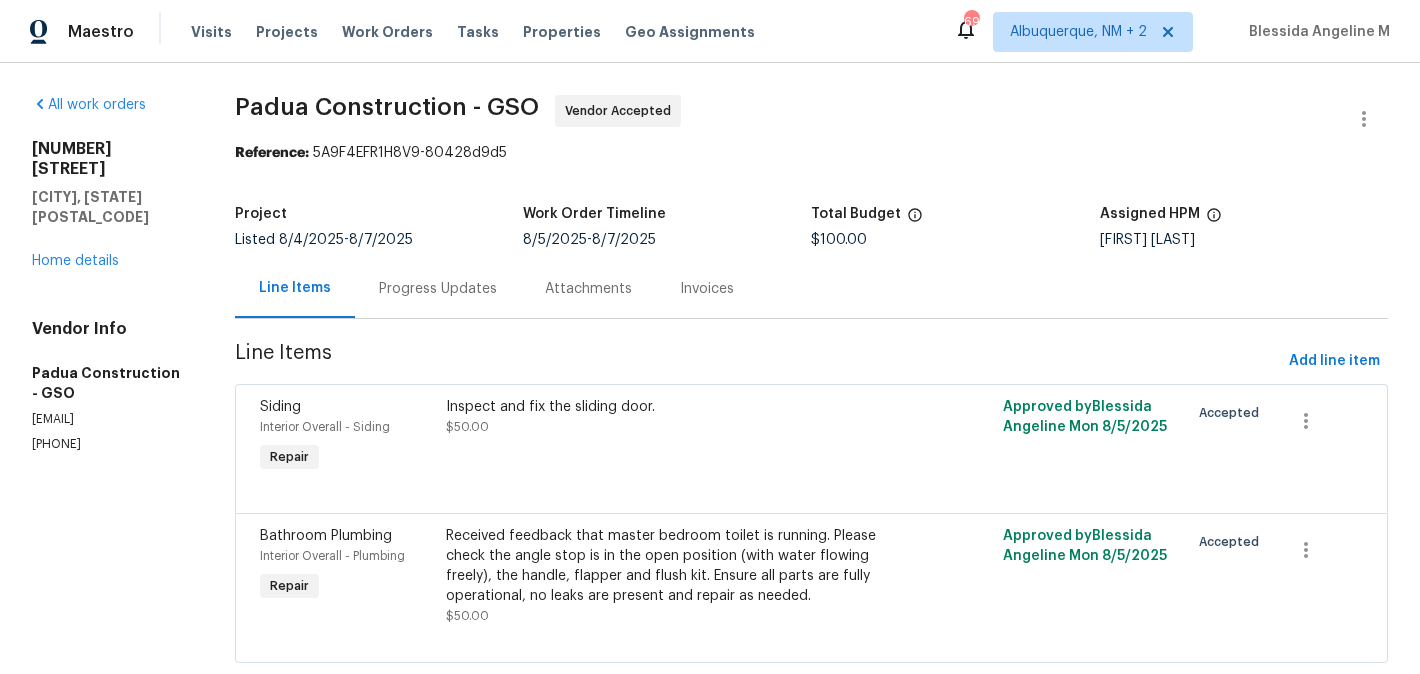 click on "[PHONE]" at bounding box center (109, 444) 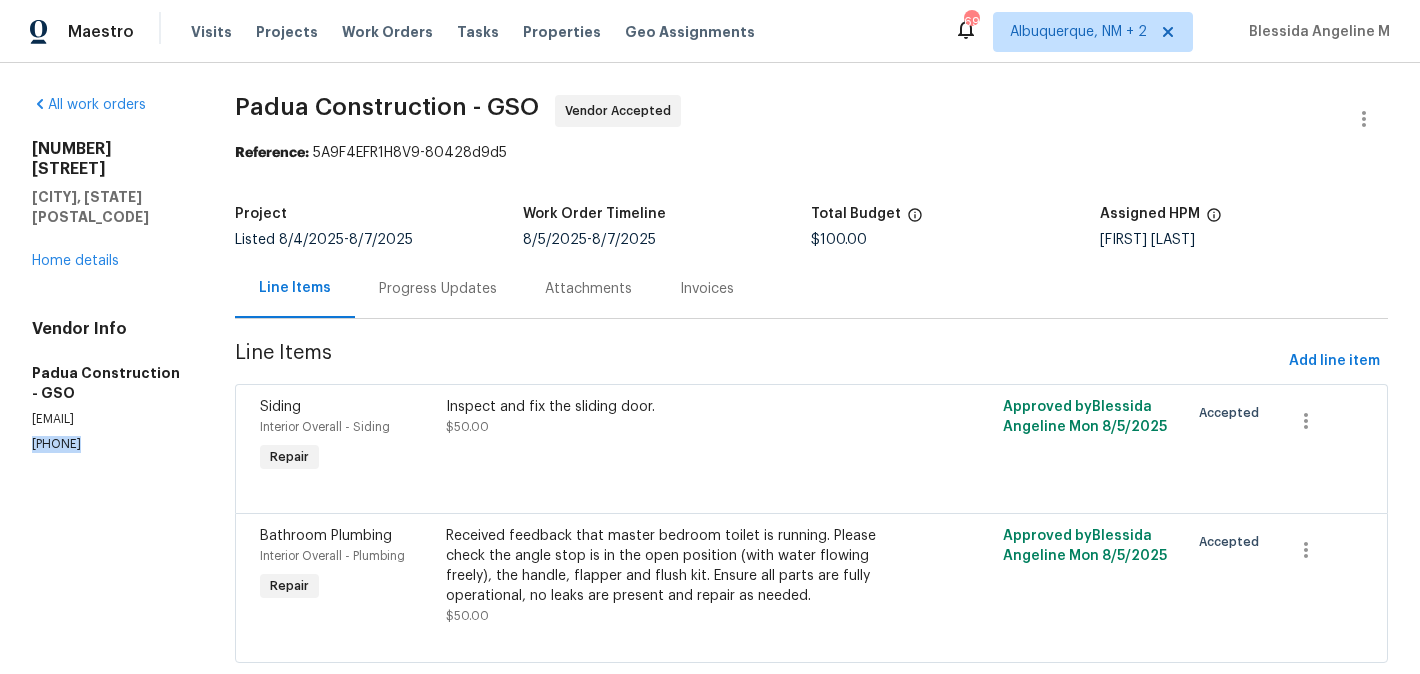 click on "[PHONE]" at bounding box center [109, 444] 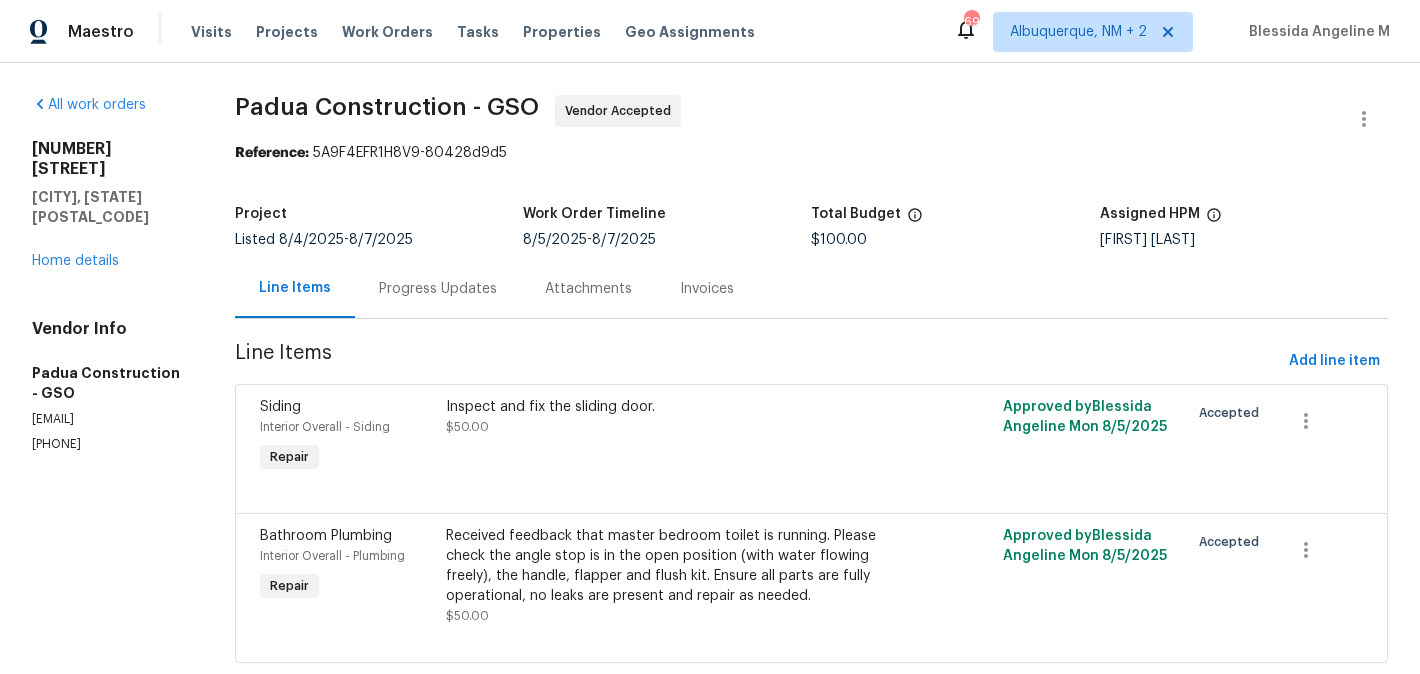 click on "[EMAIL]" at bounding box center (109, 419) 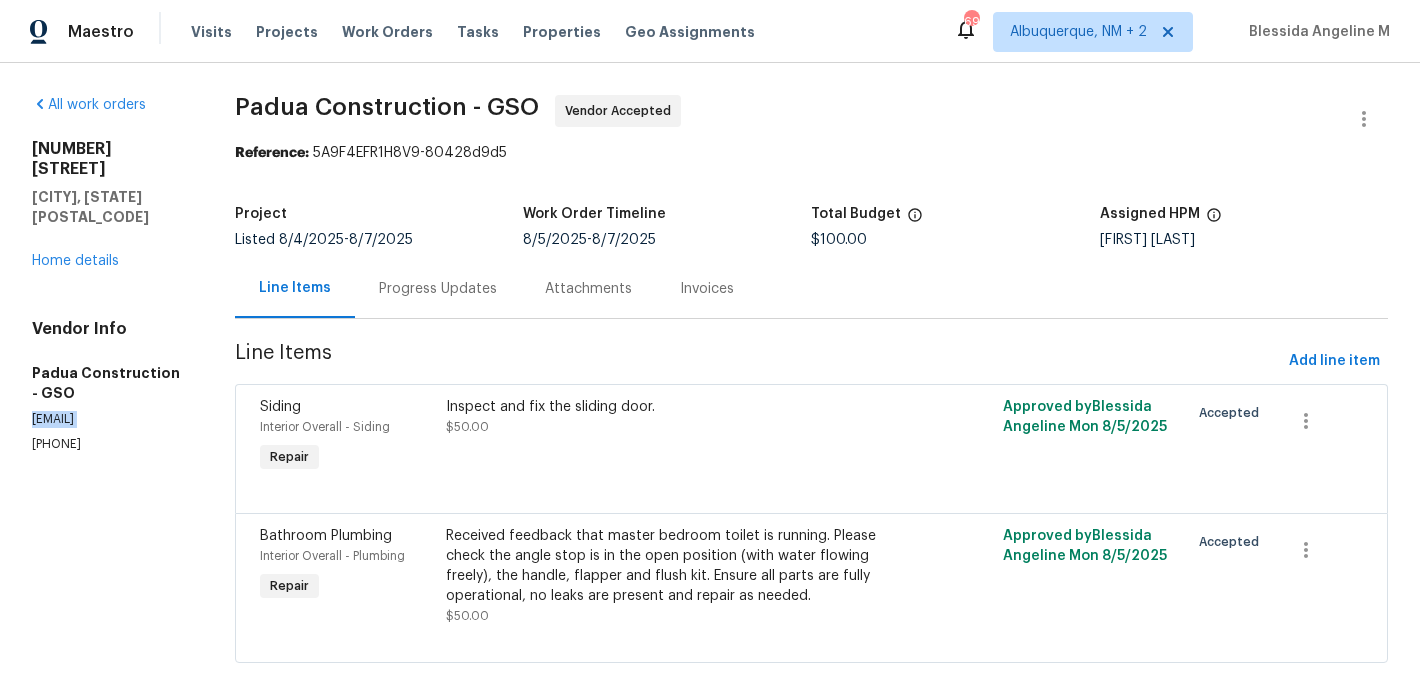 click on "[EMAIL]" at bounding box center [109, 419] 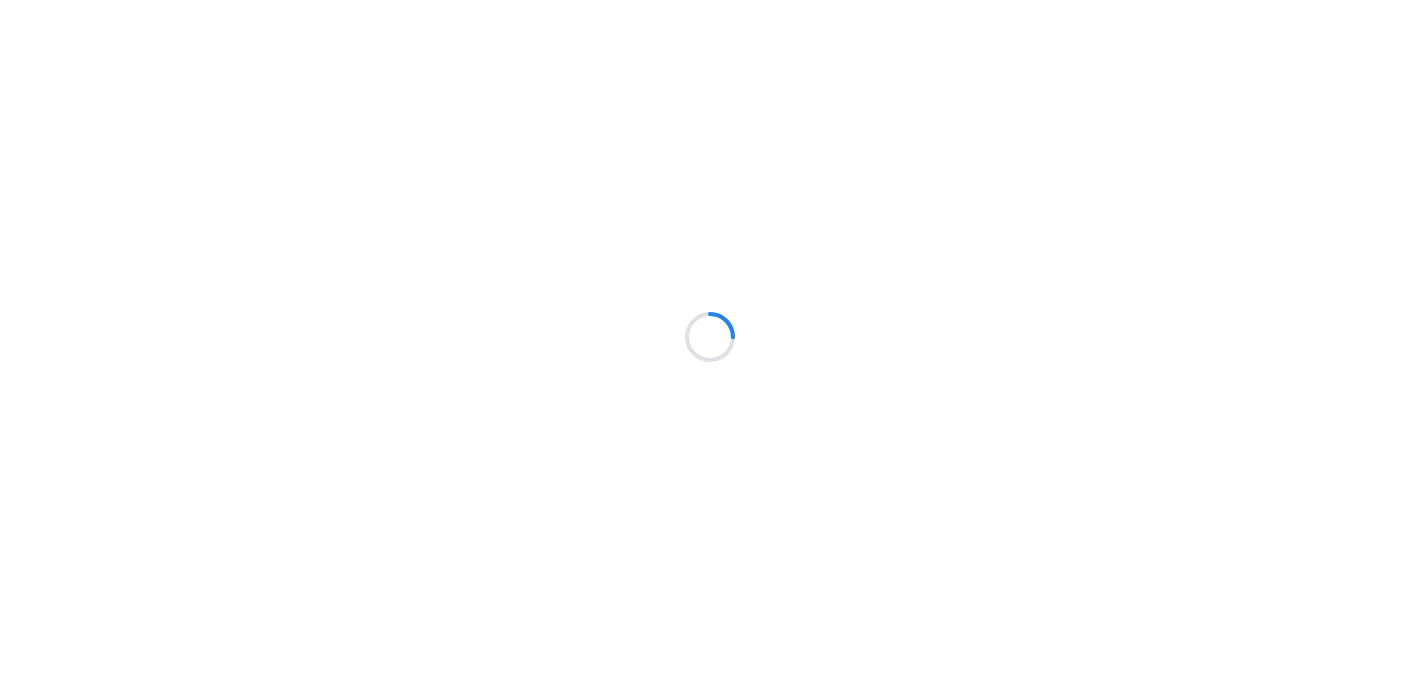 scroll, scrollTop: 0, scrollLeft: 0, axis: both 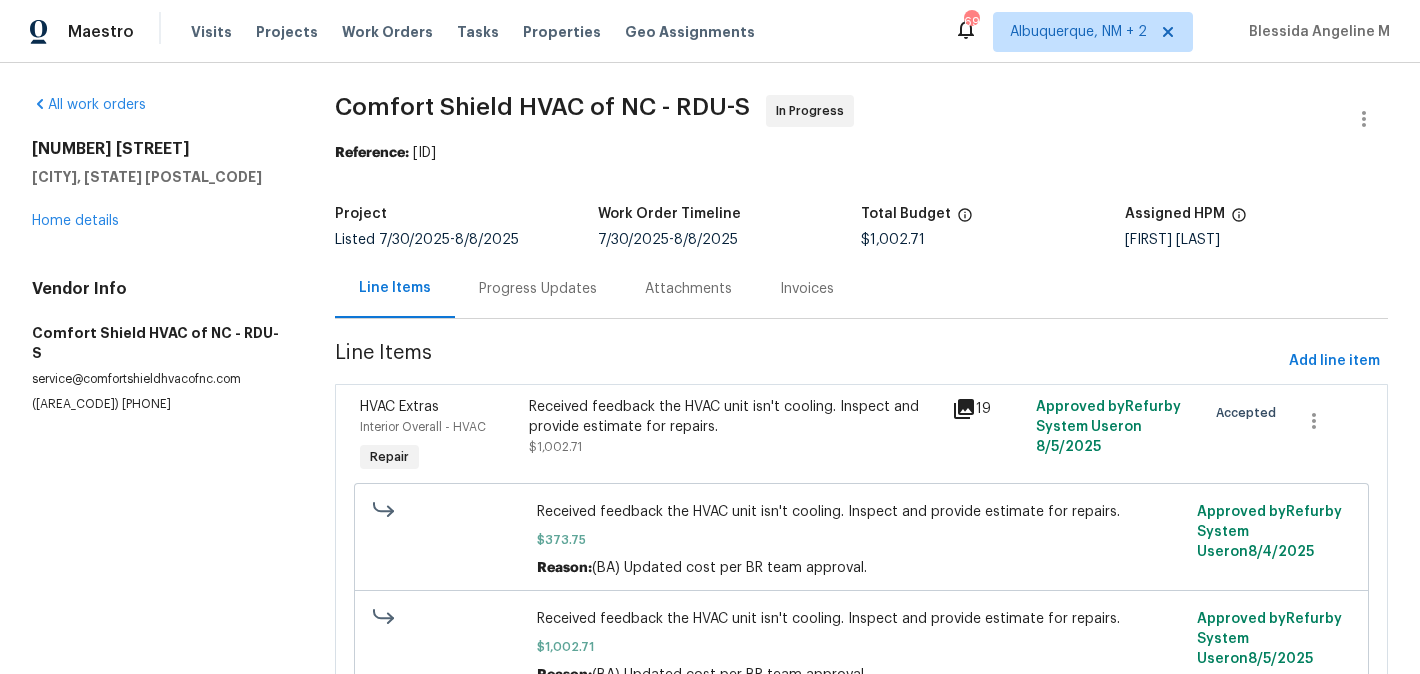 click on "Progress Updates" at bounding box center [538, 288] 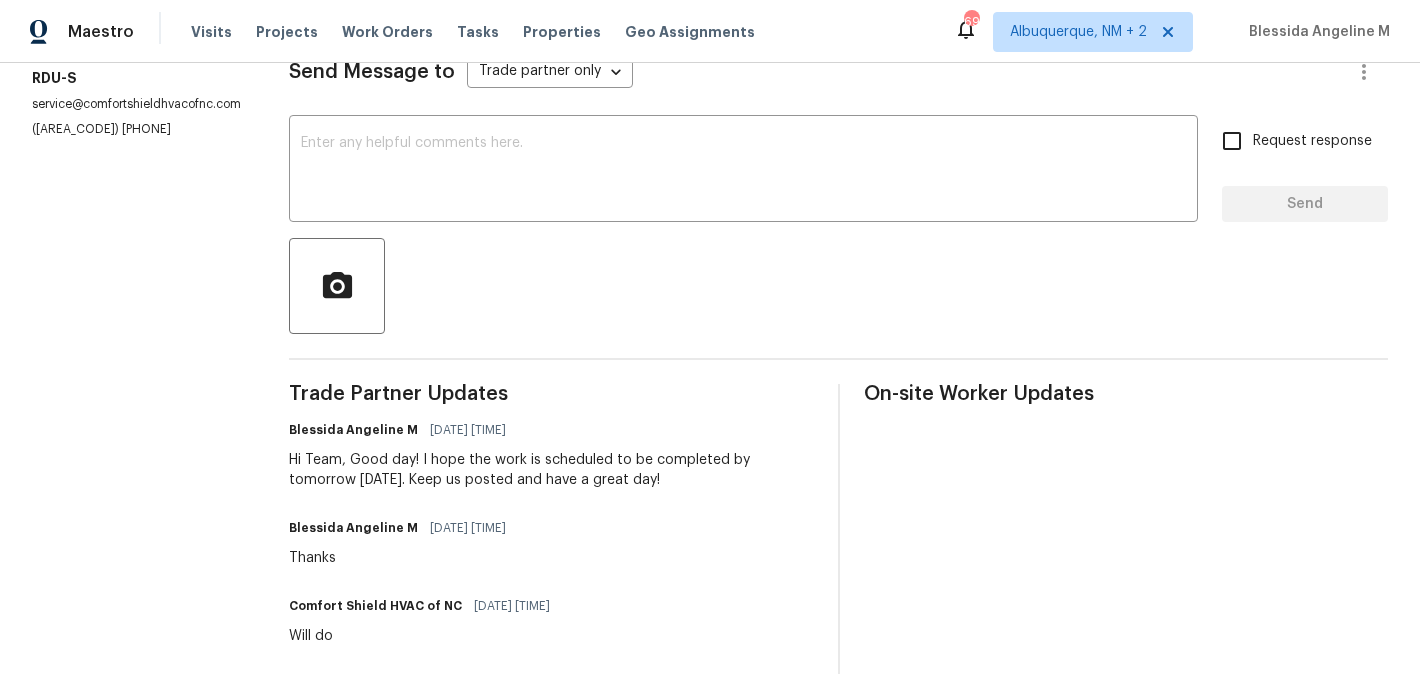 scroll, scrollTop: 0, scrollLeft: 0, axis: both 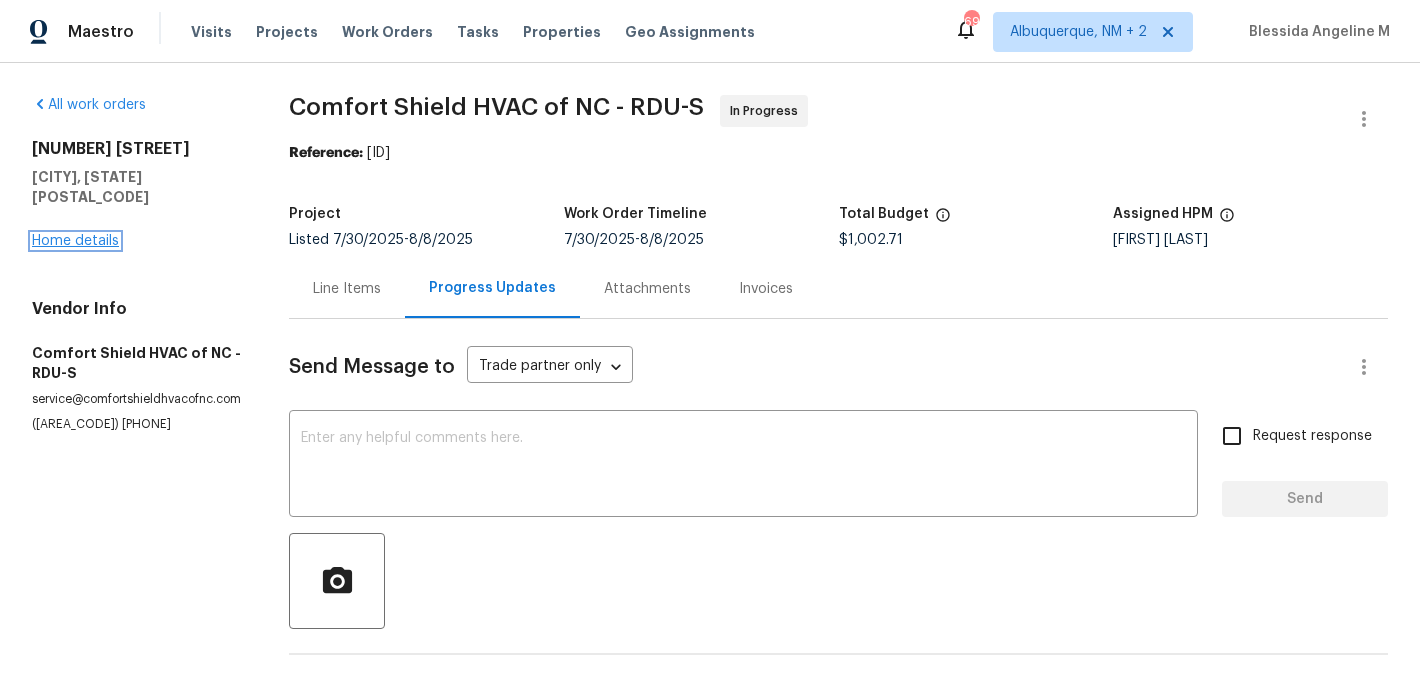 click on "Home details" at bounding box center [75, 241] 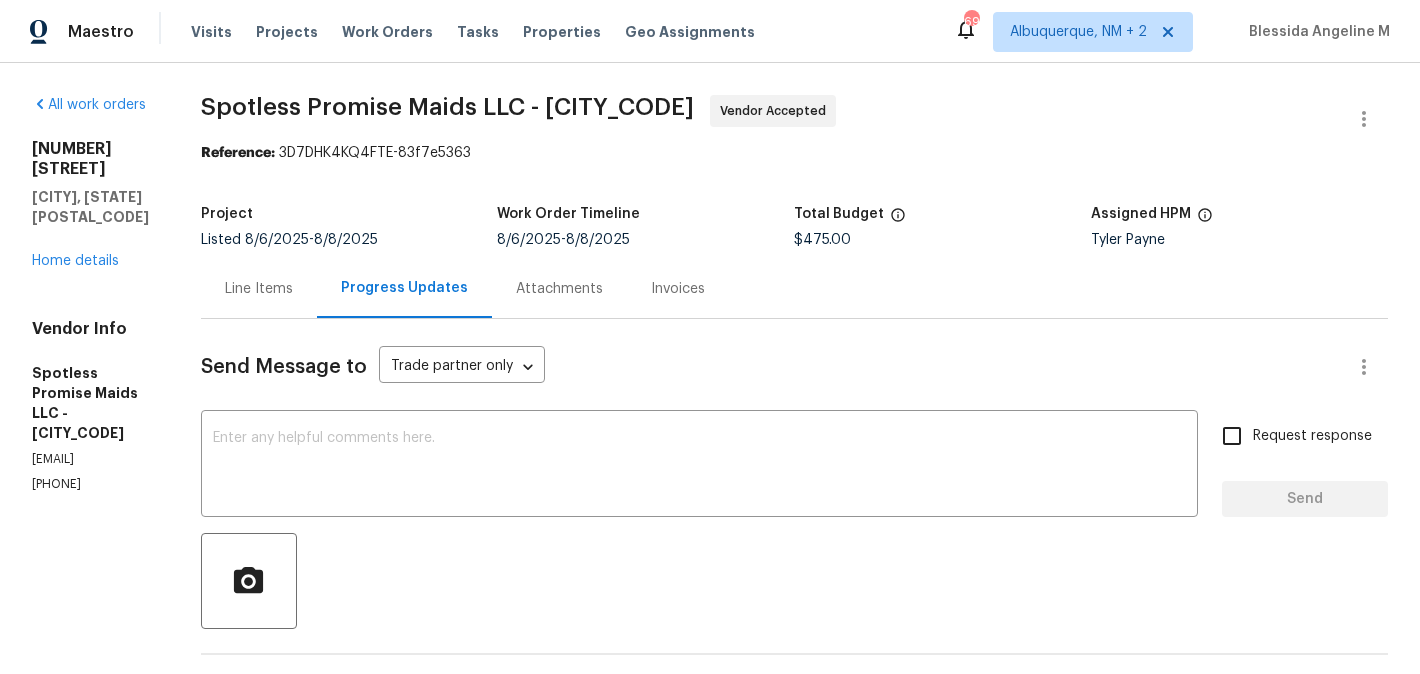 scroll, scrollTop: 0, scrollLeft: 0, axis: both 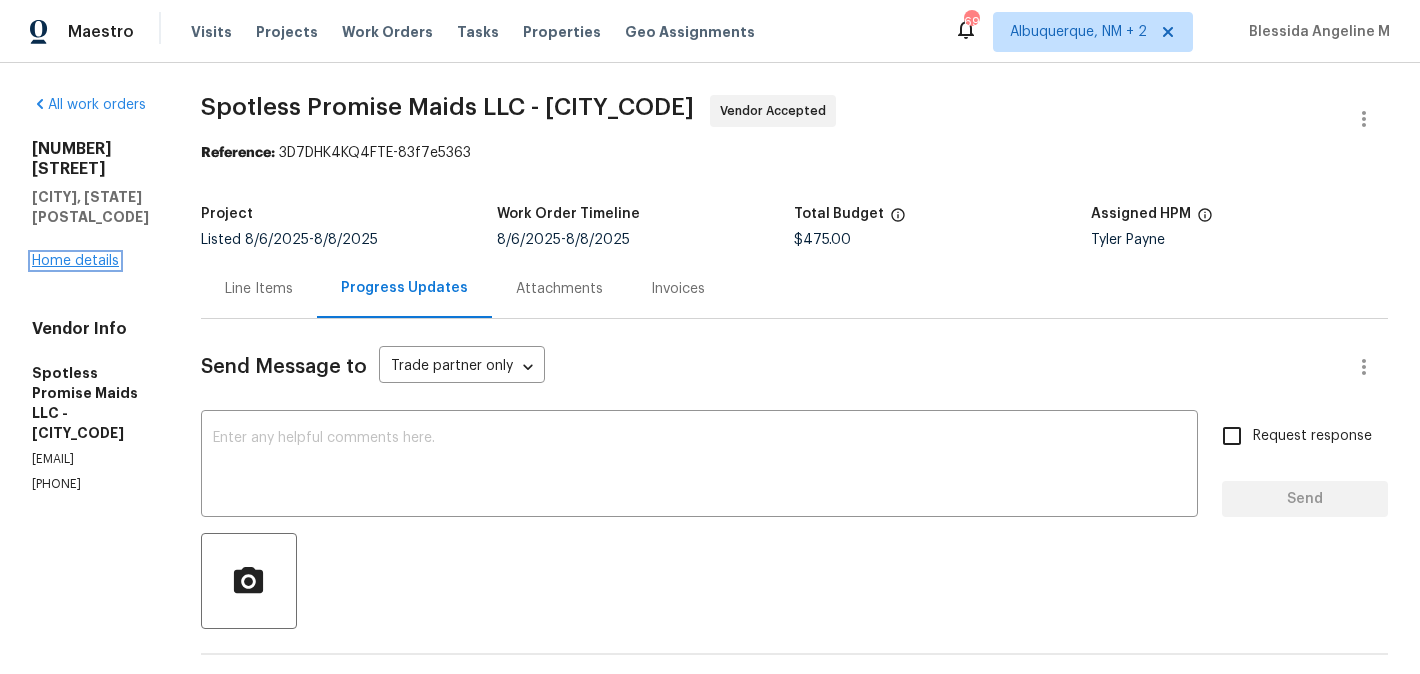 click on "Home details" at bounding box center (75, 261) 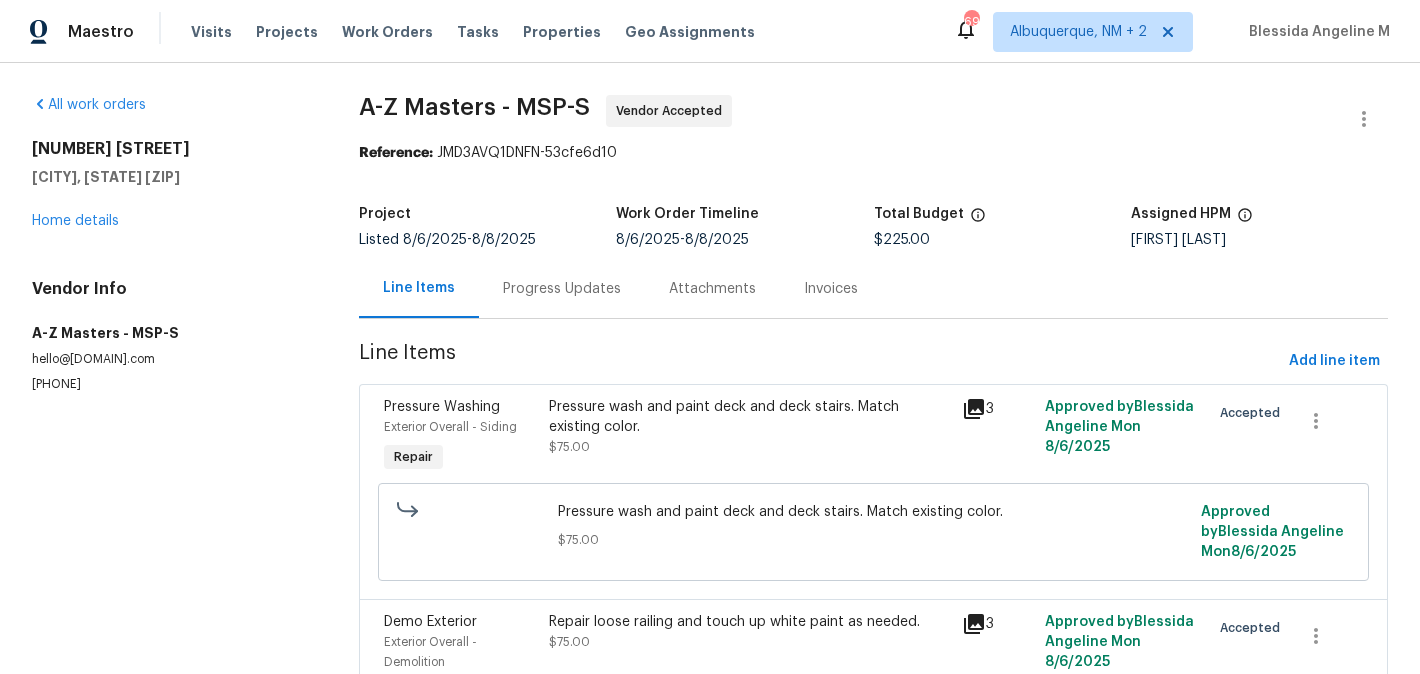 scroll, scrollTop: 0, scrollLeft: 0, axis: both 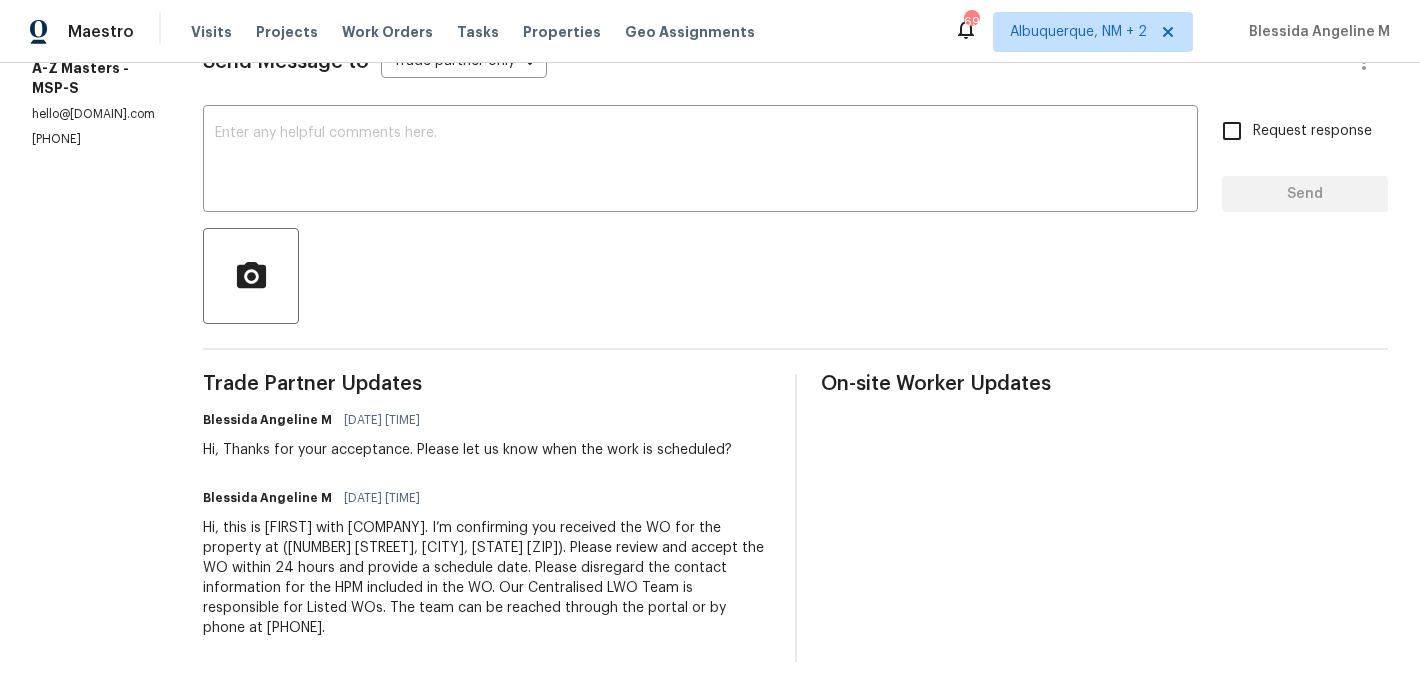 click on "All work orders 327 Oakwood Dr Shoreview, MN 55126 Home details Vendor Info A-Z Masters - MSP-S hello@a-zmasters.com (612) 532-9803" at bounding box center (93, 226) 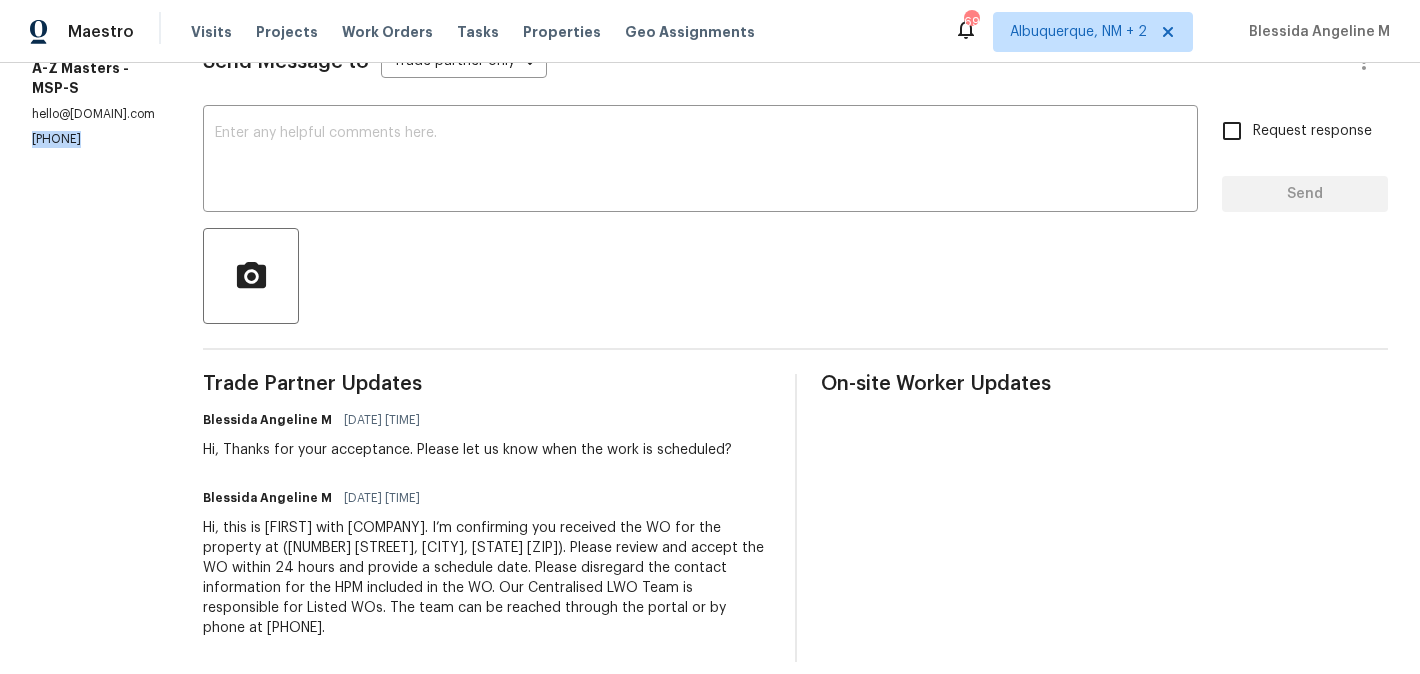 click on "All work orders 327 Oakwood Dr Shoreview, MN 55126 Home details Vendor Info A-Z Masters - MSP-S hello@a-zmasters.com (612) 532-9803" at bounding box center [93, 226] 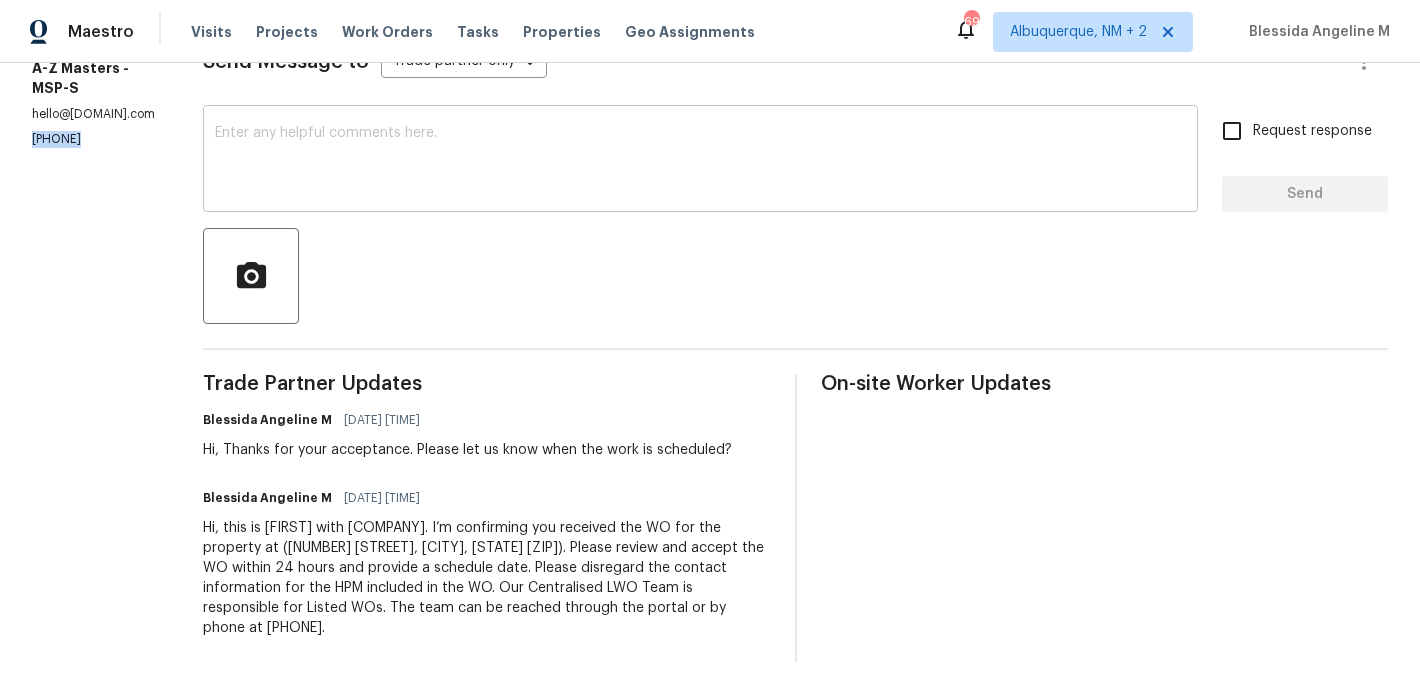 scroll, scrollTop: 0, scrollLeft: 0, axis: both 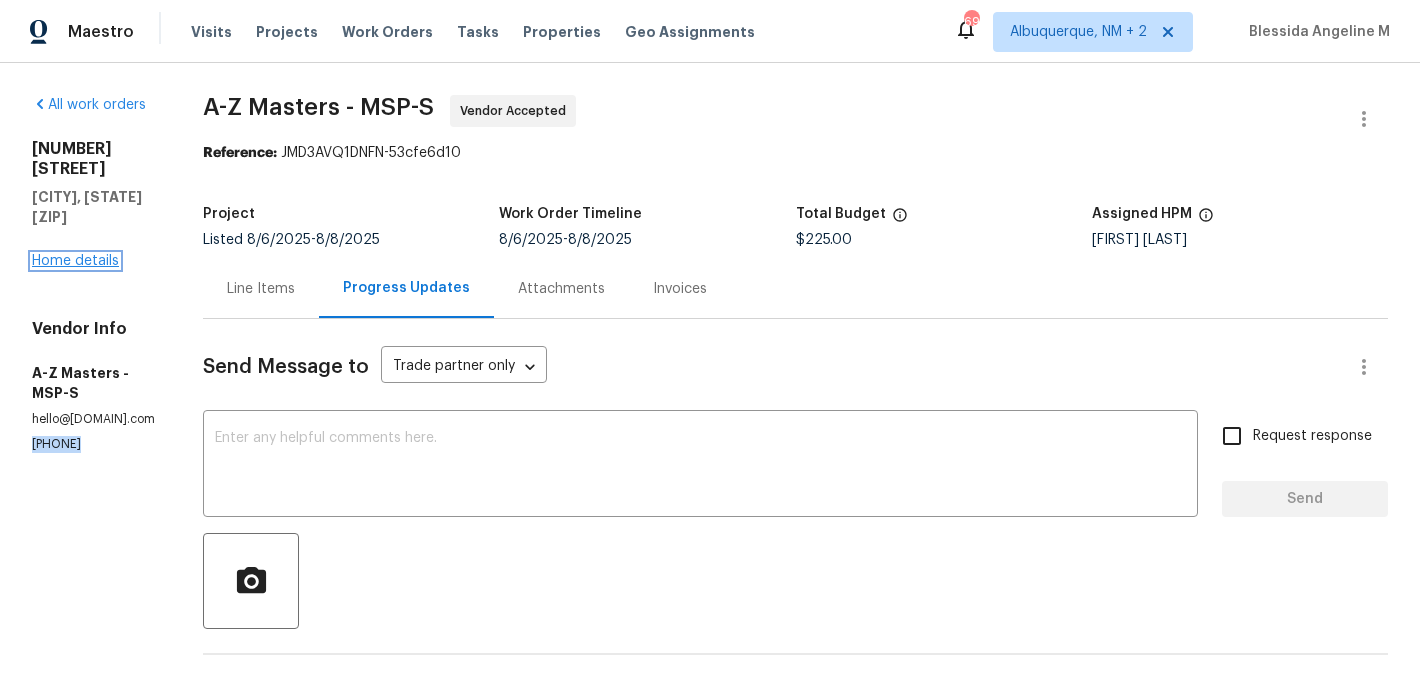 click on "Home details" at bounding box center [75, 261] 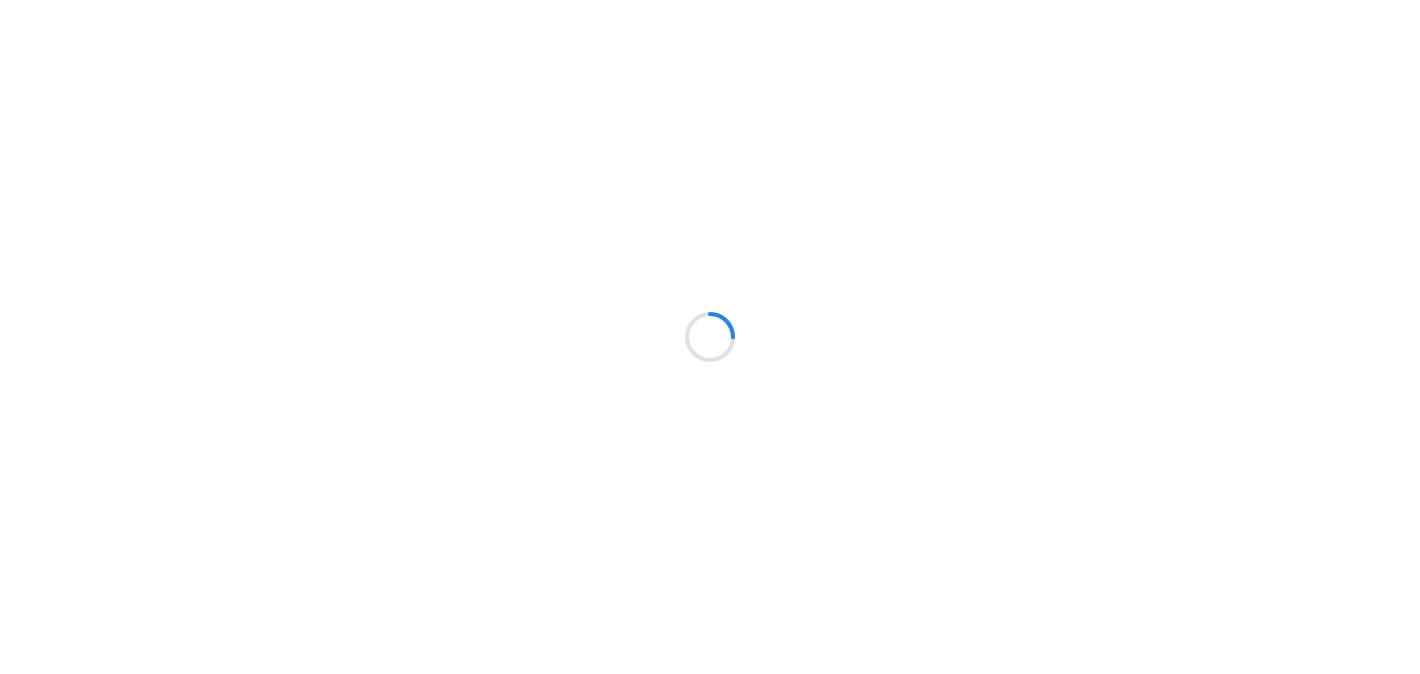 scroll, scrollTop: 0, scrollLeft: 0, axis: both 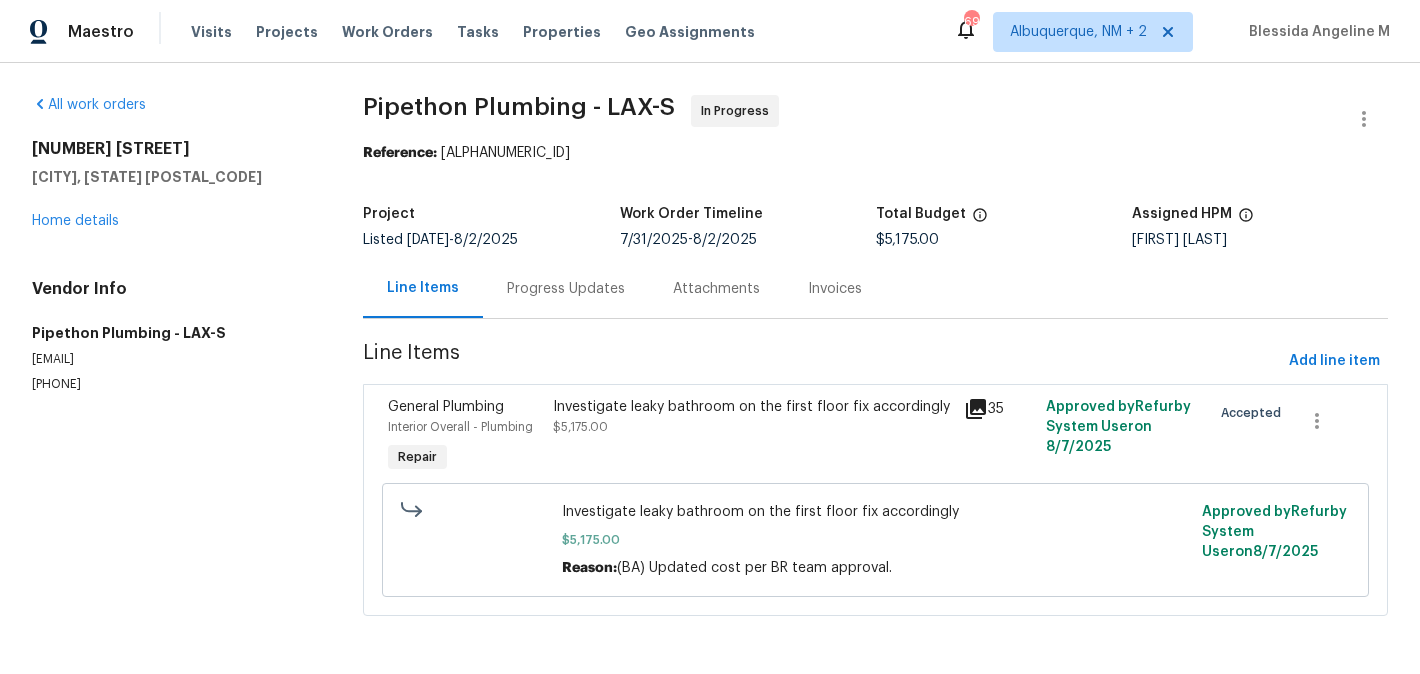 click on "Progress Updates" at bounding box center (566, 289) 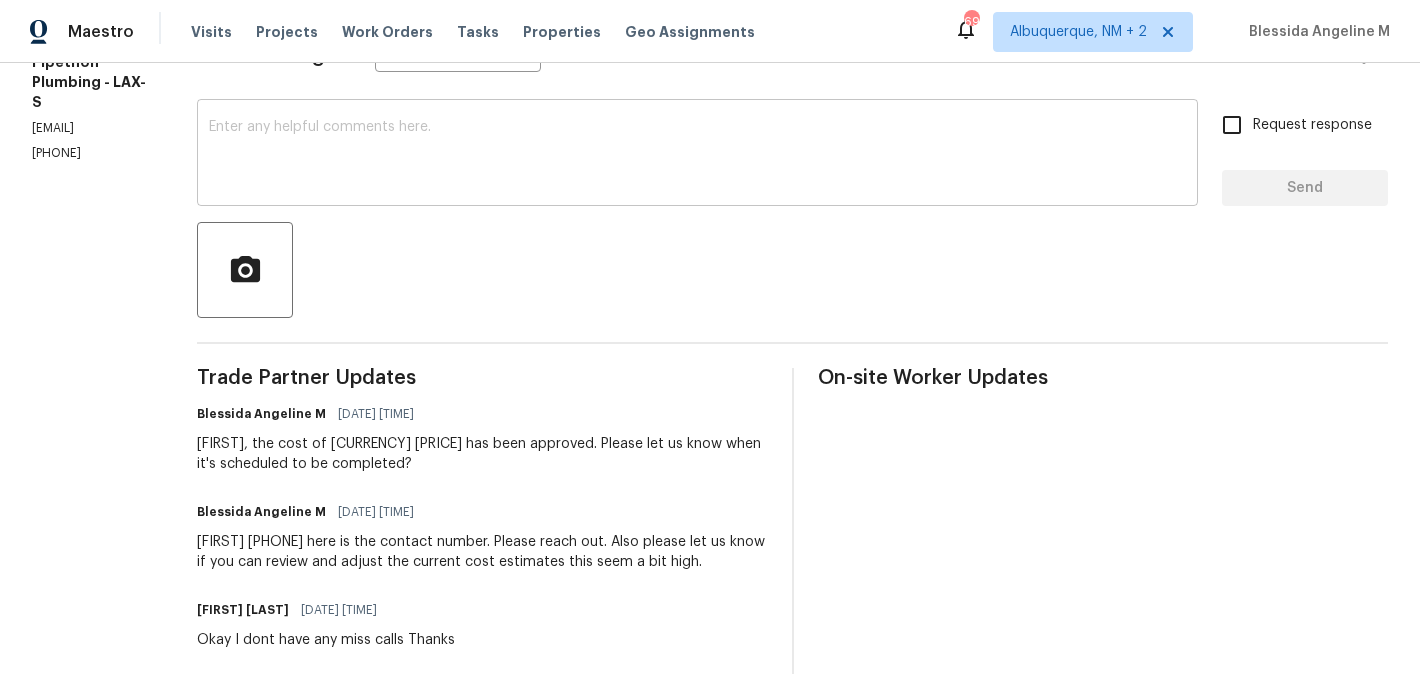 scroll, scrollTop: 0, scrollLeft: 0, axis: both 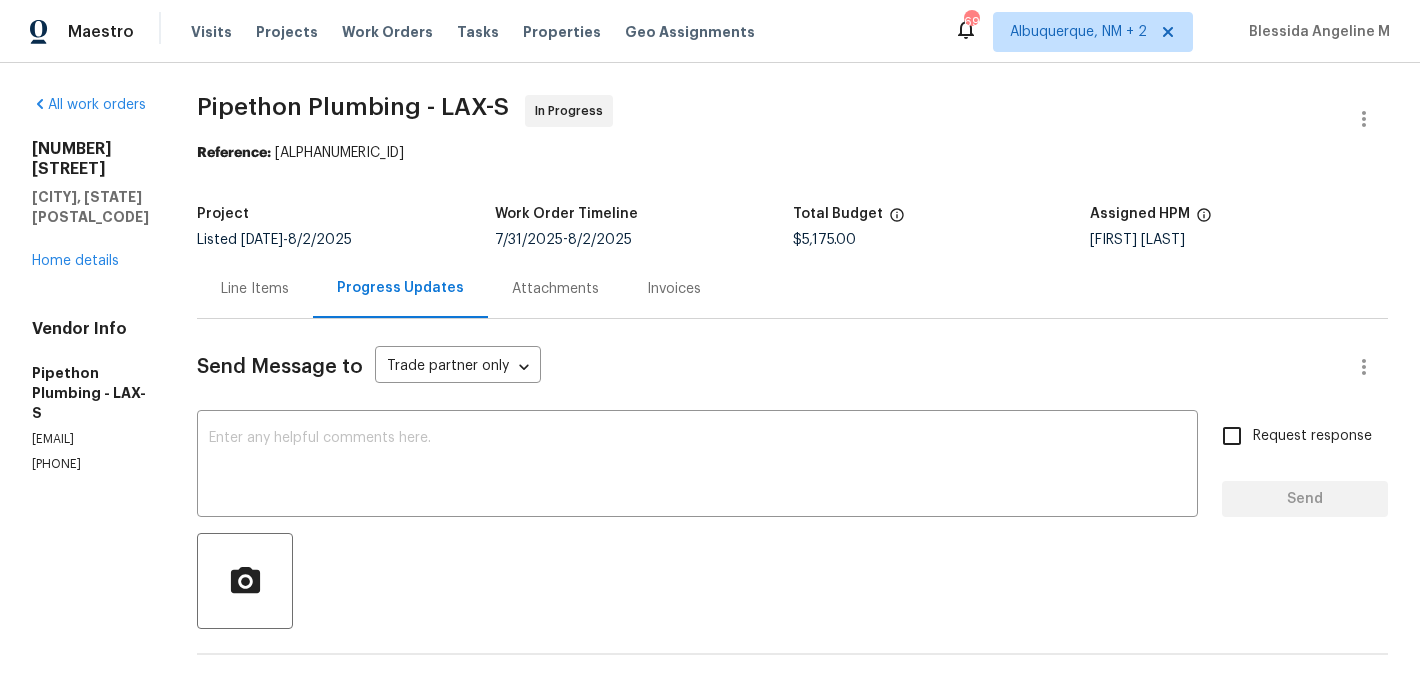 click on "(323) 328-6363" at bounding box center (90, 464) 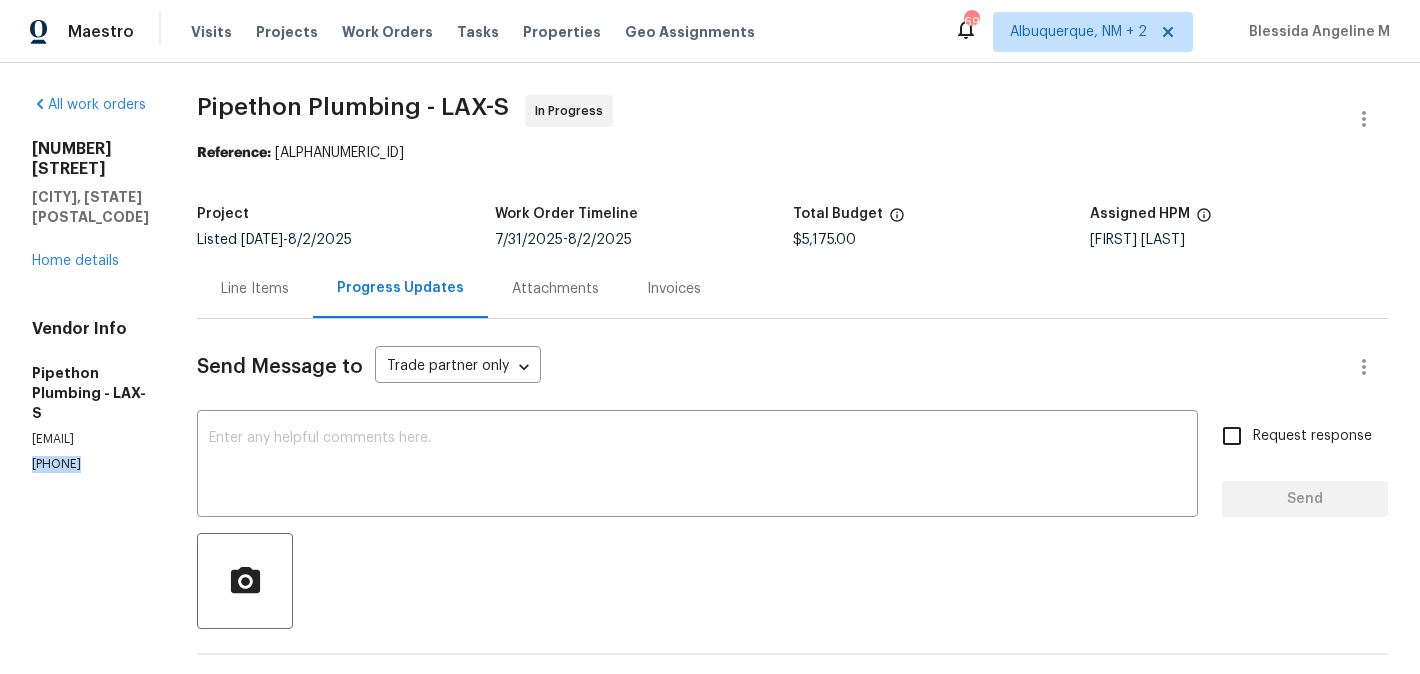 click on "(323) 328-6363" at bounding box center (90, 464) 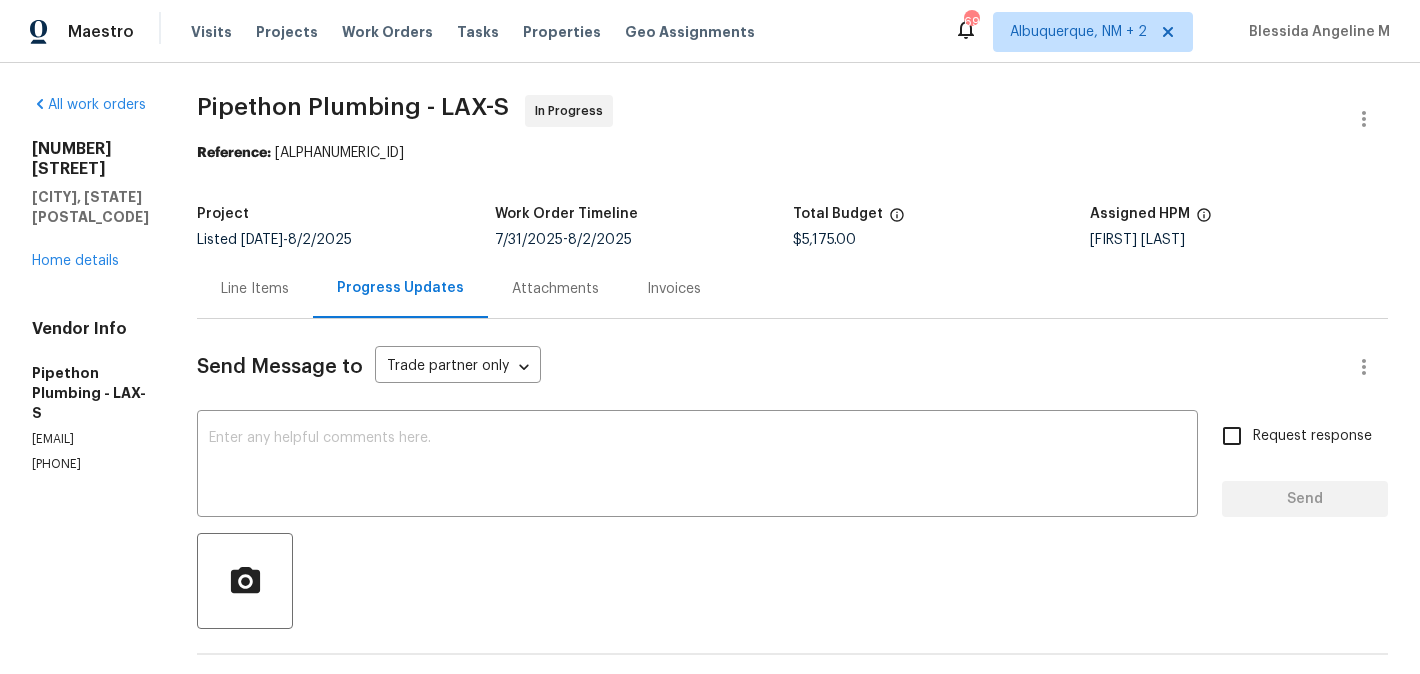 click on "Project Listed   7/18/2025  -  8/2/2025 Work Order Timeline 7/31/2025  -  8/2/2025 Total Budget $5,175.00 Assigned HPM Luis Pedro Ocampo Alvizuris" at bounding box center (792, 227) 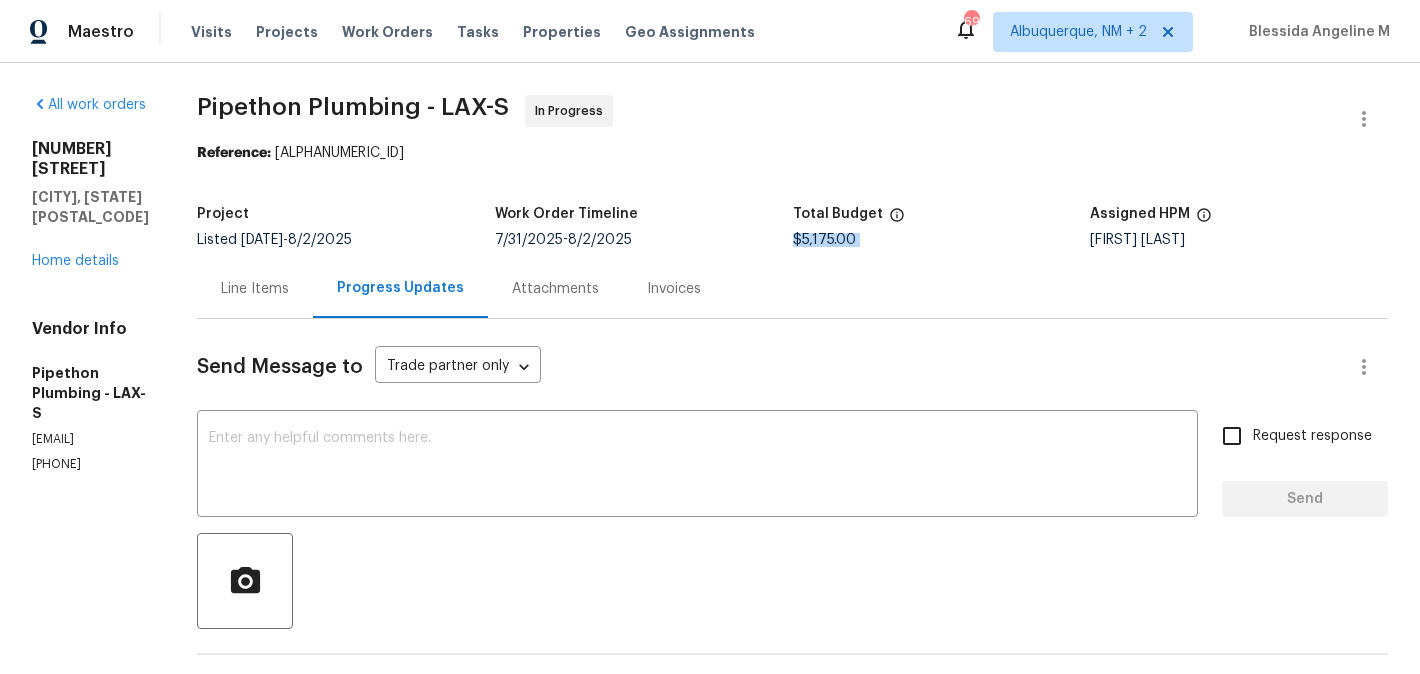 click on "Project Listed   7/18/2025  -  8/2/2025 Work Order Timeline 7/31/2025  -  8/2/2025 Total Budget $5,175.00 Assigned HPM Luis Pedro Ocampo Alvizuris" at bounding box center (792, 227) 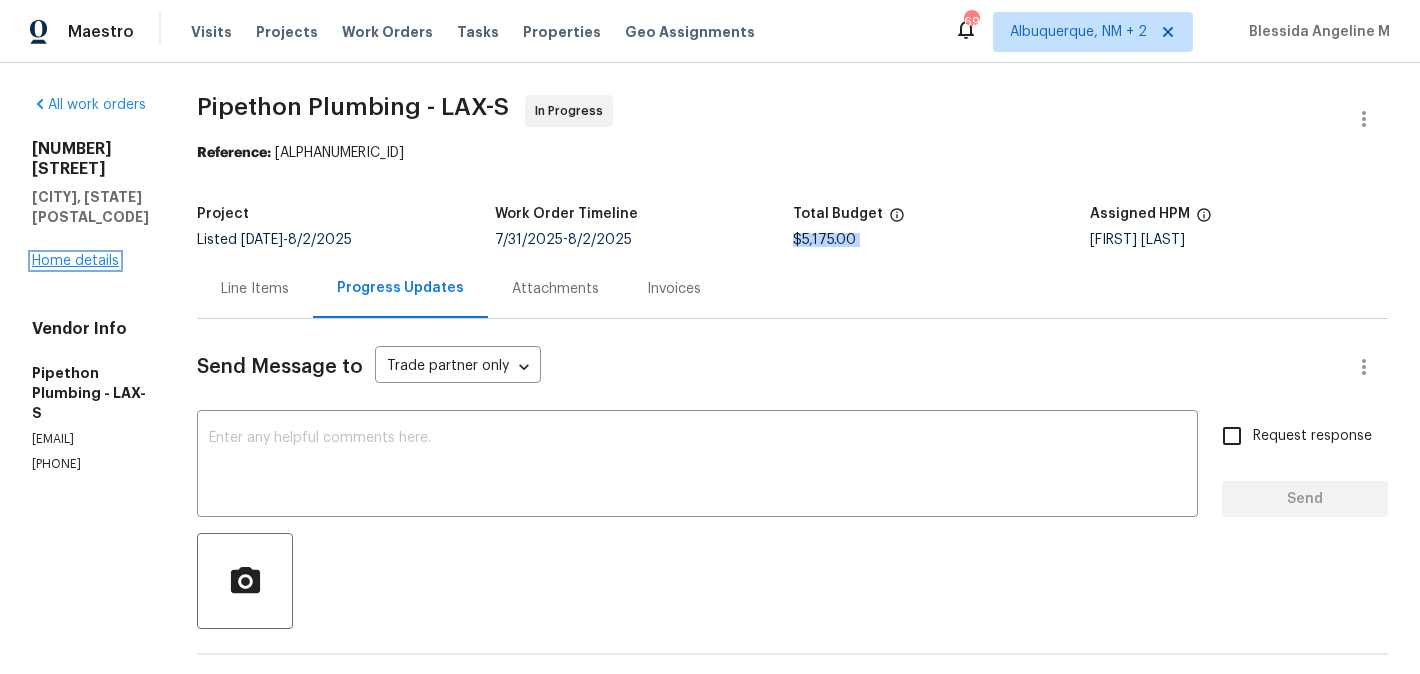 click on "Home details" at bounding box center [75, 261] 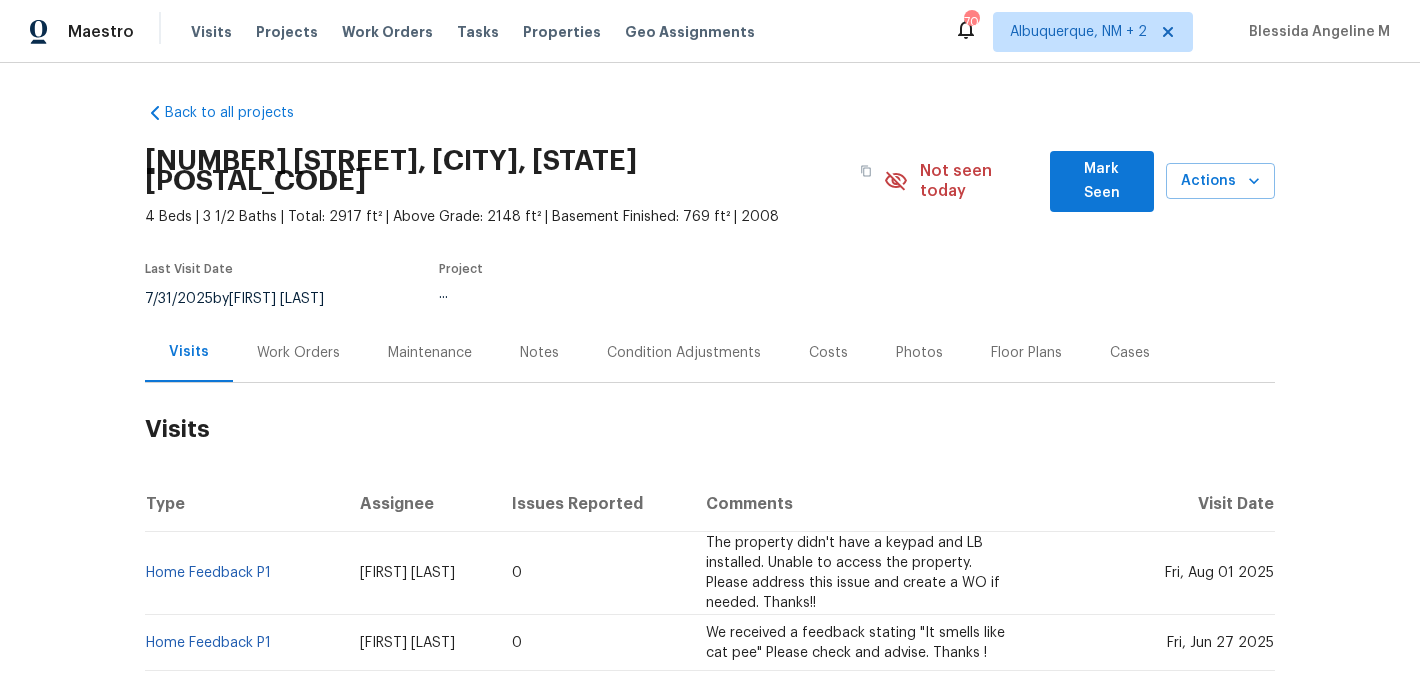 scroll, scrollTop: 0, scrollLeft: 0, axis: both 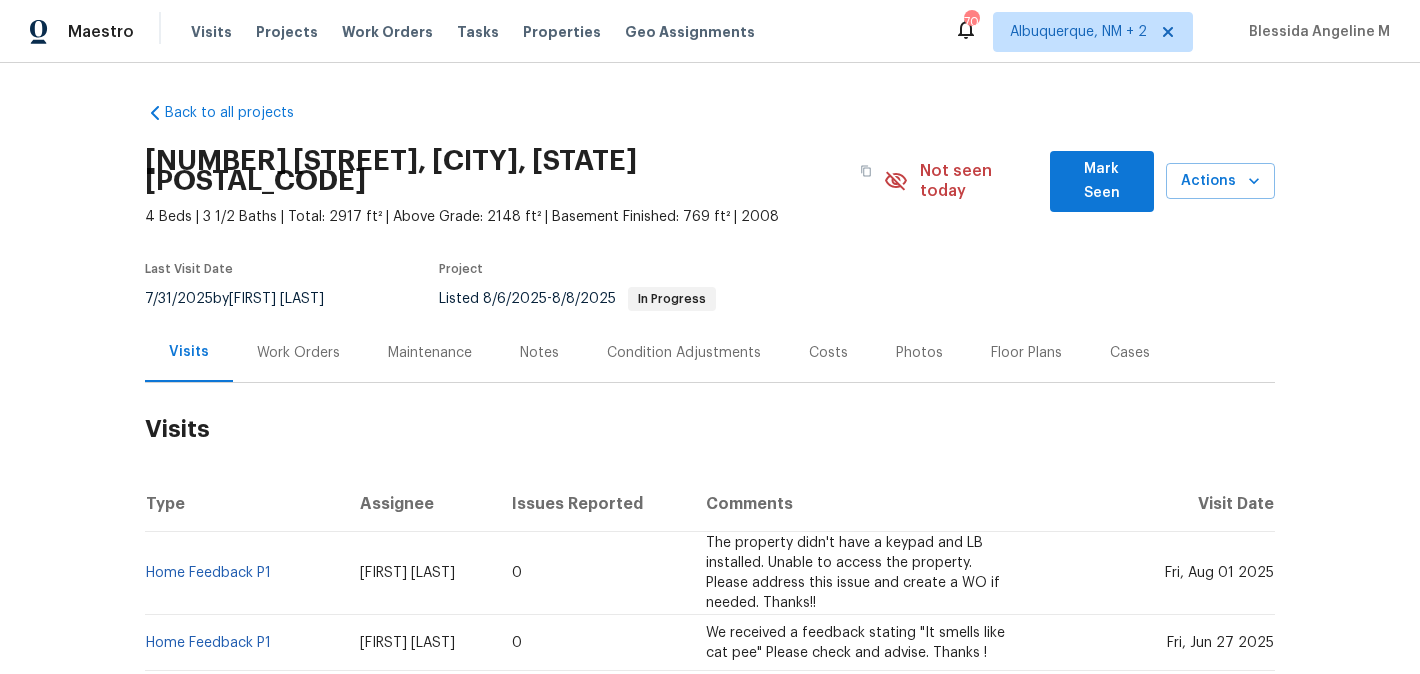 click on "Work Orders" at bounding box center (298, 352) 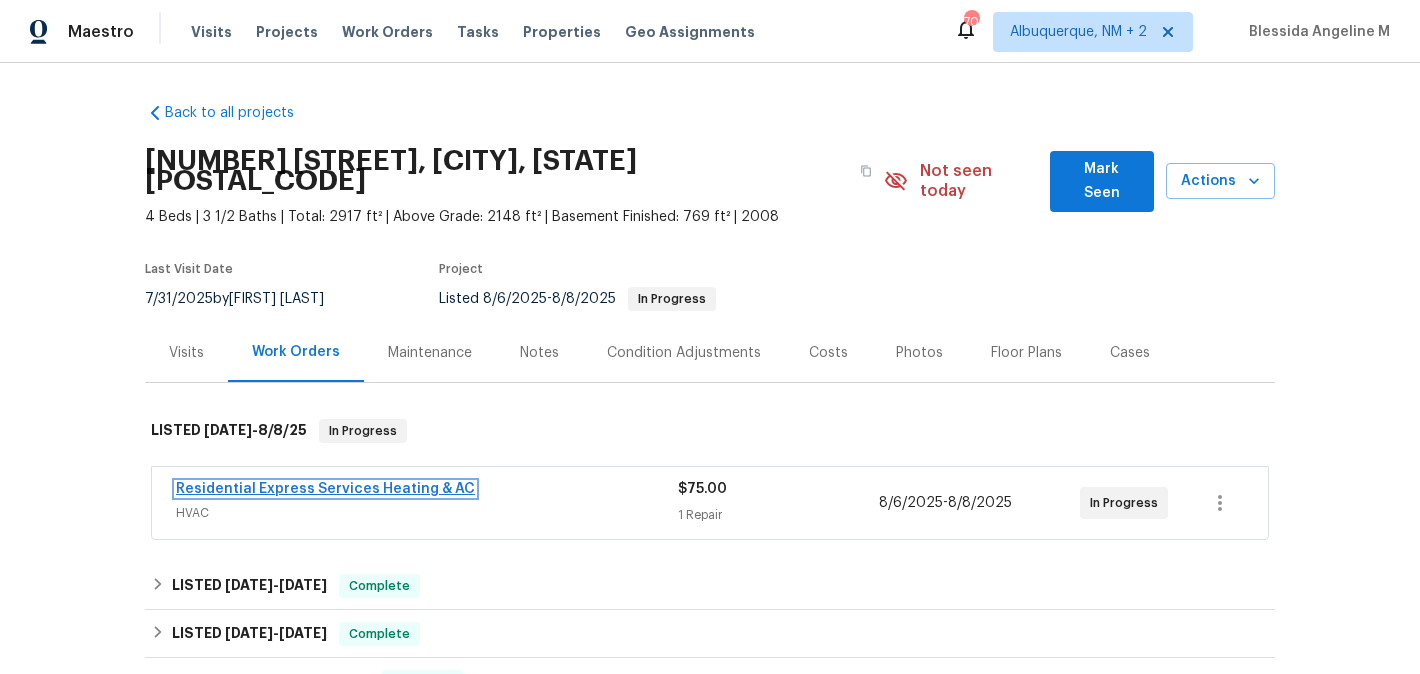 click on "Residential Express Services Heating & AC" at bounding box center [325, 489] 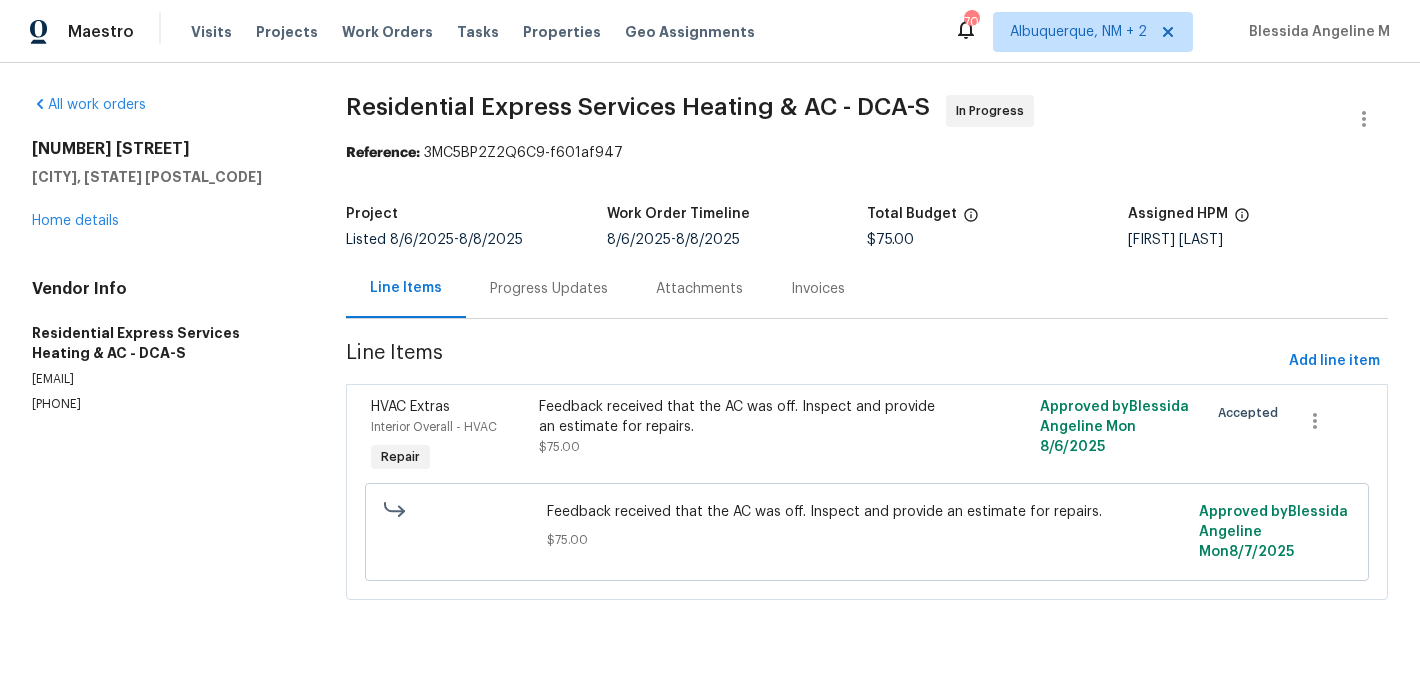 click on "Progress Updates" at bounding box center (549, 289) 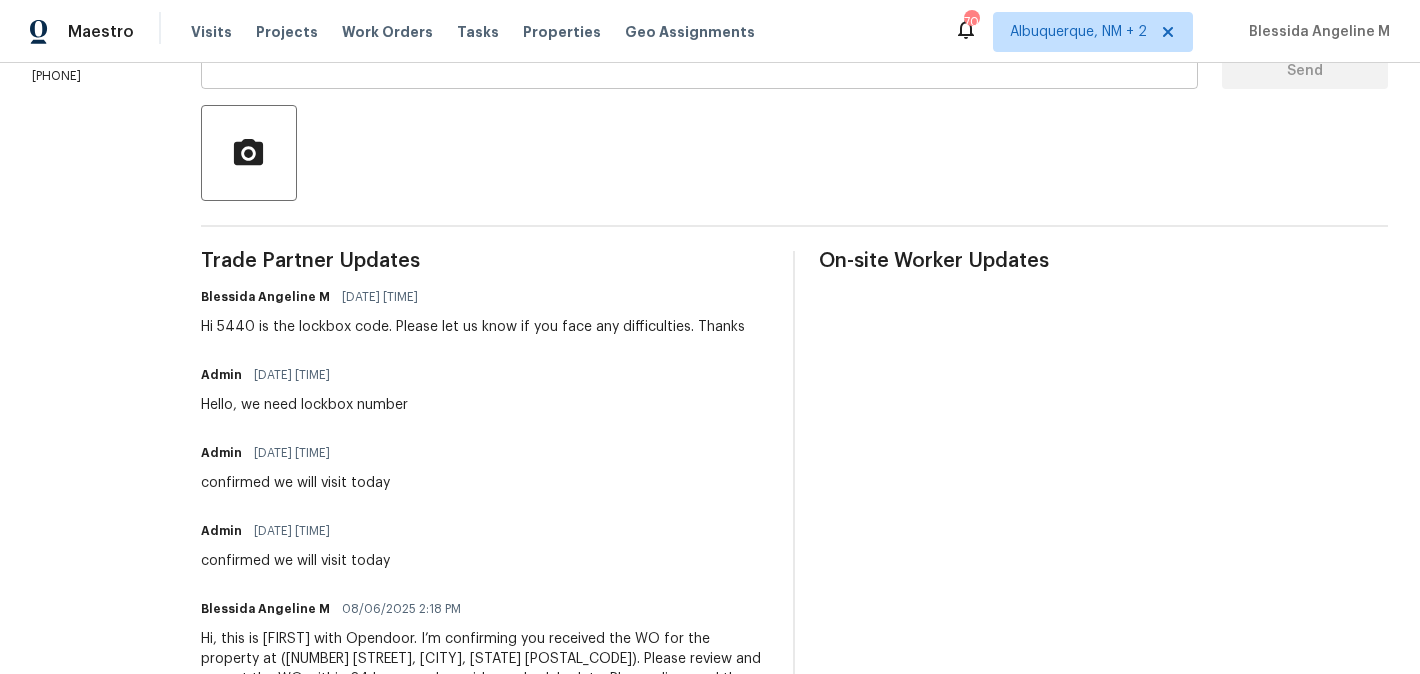 scroll, scrollTop: 508, scrollLeft: 0, axis: vertical 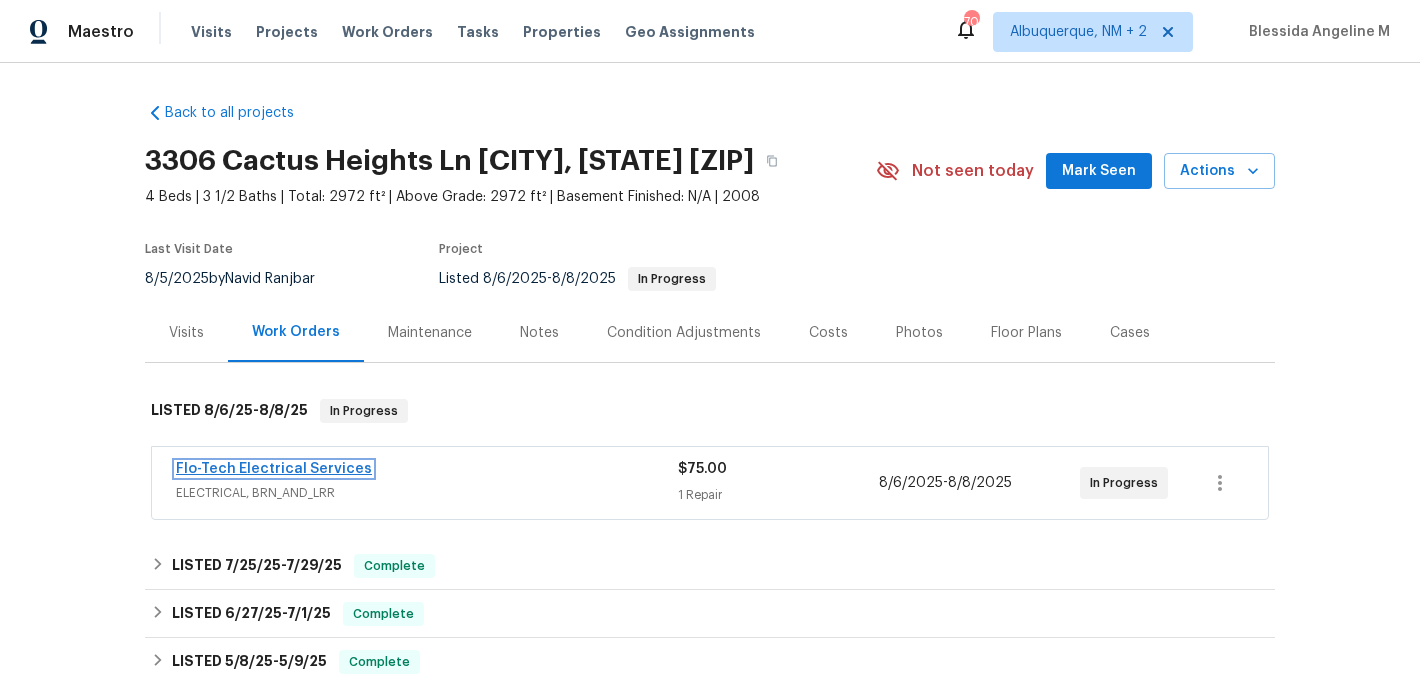 click on "Flo-Tech Electrical Services" at bounding box center [274, 469] 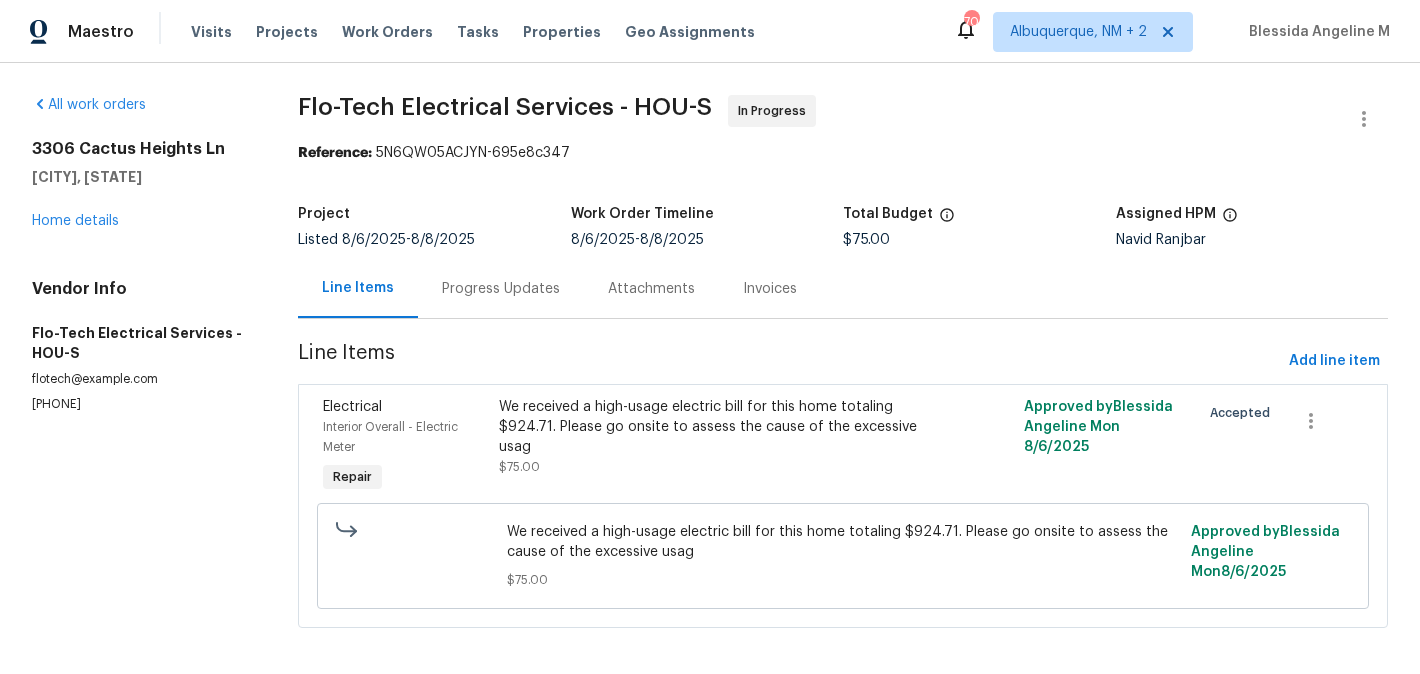 click on "Progress Updates" at bounding box center (501, 289) 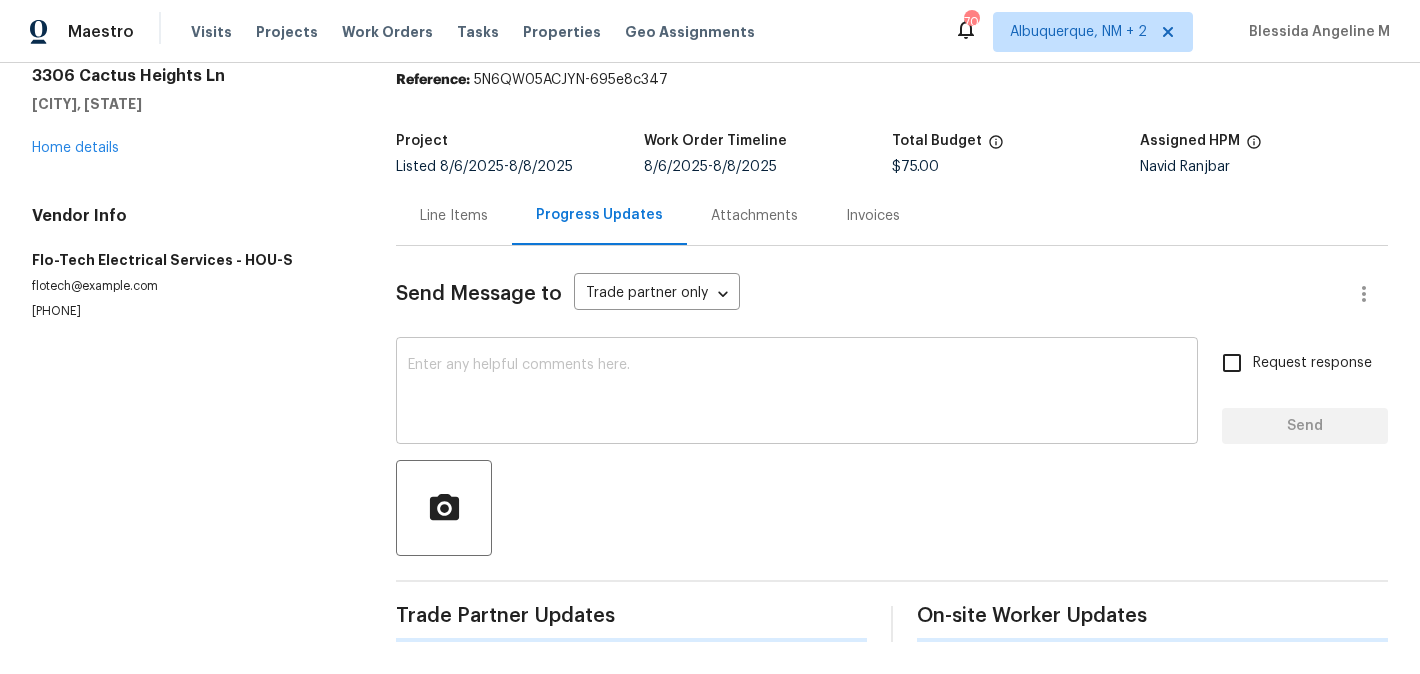 scroll, scrollTop: 325, scrollLeft: 0, axis: vertical 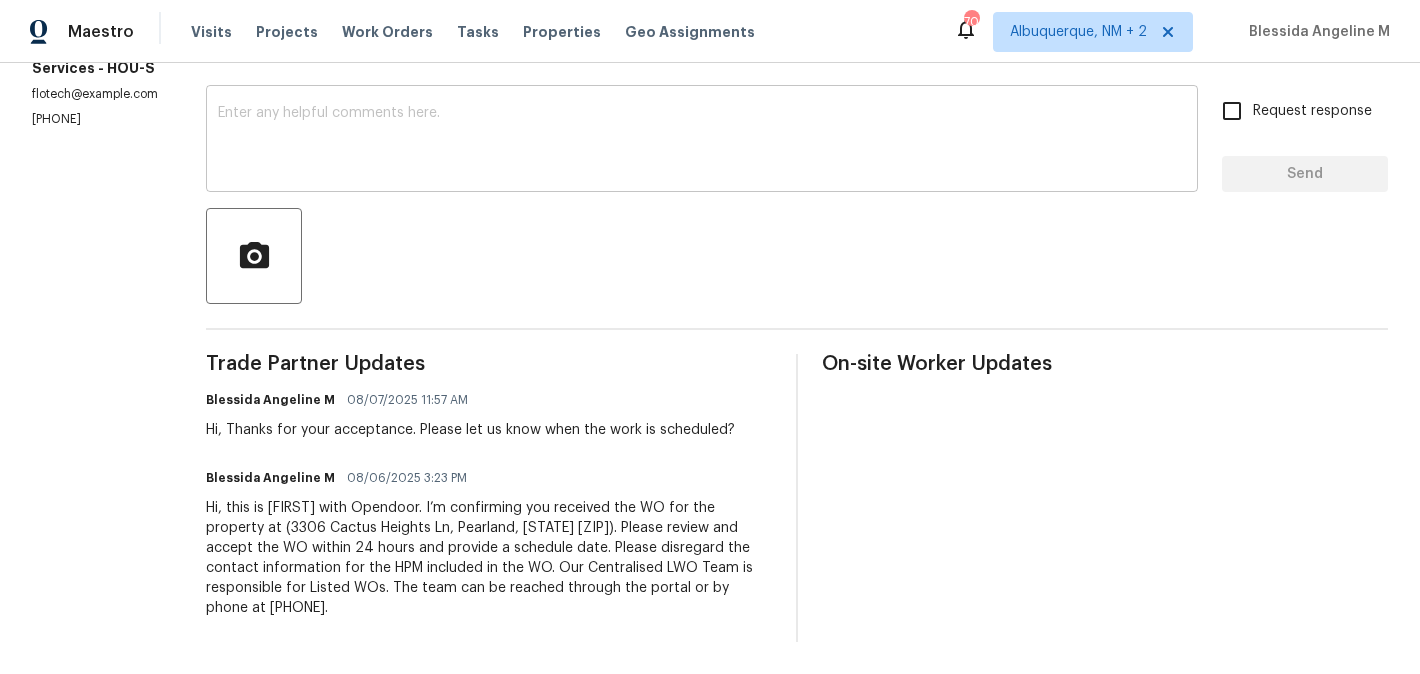 click on "Trade Partner Updates Blessida Angeline M 08/07/2025 11:57 AM Hi, Thanks for your acceptance. Please let us know when the work is scheduled? Blessida Angeline M 08/06/2025 3:23 PM Hi, this is Blessida with Opendoor. I’m confirming you received the WO for the property at (3306 Cactus Heights Ln, Pearland, TX 77581). Please review and accept the WO within 24 hours and provide a schedule date. Please disregard the contact information for the HPM included in the WO. Our Centralised LWO Team is responsible for Listed WOs. The team can be reached through the portal or by phone at (480) 478-0155." at bounding box center (489, 498) 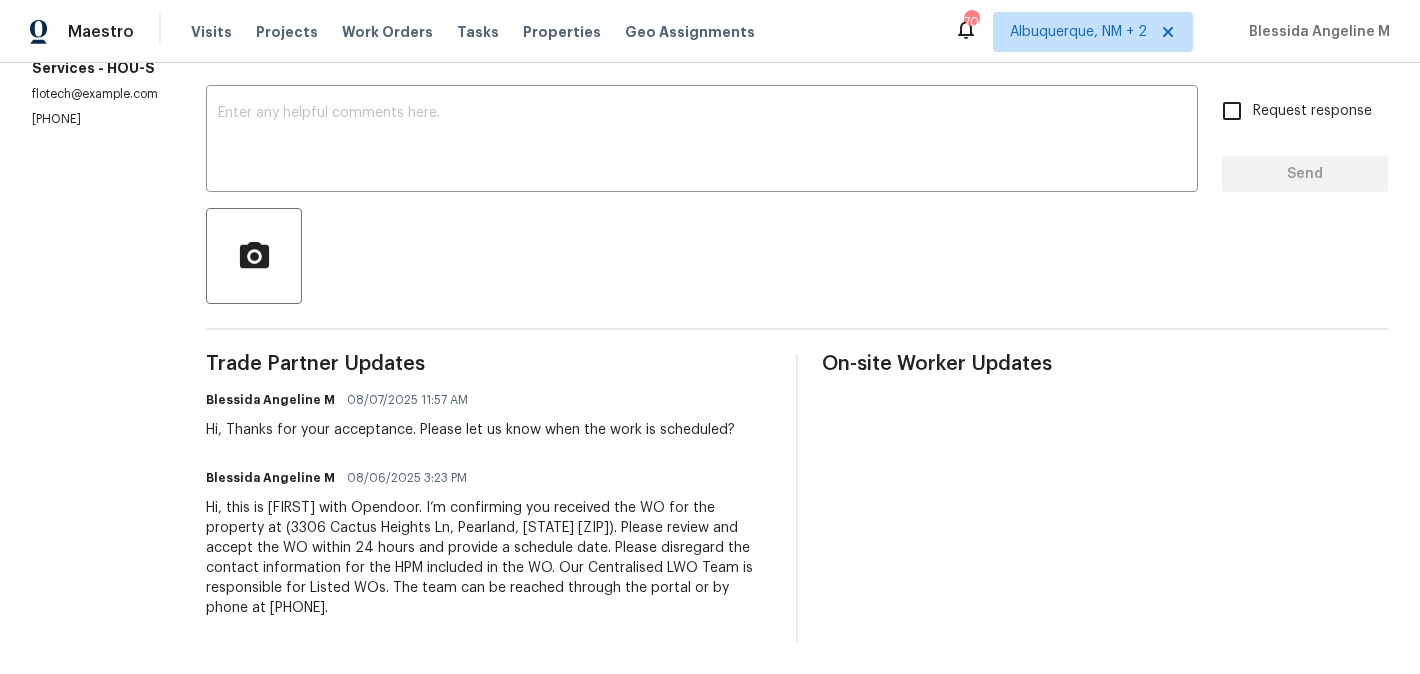 click on "(832) 443-2089" at bounding box center [95, 119] 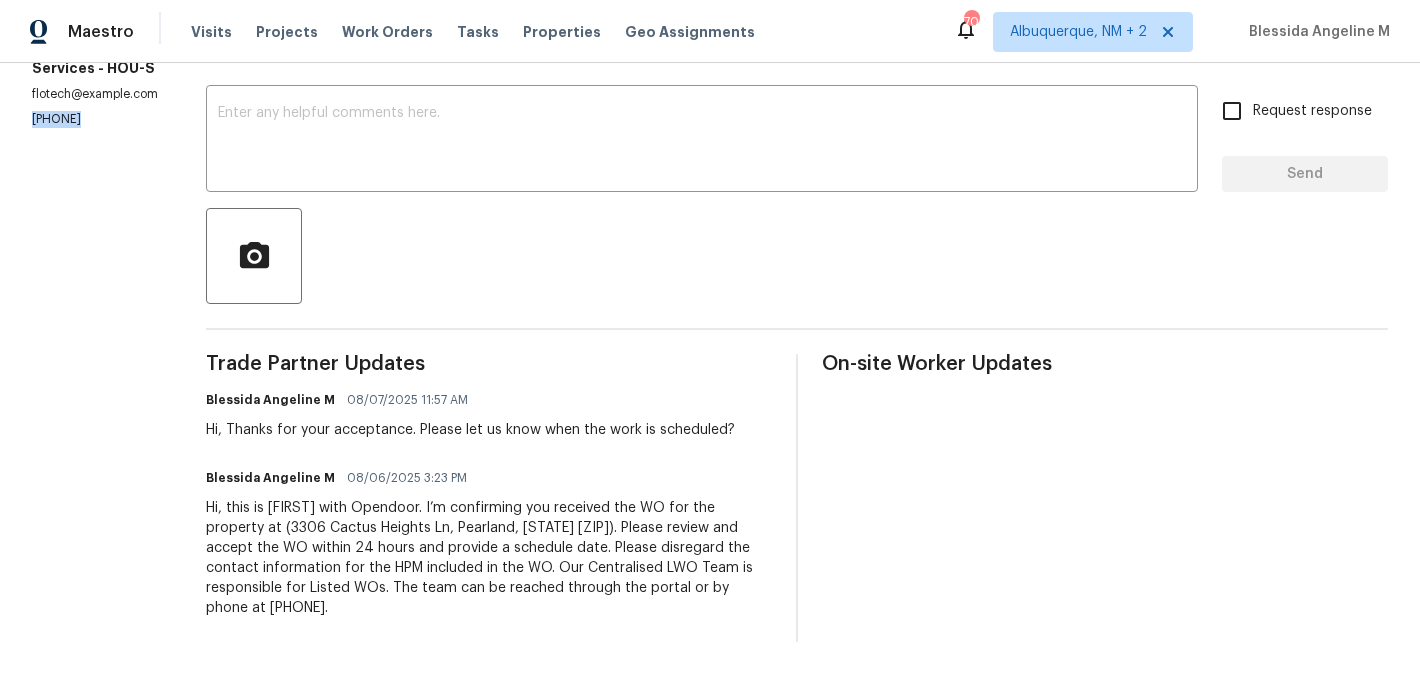 click on "(832) 443-2089" at bounding box center (95, 119) 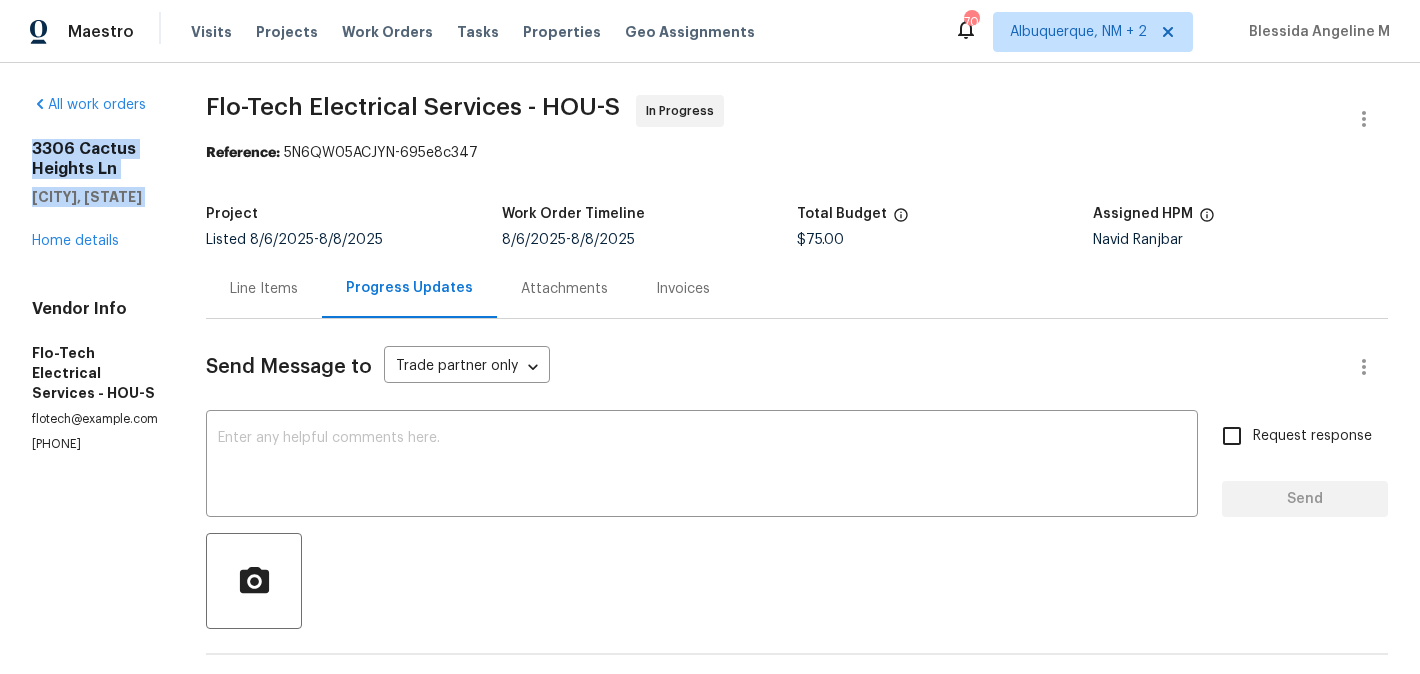 drag, startPoint x: 167, startPoint y: 207, endPoint x: 23, endPoint y: 127, distance: 164.73009 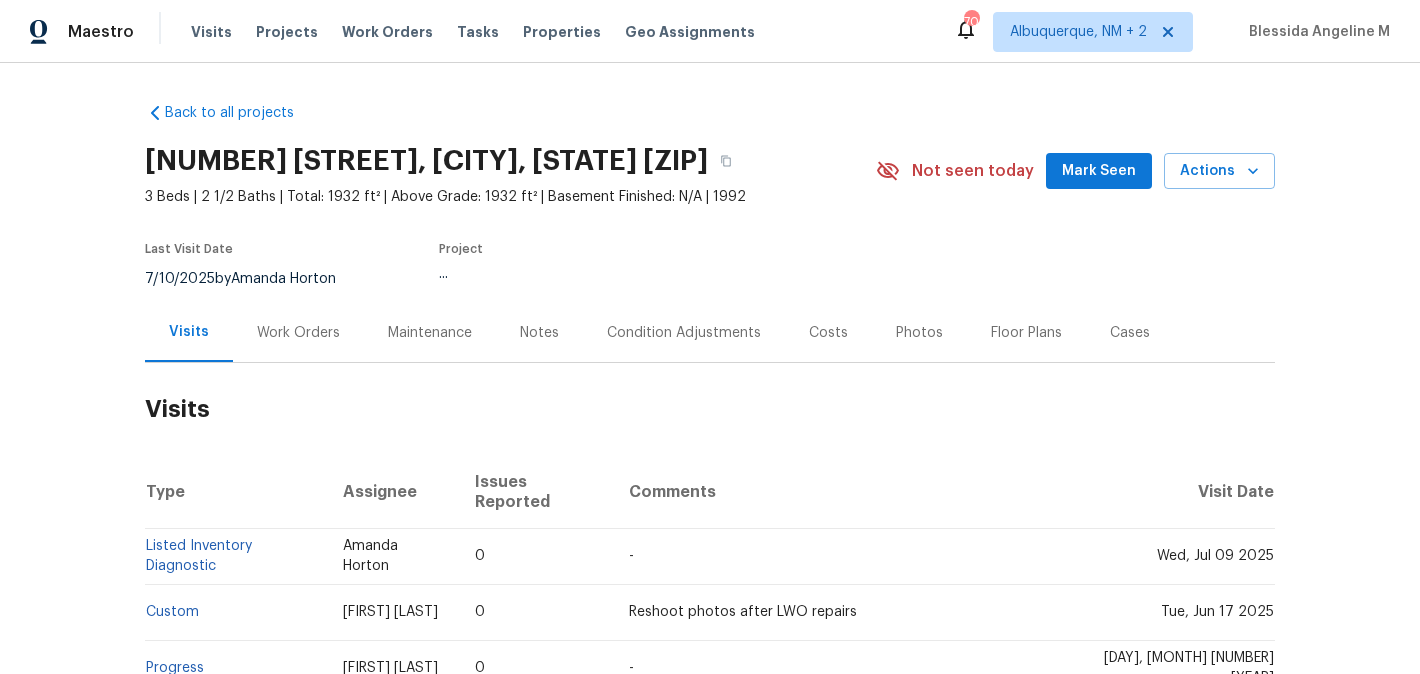 scroll, scrollTop: 0, scrollLeft: 0, axis: both 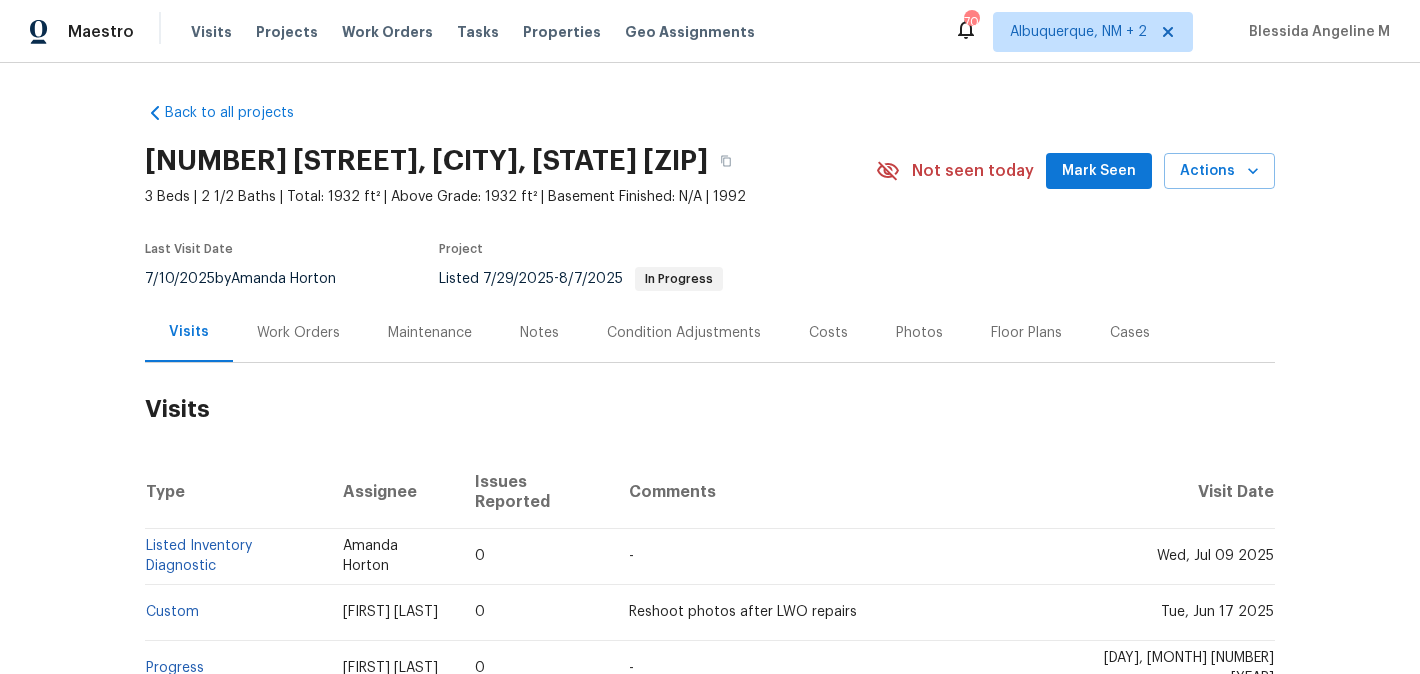 click on "Work Orders" at bounding box center [298, 333] 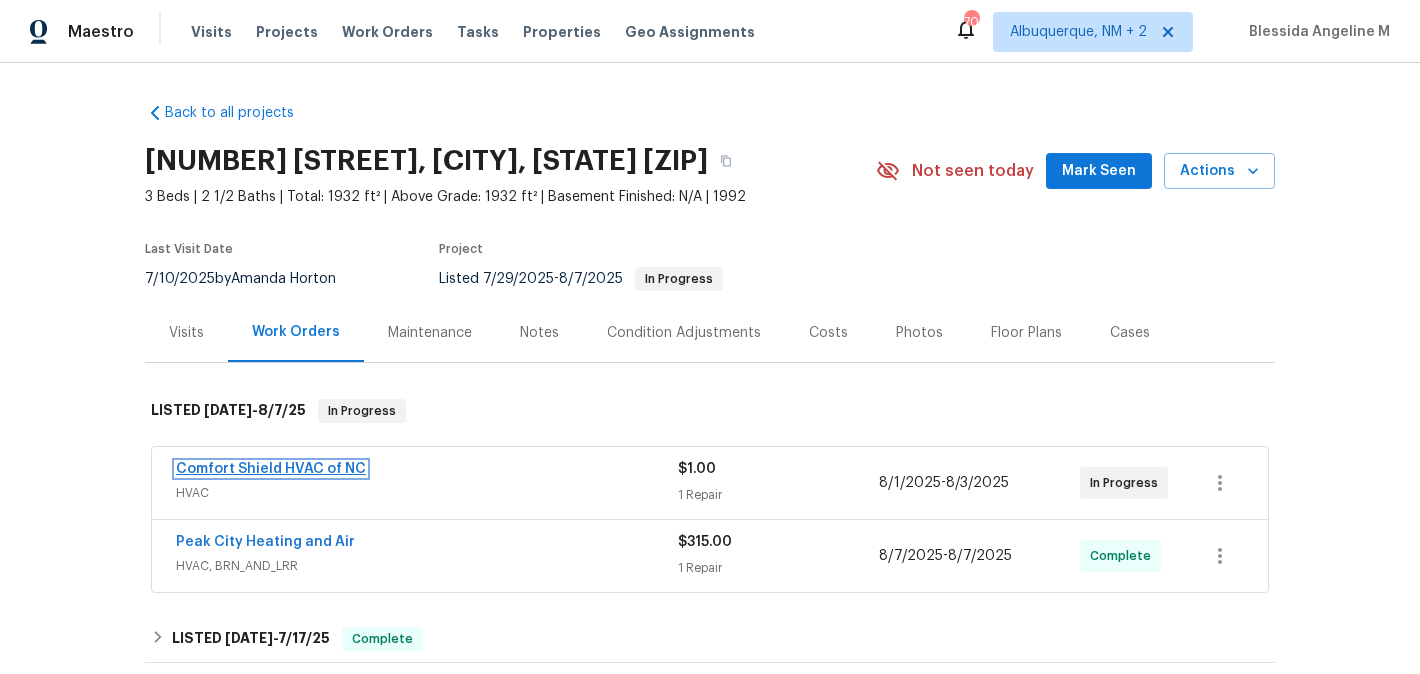 click on "Comfort Shield HVAC of NC" at bounding box center (271, 469) 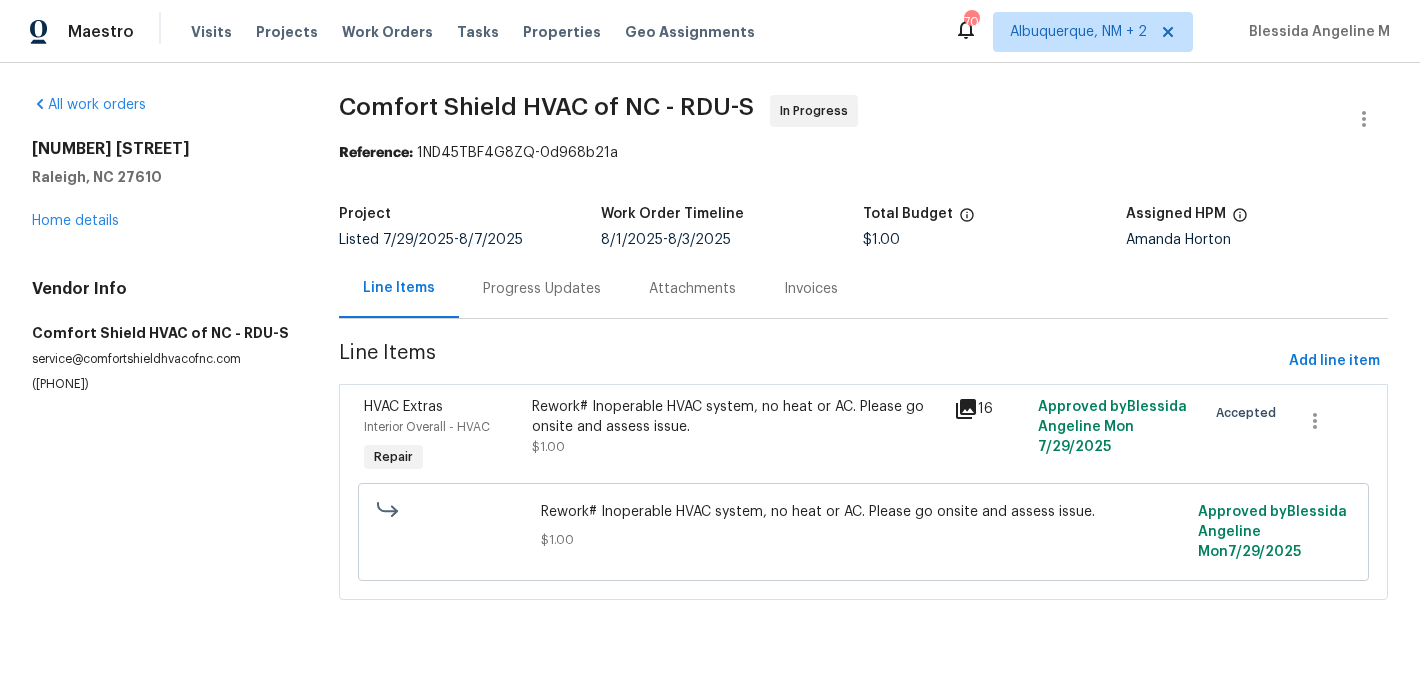 click on "Progress Updates" at bounding box center [542, 288] 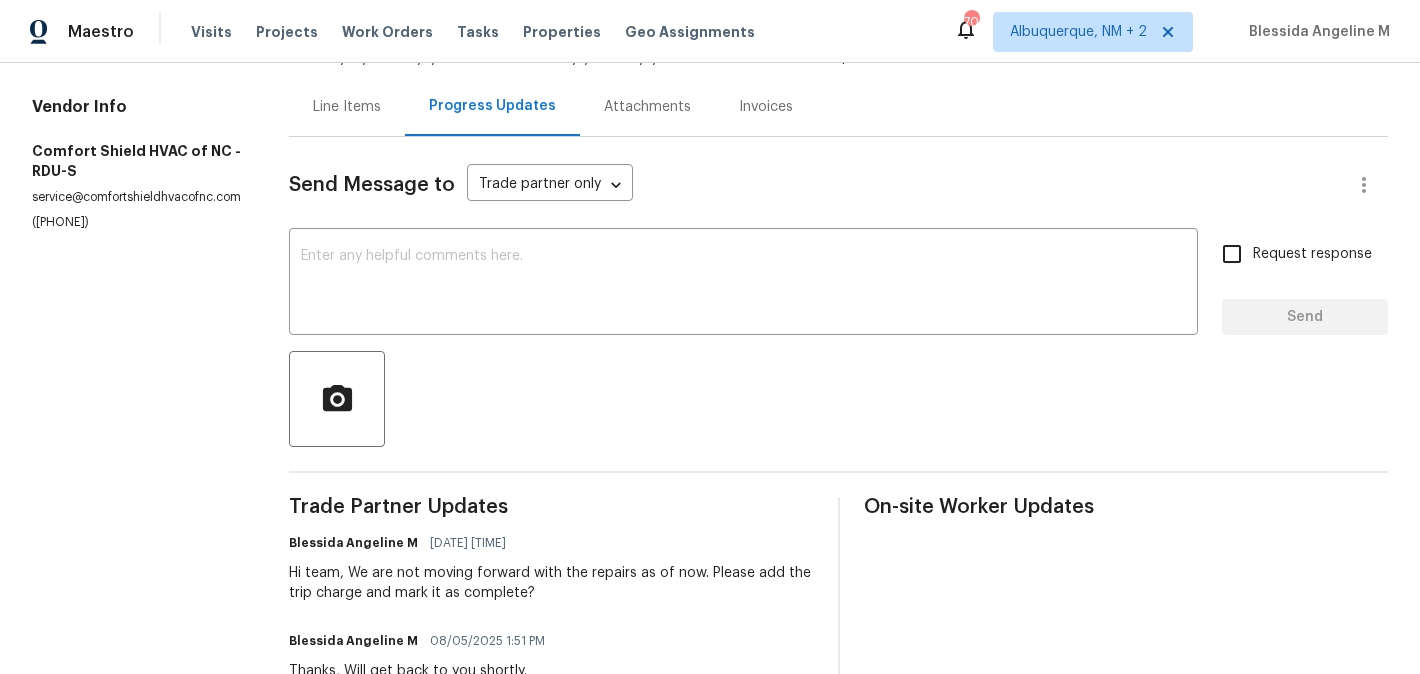 scroll, scrollTop: 0, scrollLeft: 0, axis: both 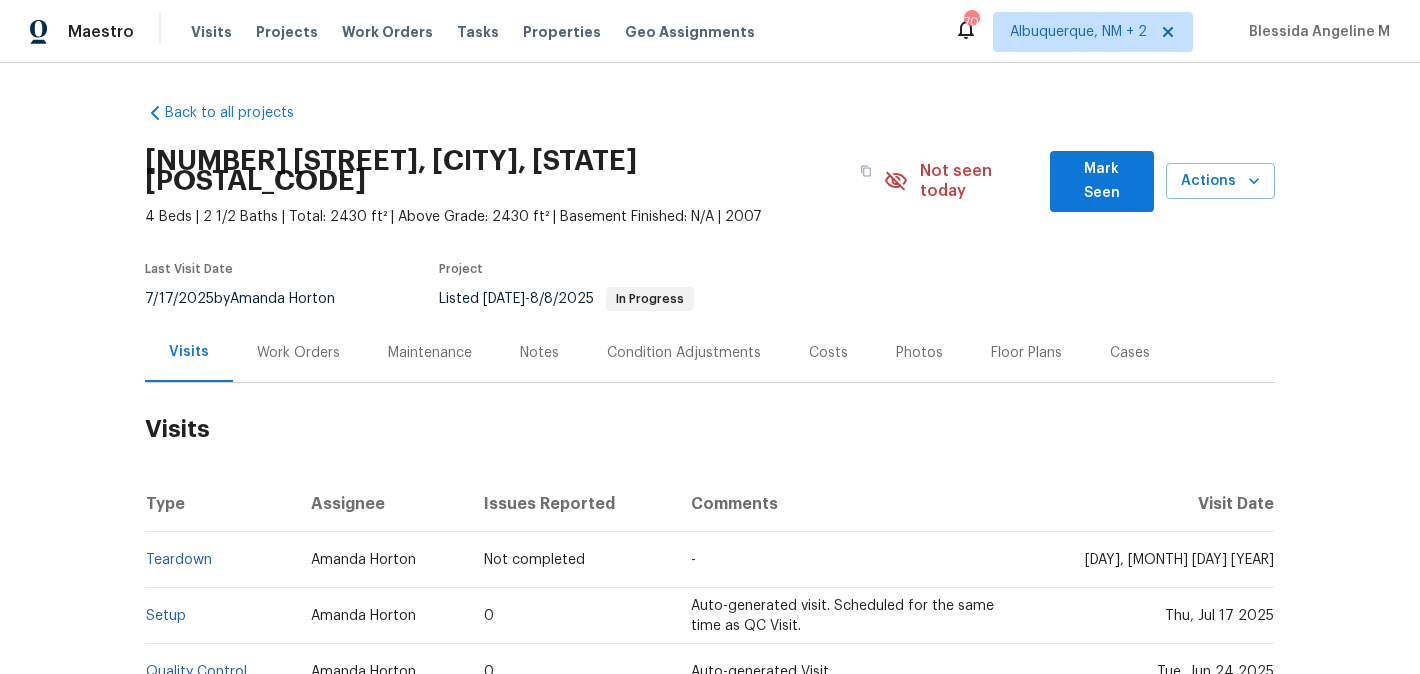 click on "Work Orders" at bounding box center (298, 353) 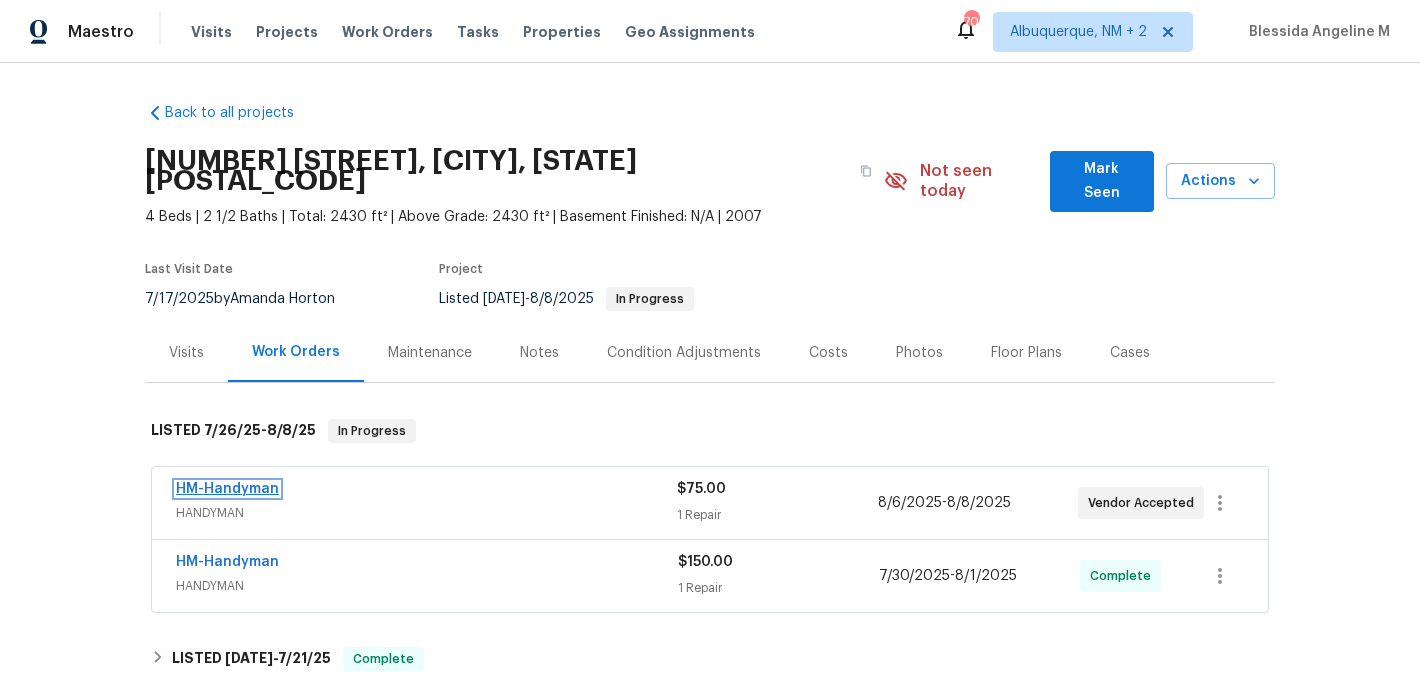 click on "HM-Handyman" at bounding box center [227, 489] 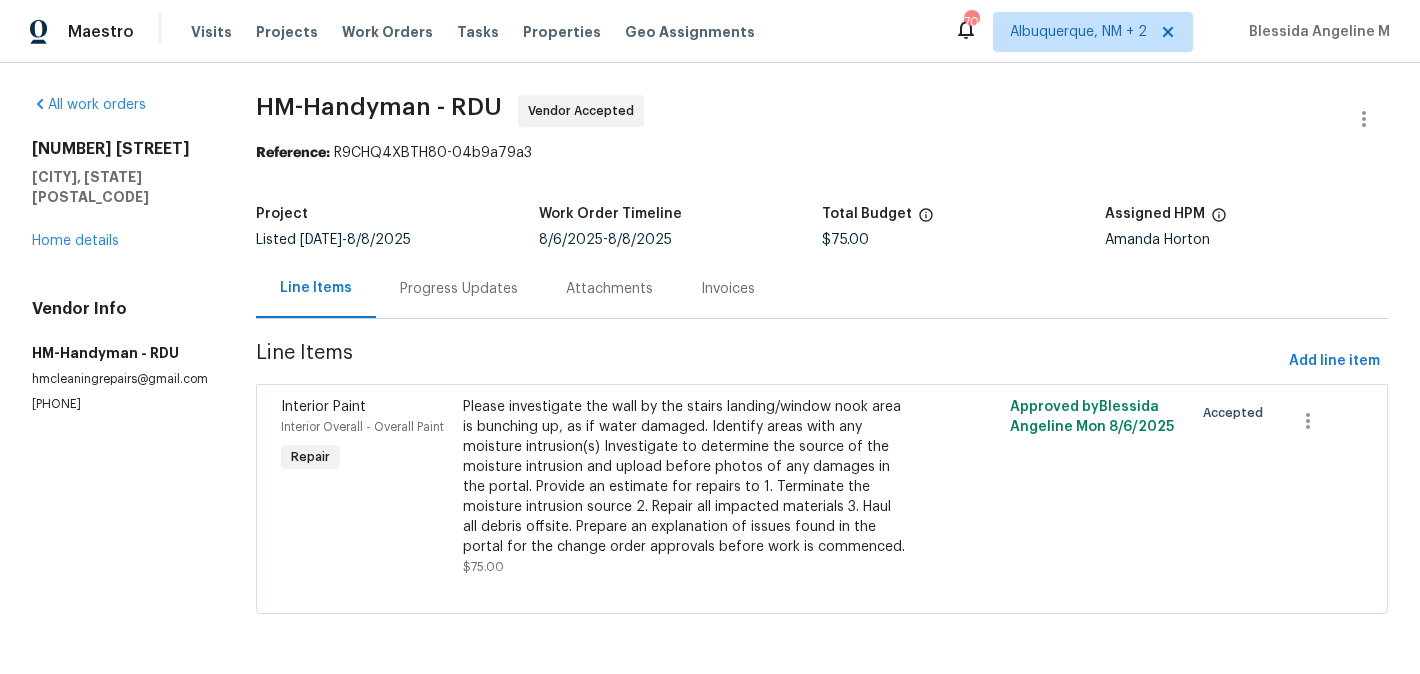 click on "Progress Updates" at bounding box center [459, 288] 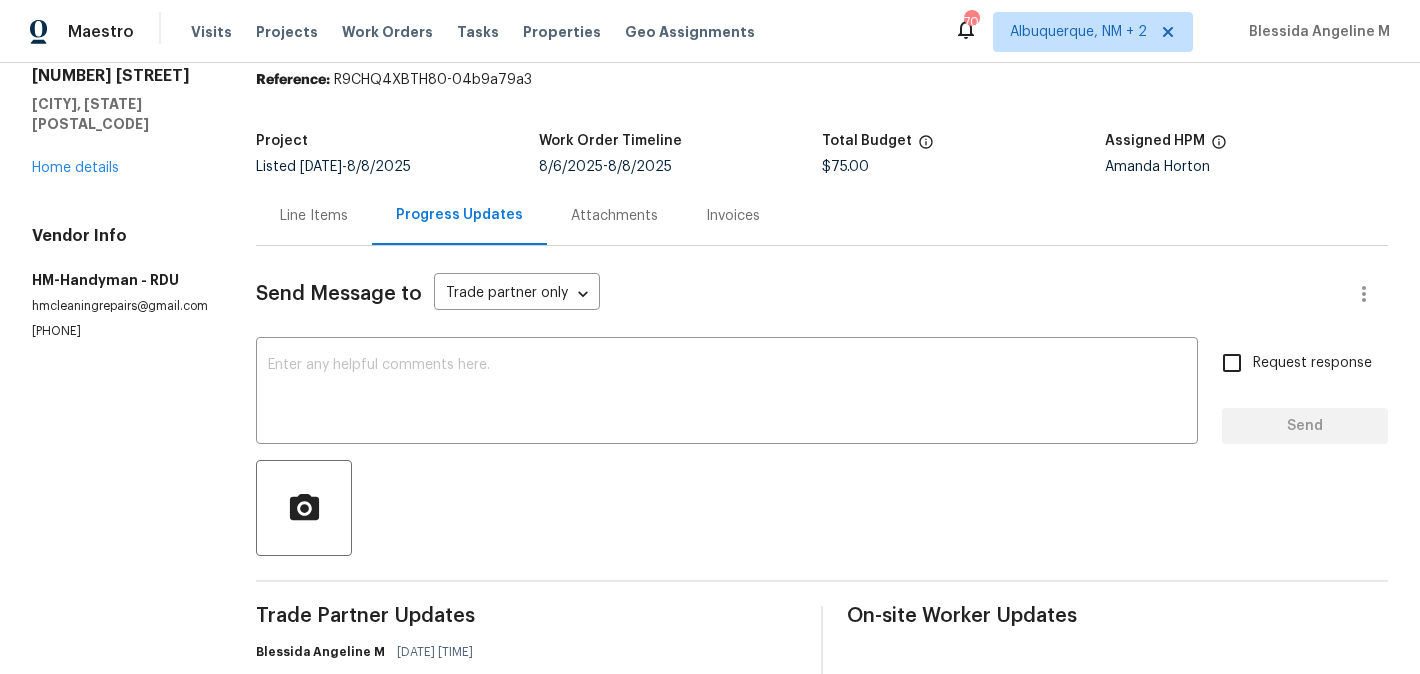 scroll, scrollTop: 230, scrollLeft: 0, axis: vertical 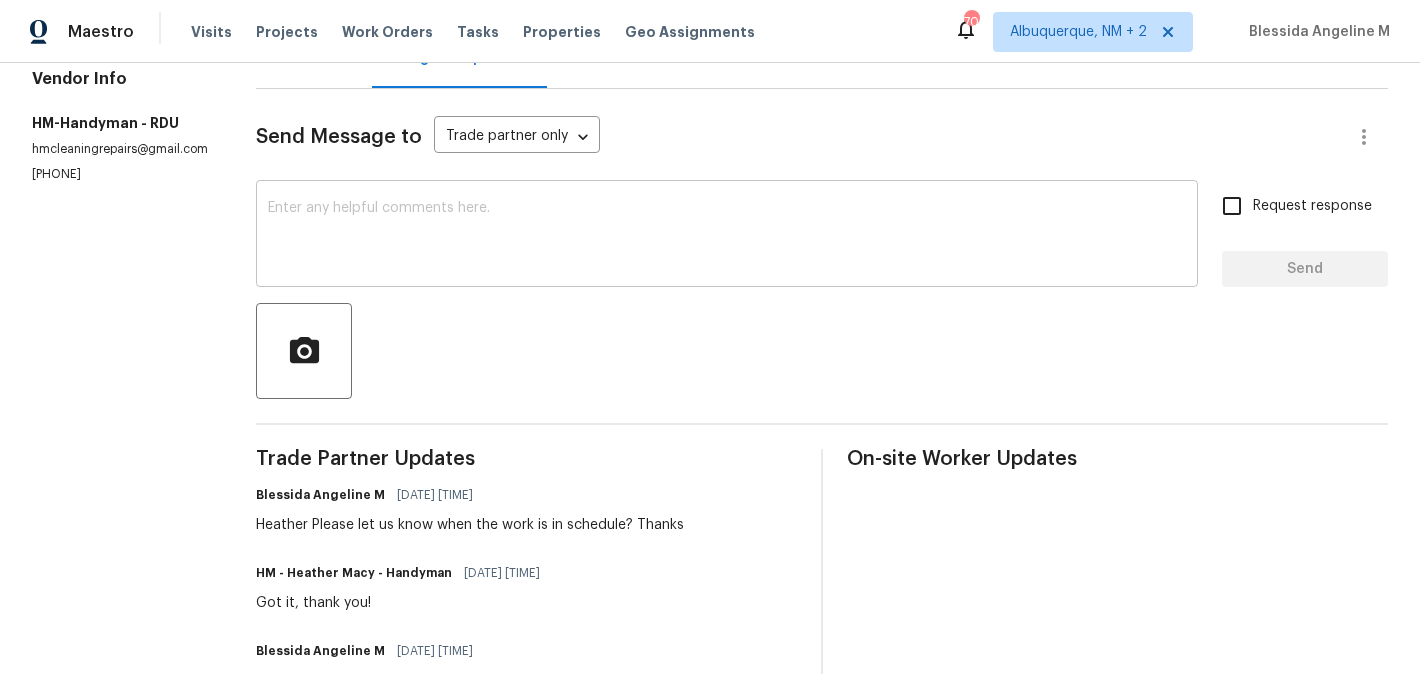 click at bounding box center (727, 236) 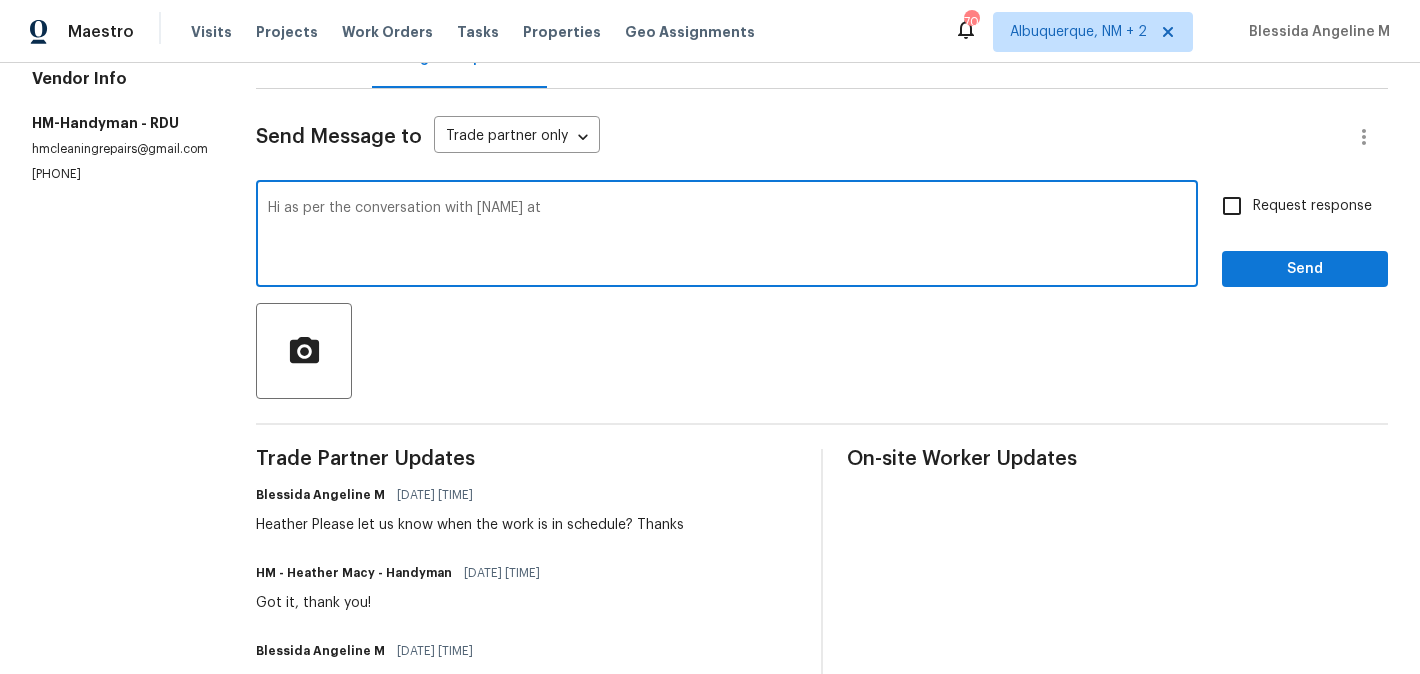 paste on "[PHONE]" 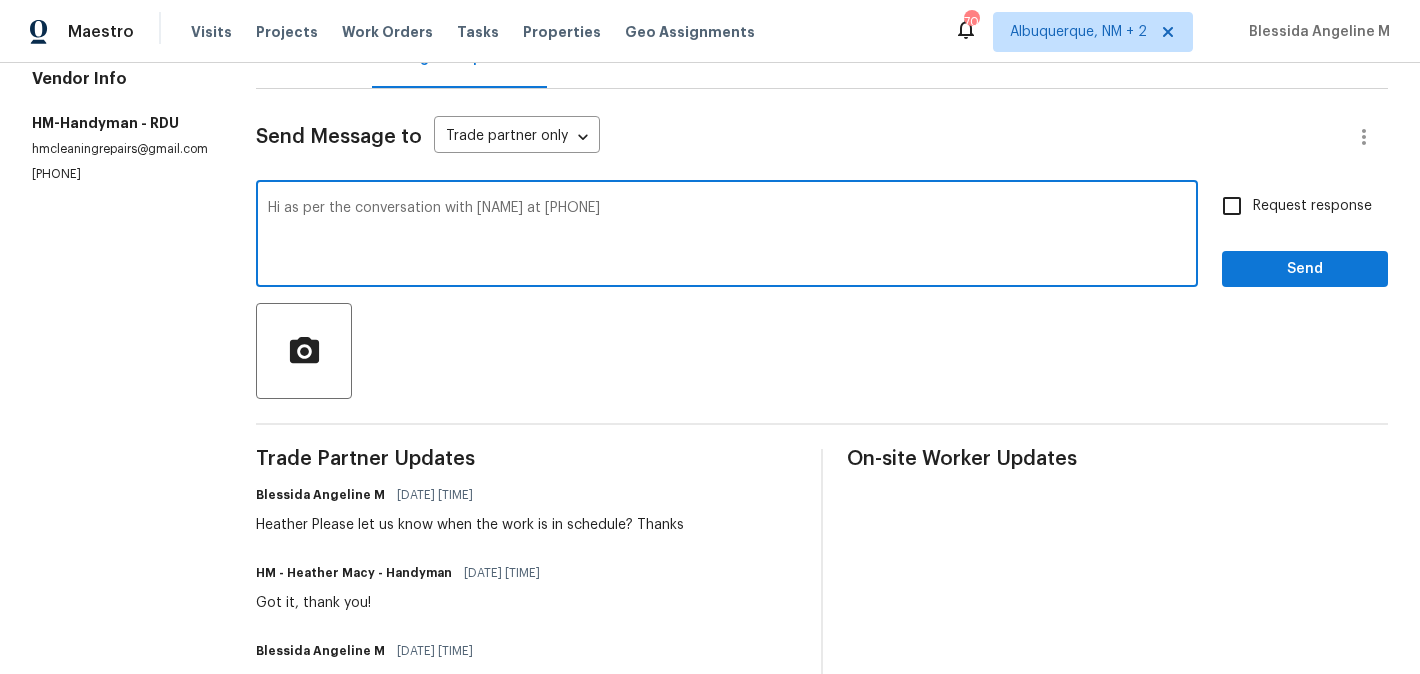 click on "Hi as per the conversation with [NAME] at [PHONE]" at bounding box center (727, 236) 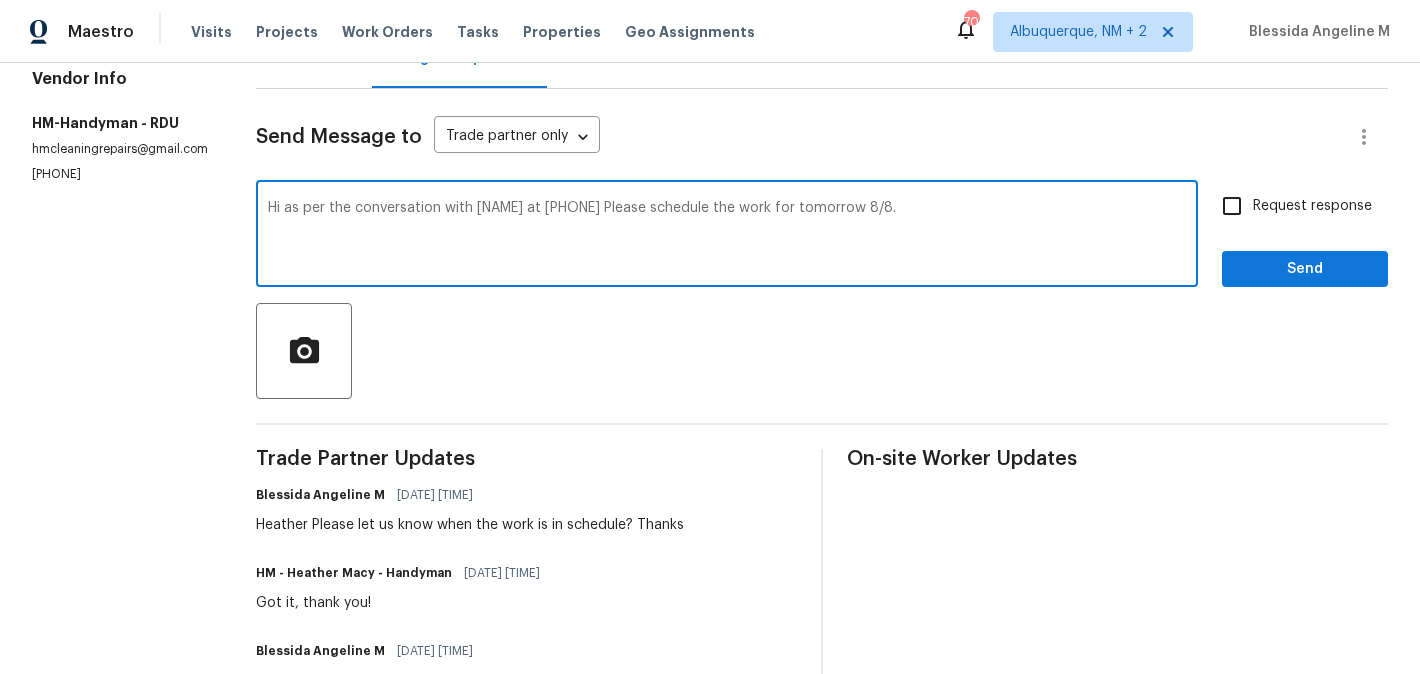 type on "Hi as per the conversation with [NAME] at [PHONE] Please schedule the work for tomorrow 8/8." 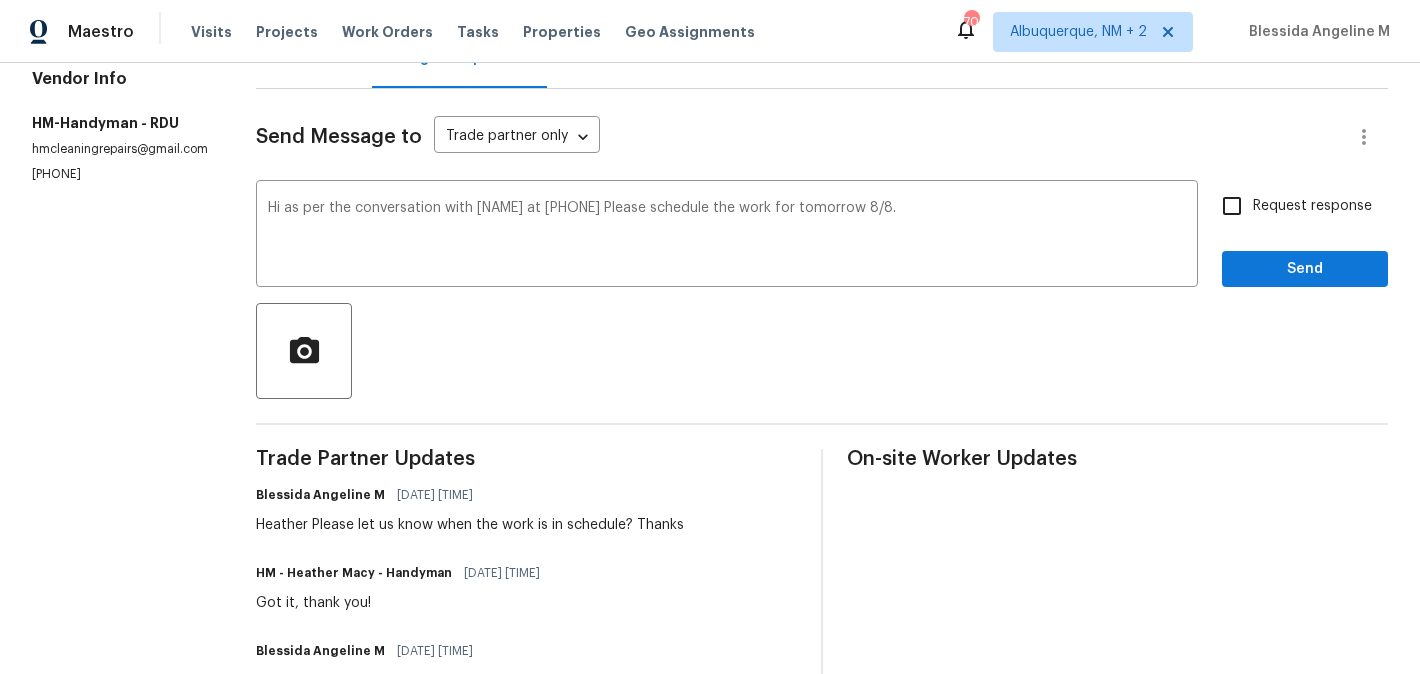 click on "Request response" at bounding box center (1312, 206) 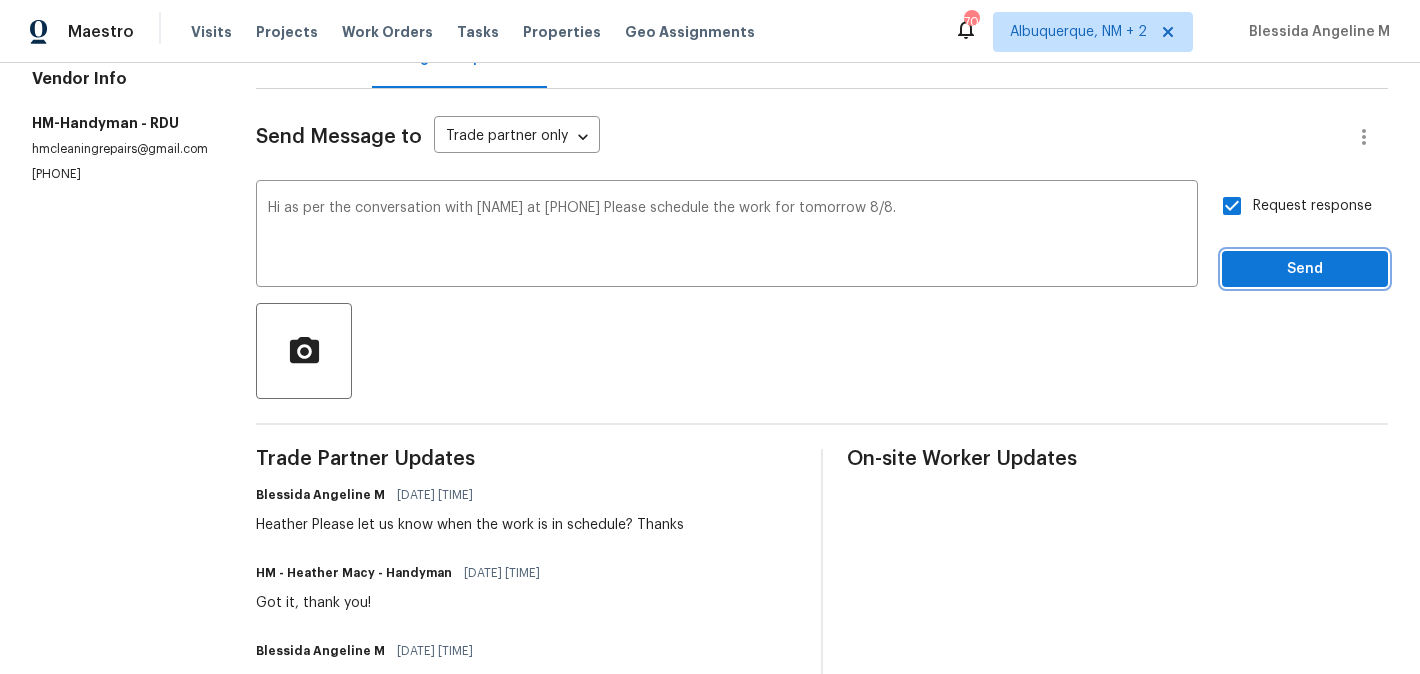 click on "Send" at bounding box center [1305, 269] 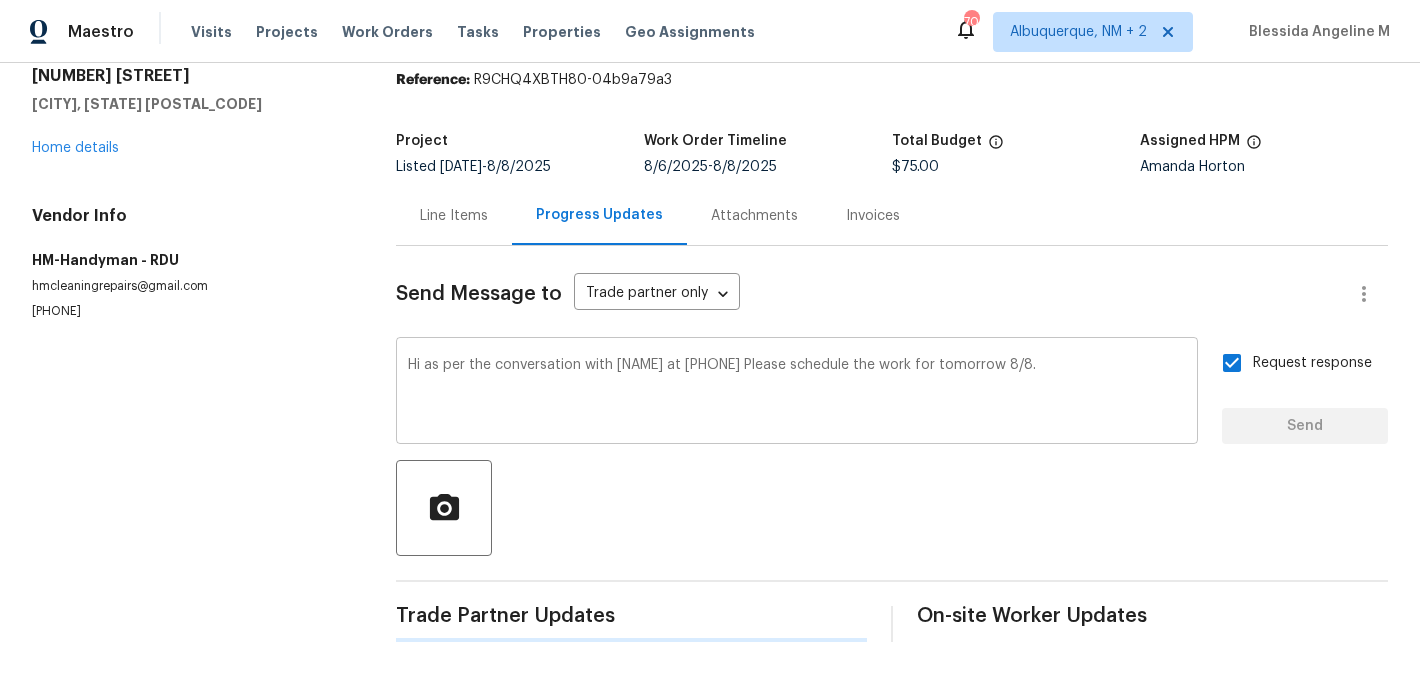 type 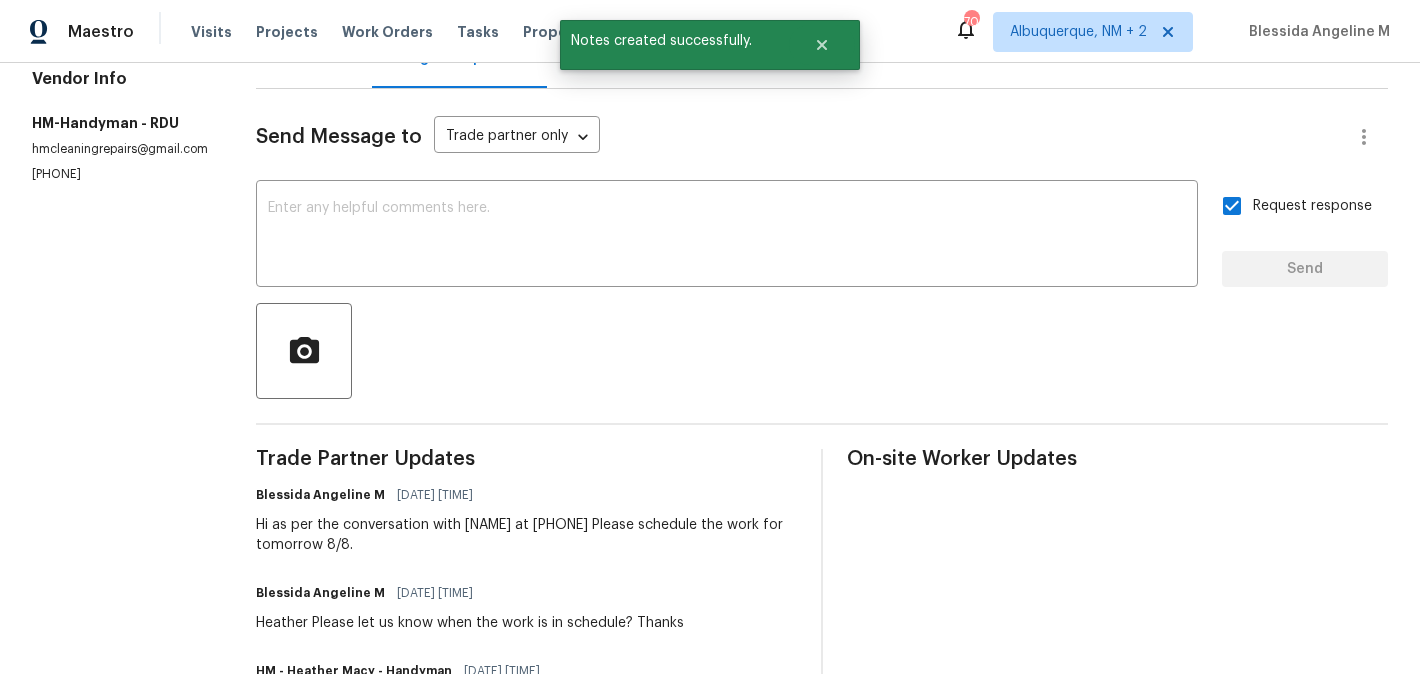 scroll, scrollTop: 0, scrollLeft: 0, axis: both 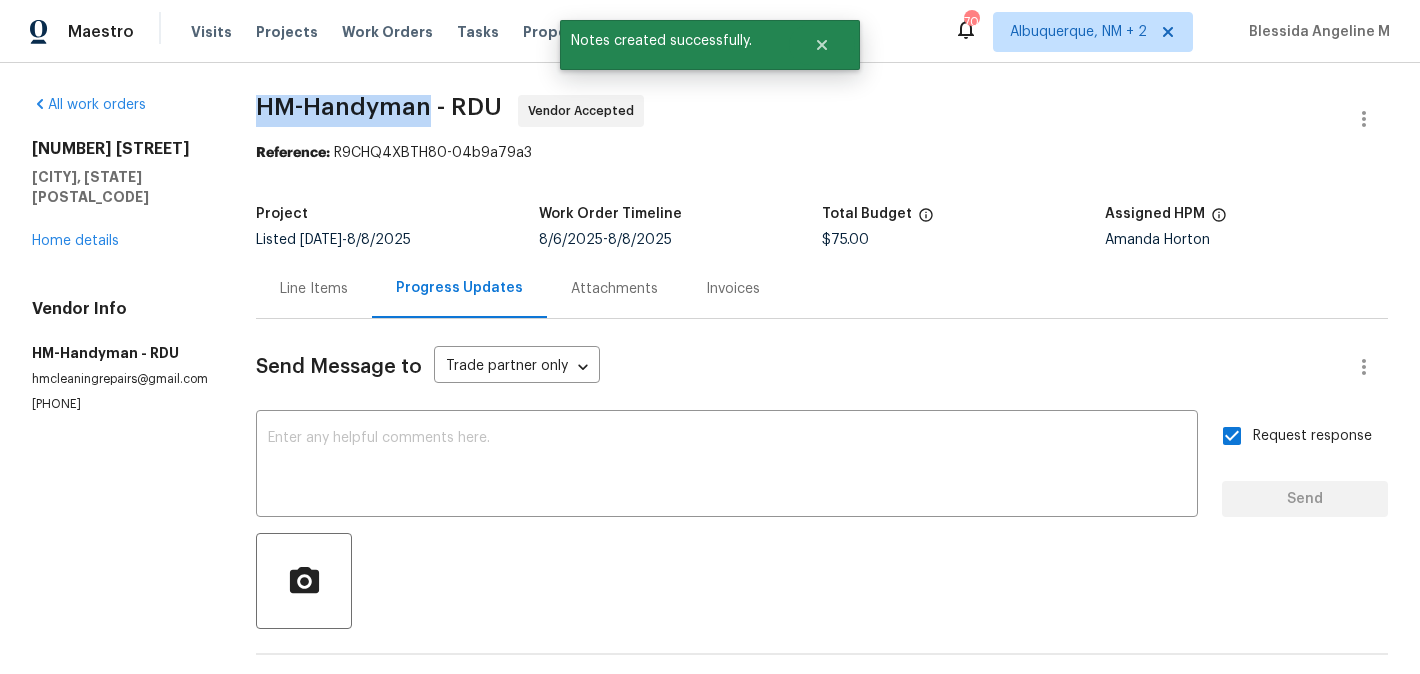 drag, startPoint x: 249, startPoint y: 115, endPoint x: 426, endPoint y: 115, distance: 177 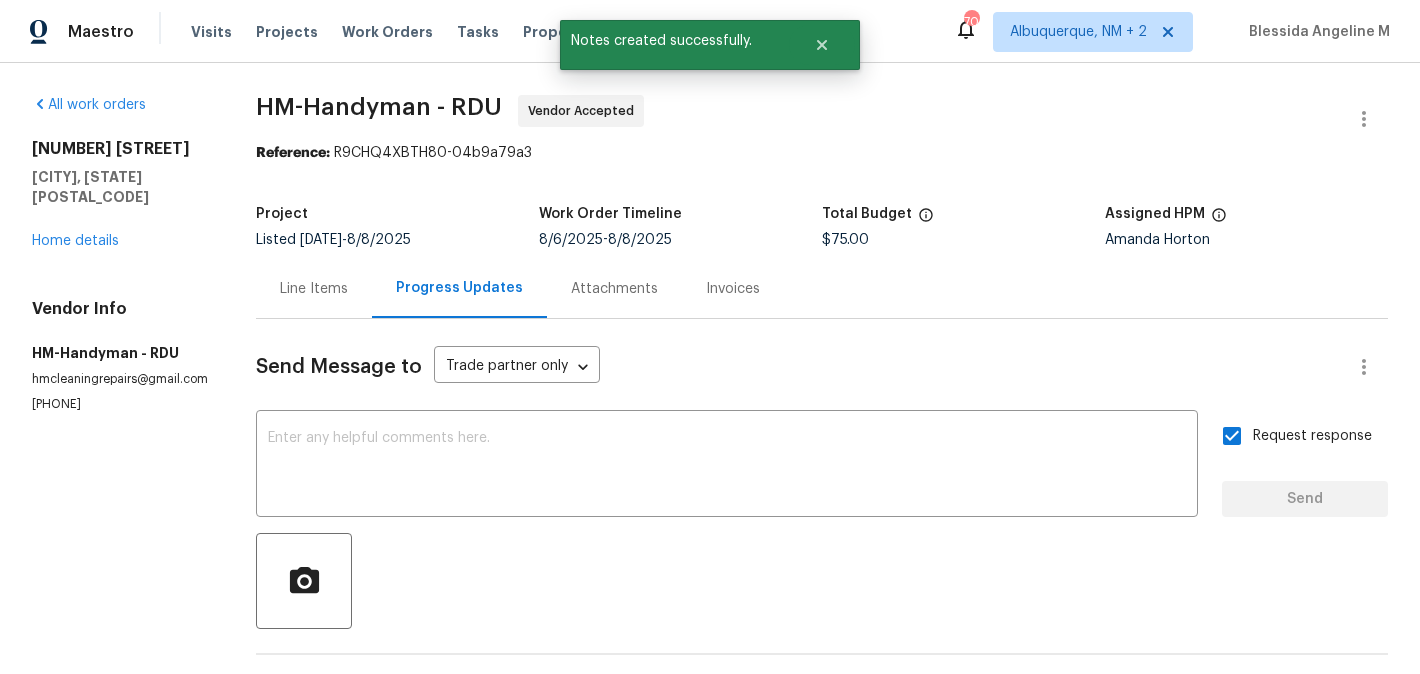 click on "4084 Weavers Pond Dr Zebulon, NC 27597 Home details" at bounding box center (120, 195) 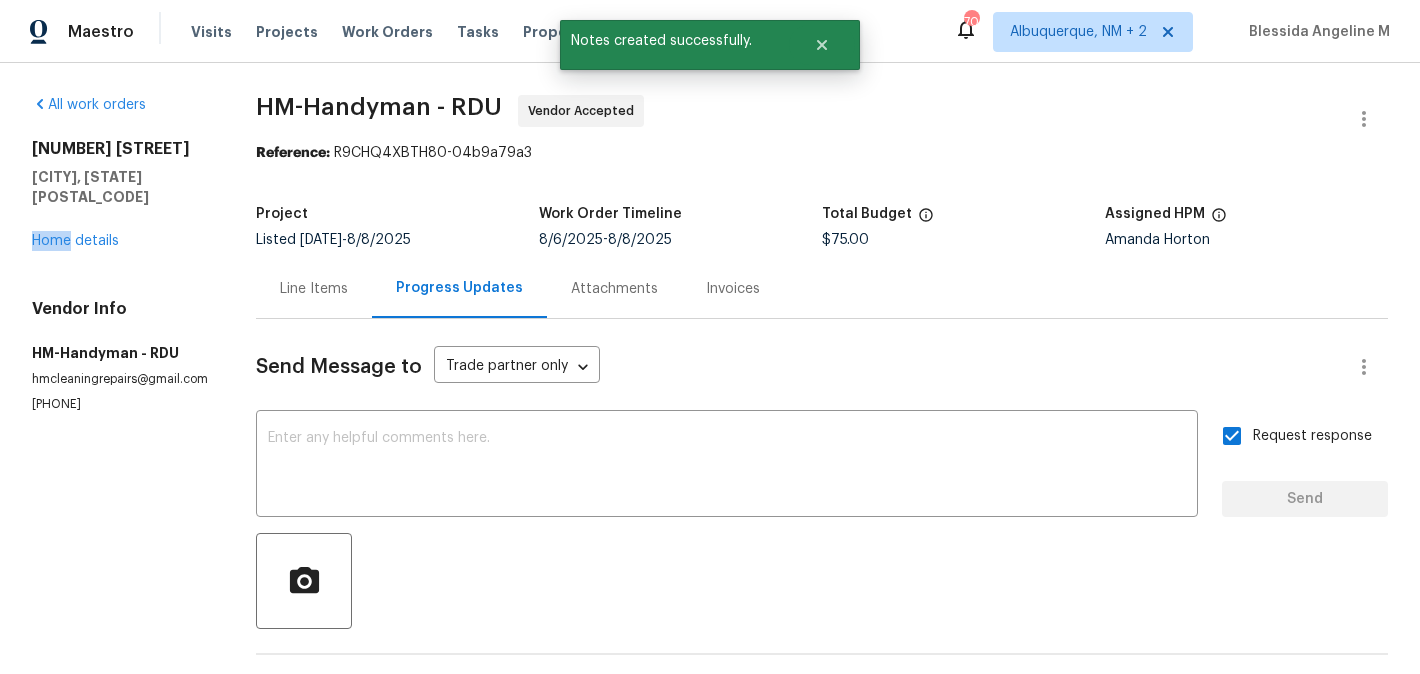 click on "4084 Weavers Pond Dr Zebulon, NC 27597 Home details" at bounding box center [120, 195] 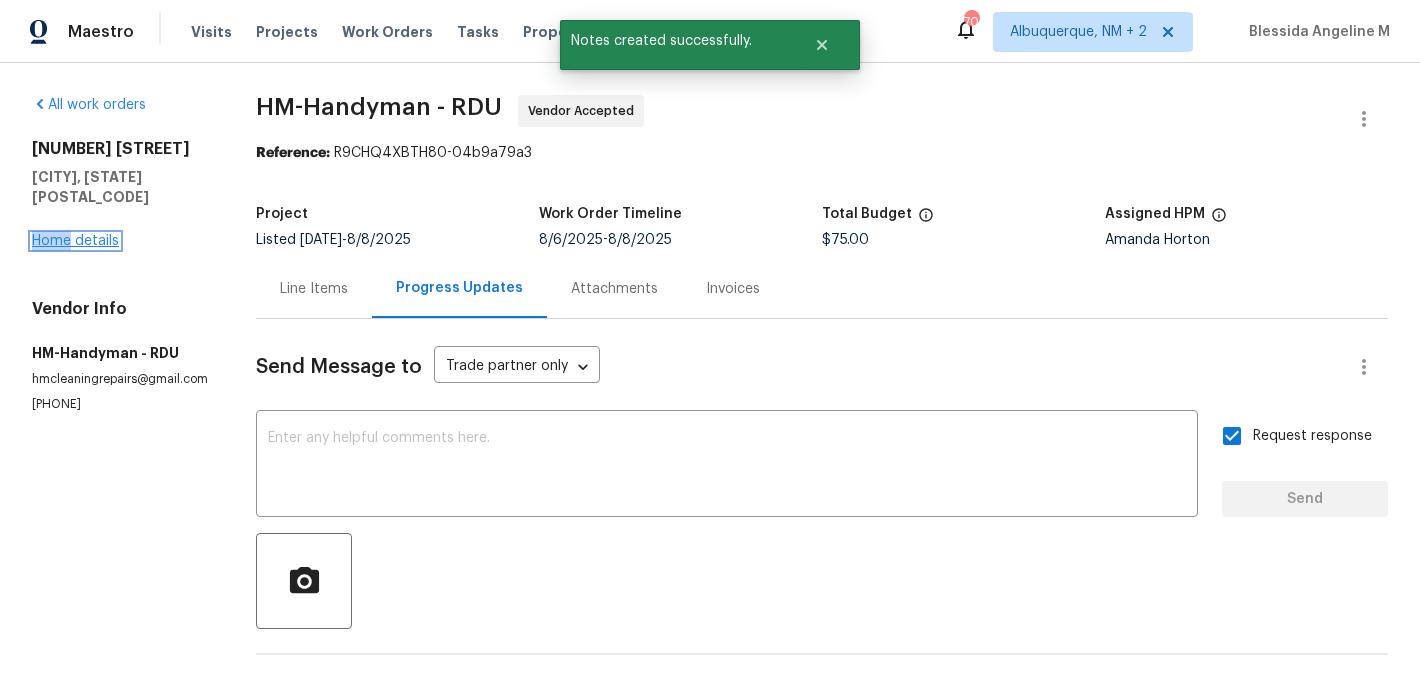 click on "Home details" at bounding box center [75, 241] 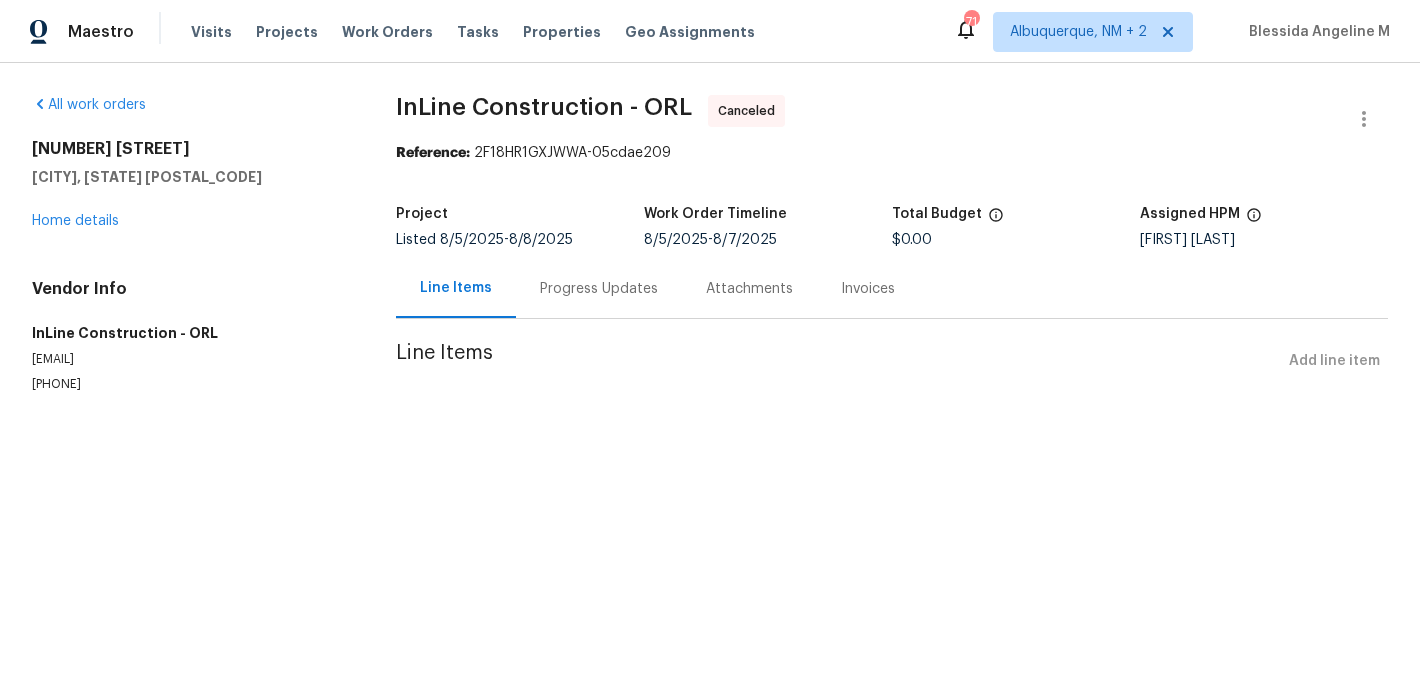 scroll, scrollTop: 0, scrollLeft: 0, axis: both 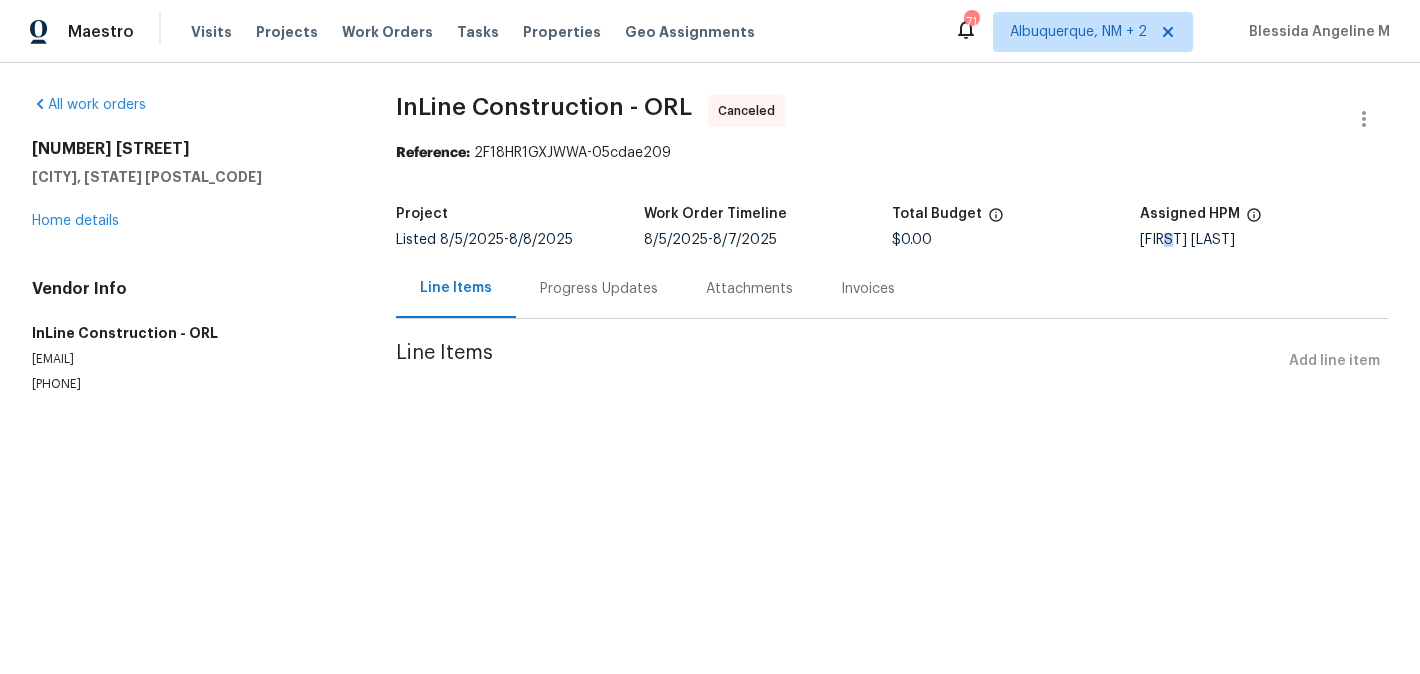 click on "[FIRST] [LAST]" at bounding box center [1264, 240] 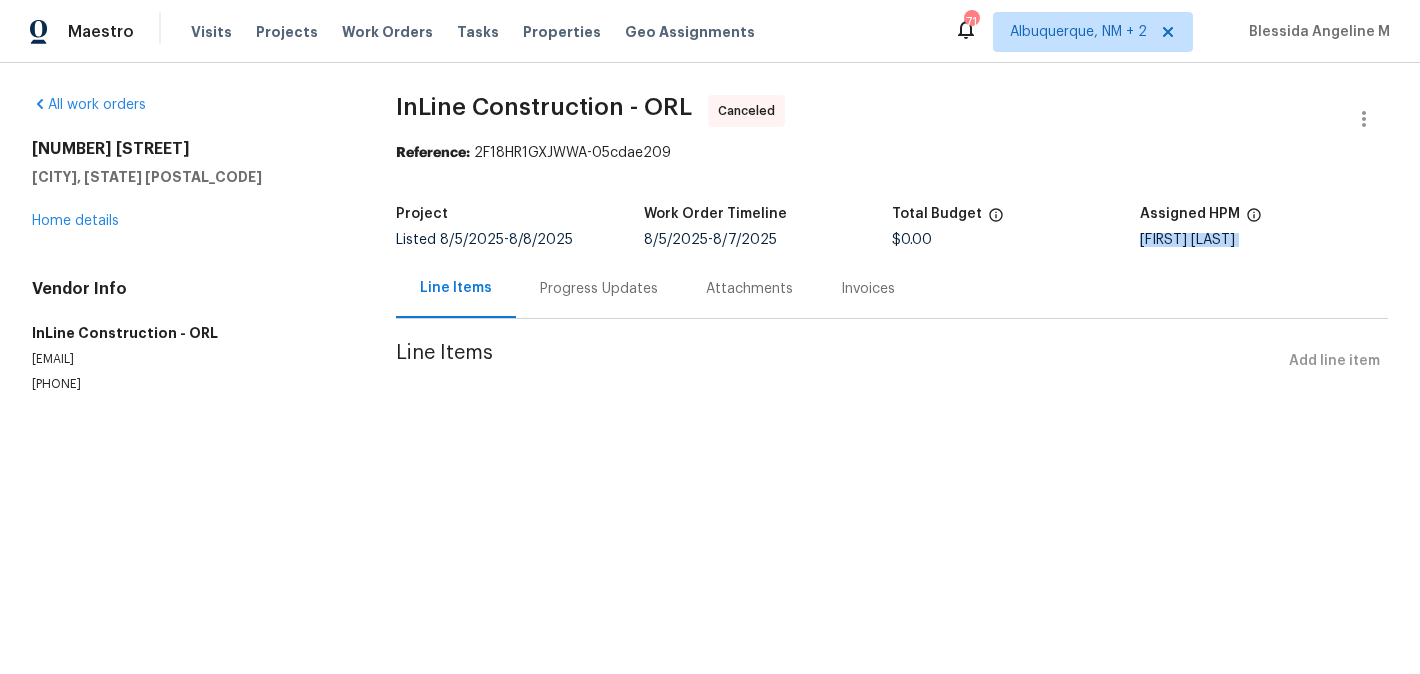 click on "[FIRST] [LAST]" at bounding box center (1264, 240) 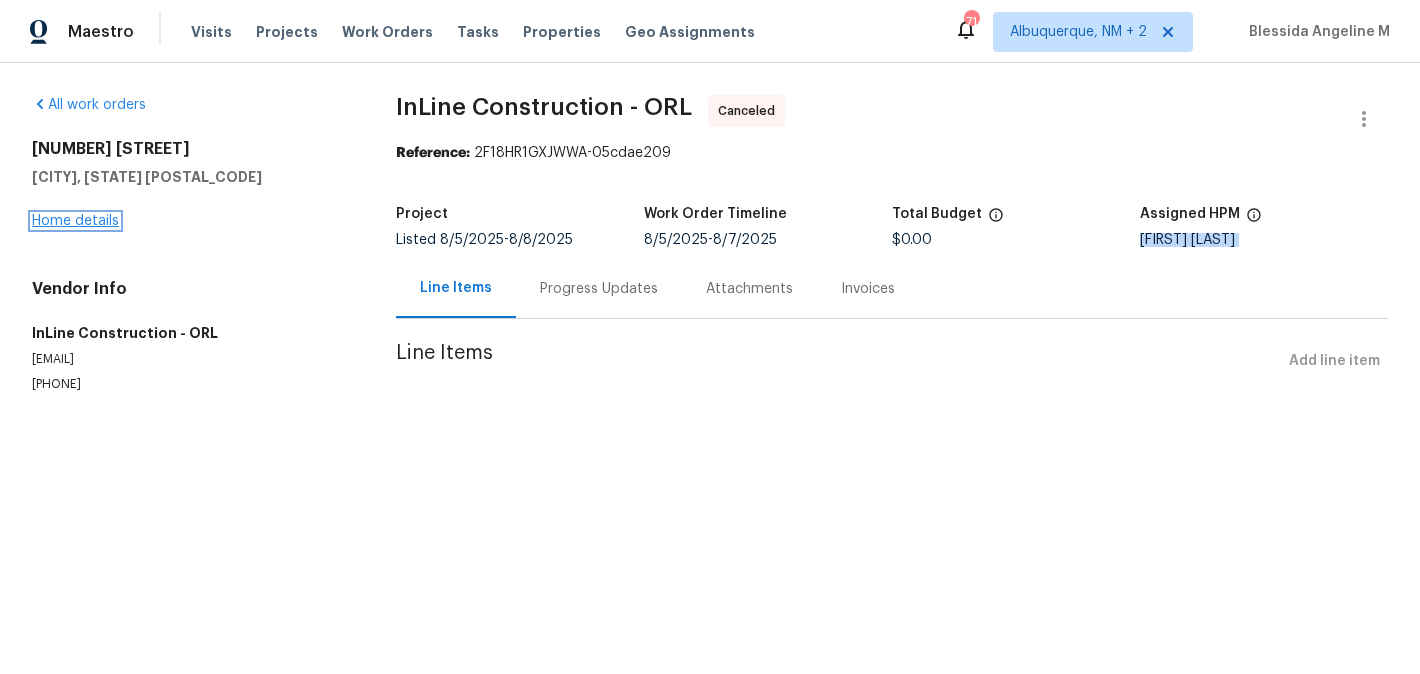 click on "Home details" at bounding box center [75, 221] 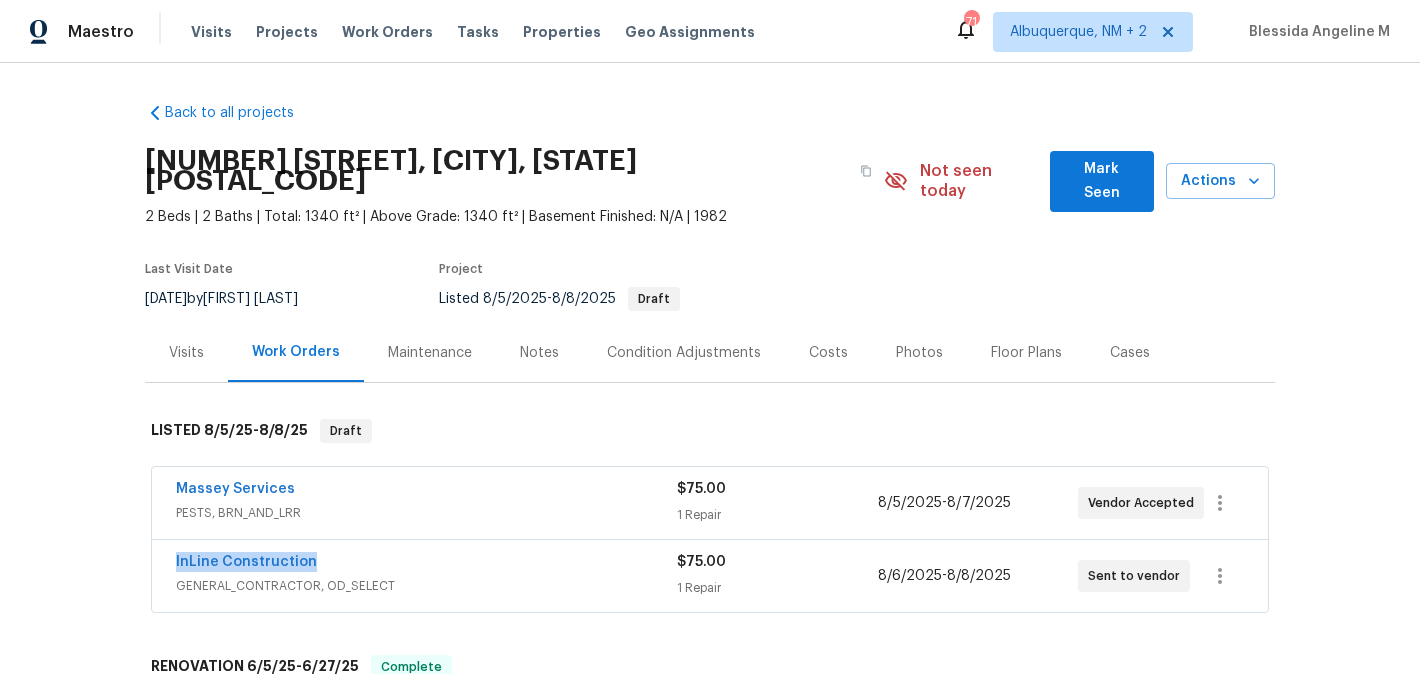 drag, startPoint x: 317, startPoint y: 533, endPoint x: 169, endPoint y: 534, distance: 148.00337 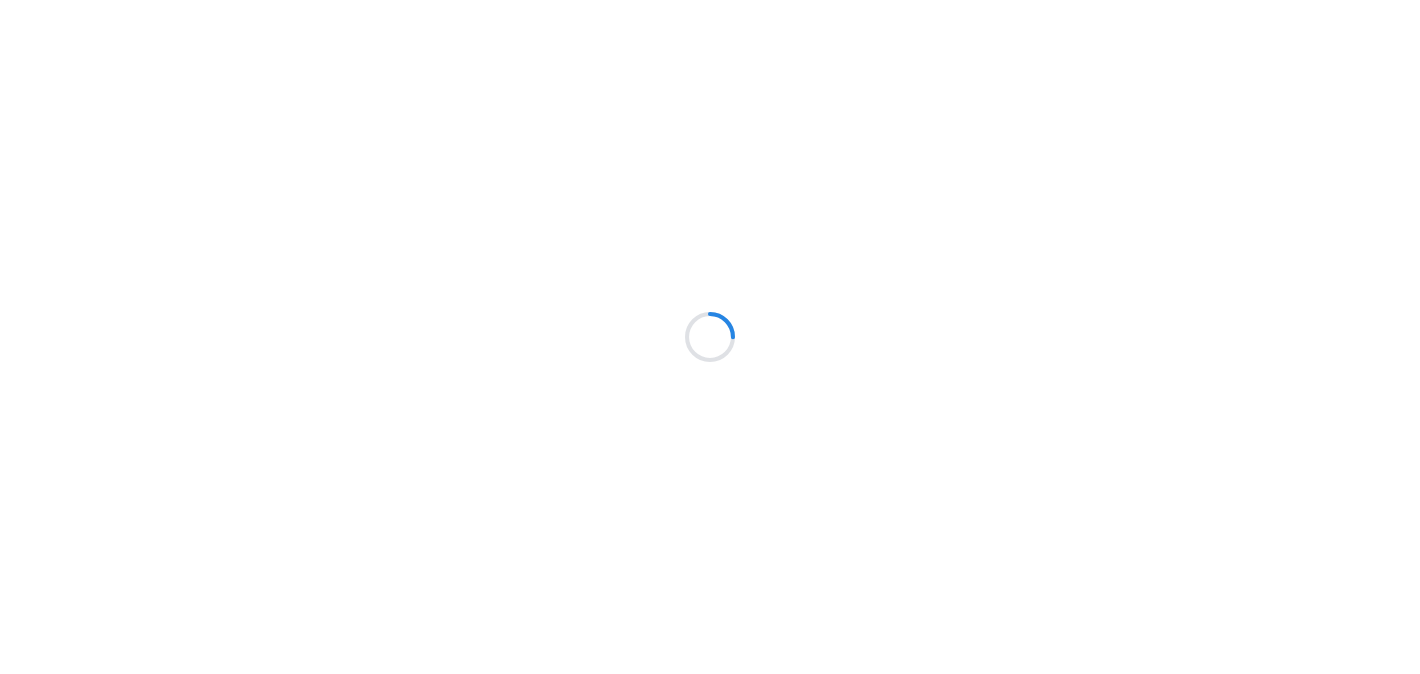 scroll, scrollTop: 0, scrollLeft: 0, axis: both 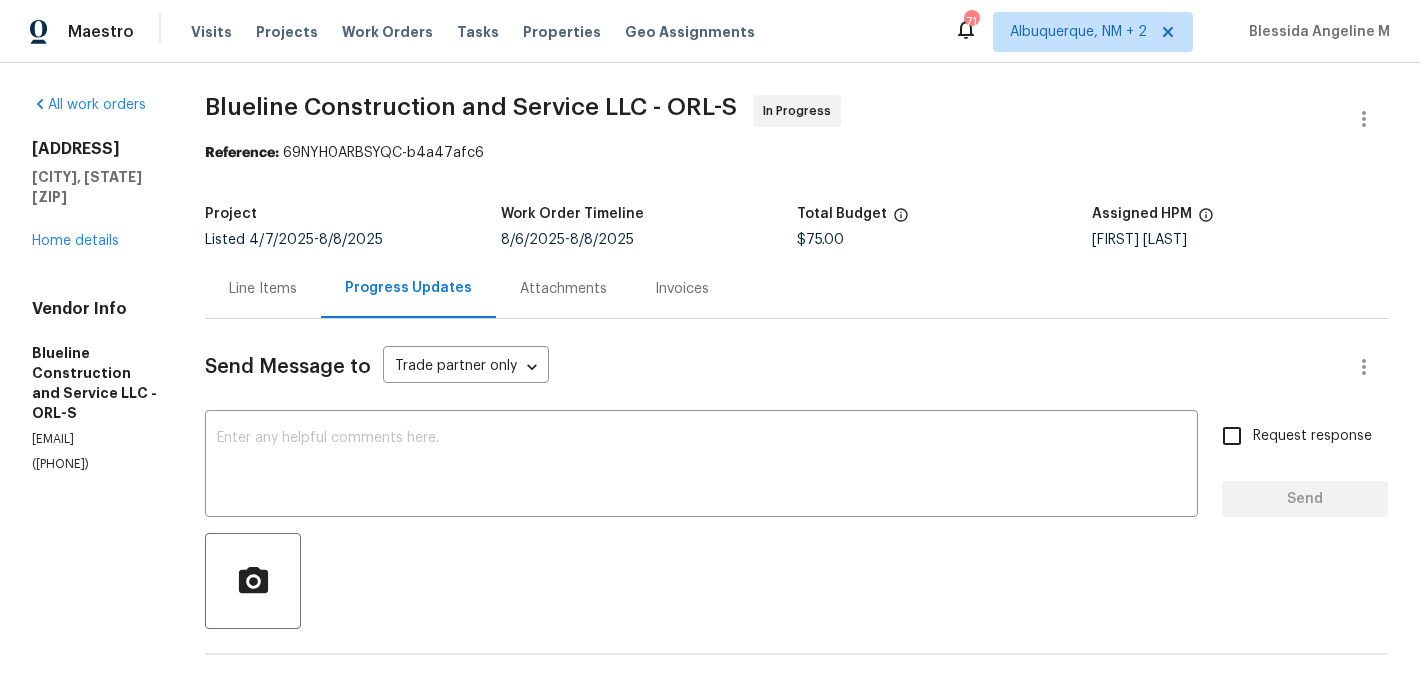click on "Line Items" at bounding box center (263, 288) 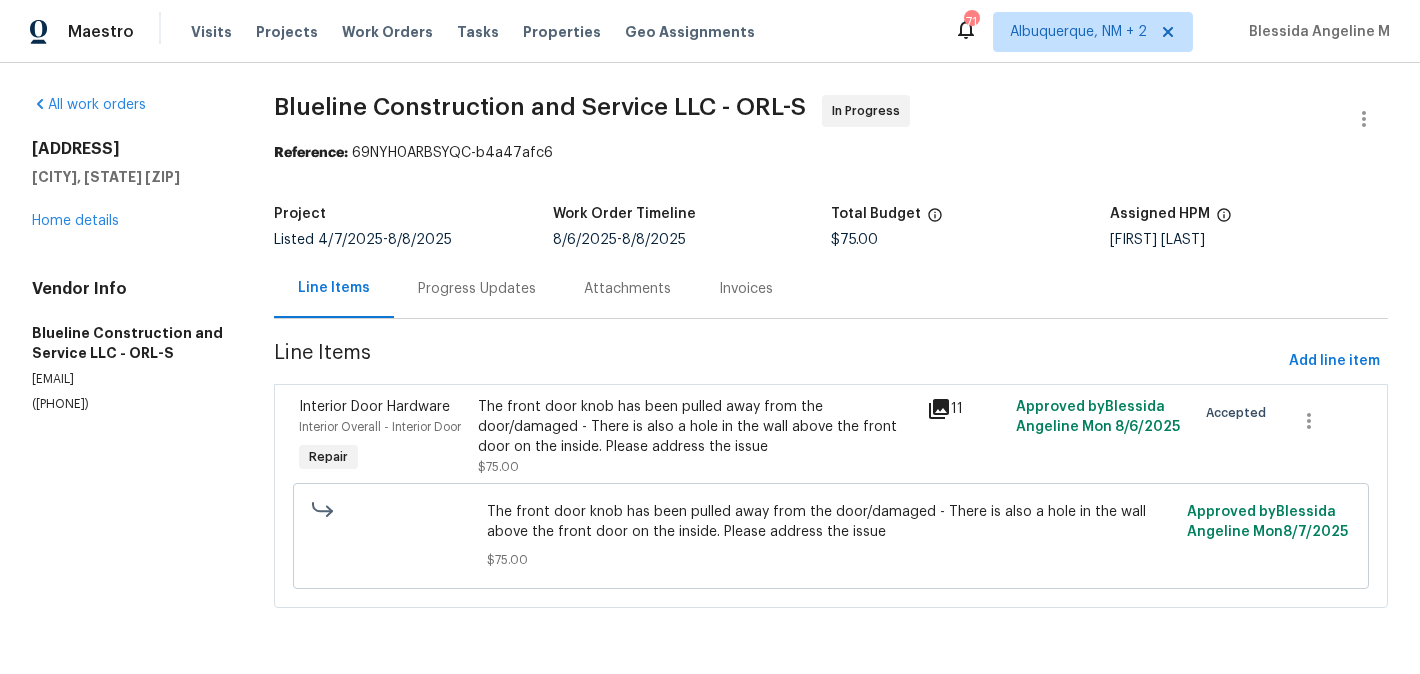 click on "The front door knob has been pulled away from the door/damaged - There is also a hole in the wall above the front door on the inside. Please address the issue" at bounding box center [696, 427] 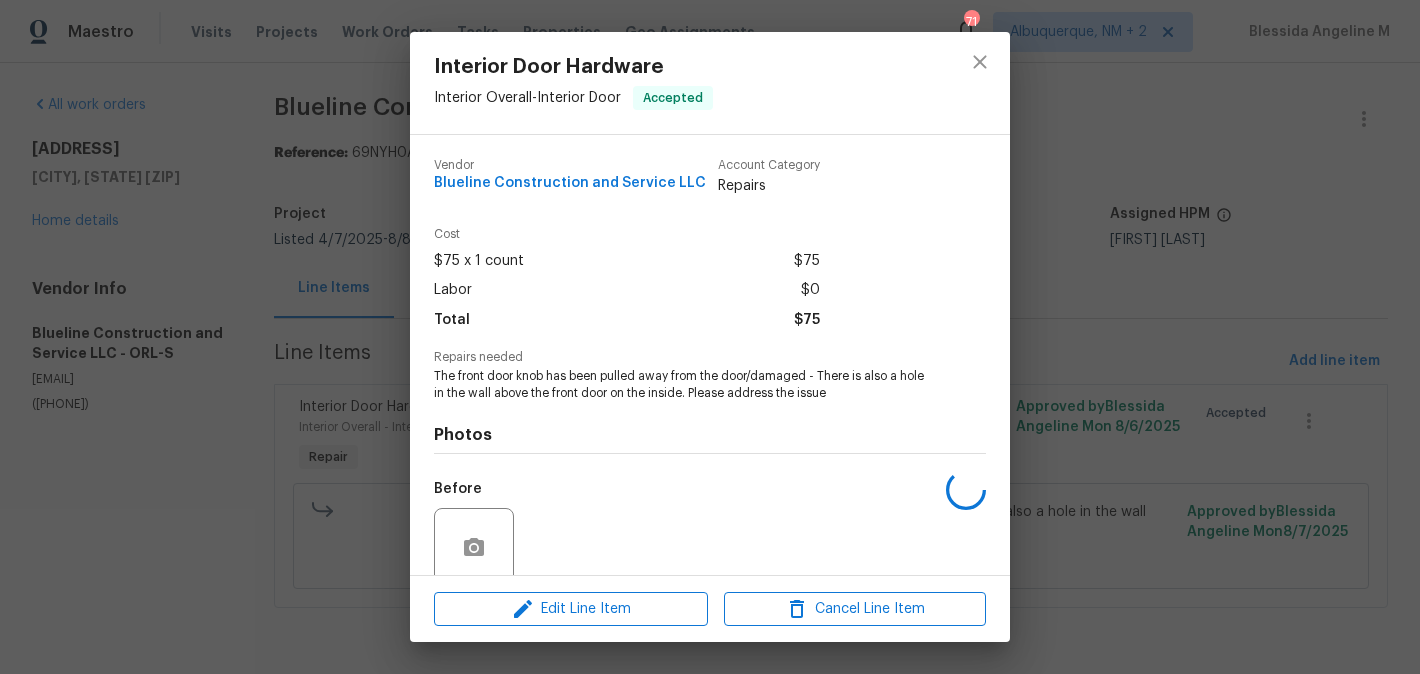 scroll, scrollTop: 163, scrollLeft: 0, axis: vertical 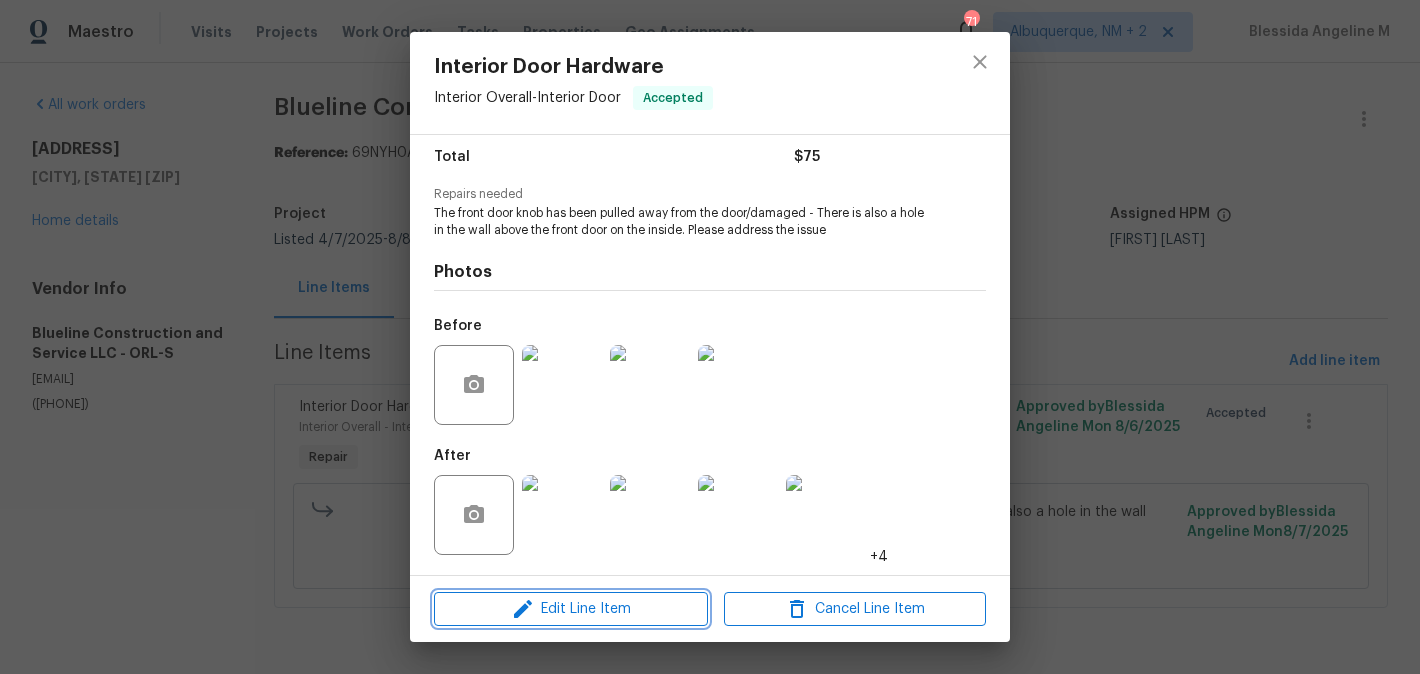 click on "Edit Line Item" at bounding box center (571, 609) 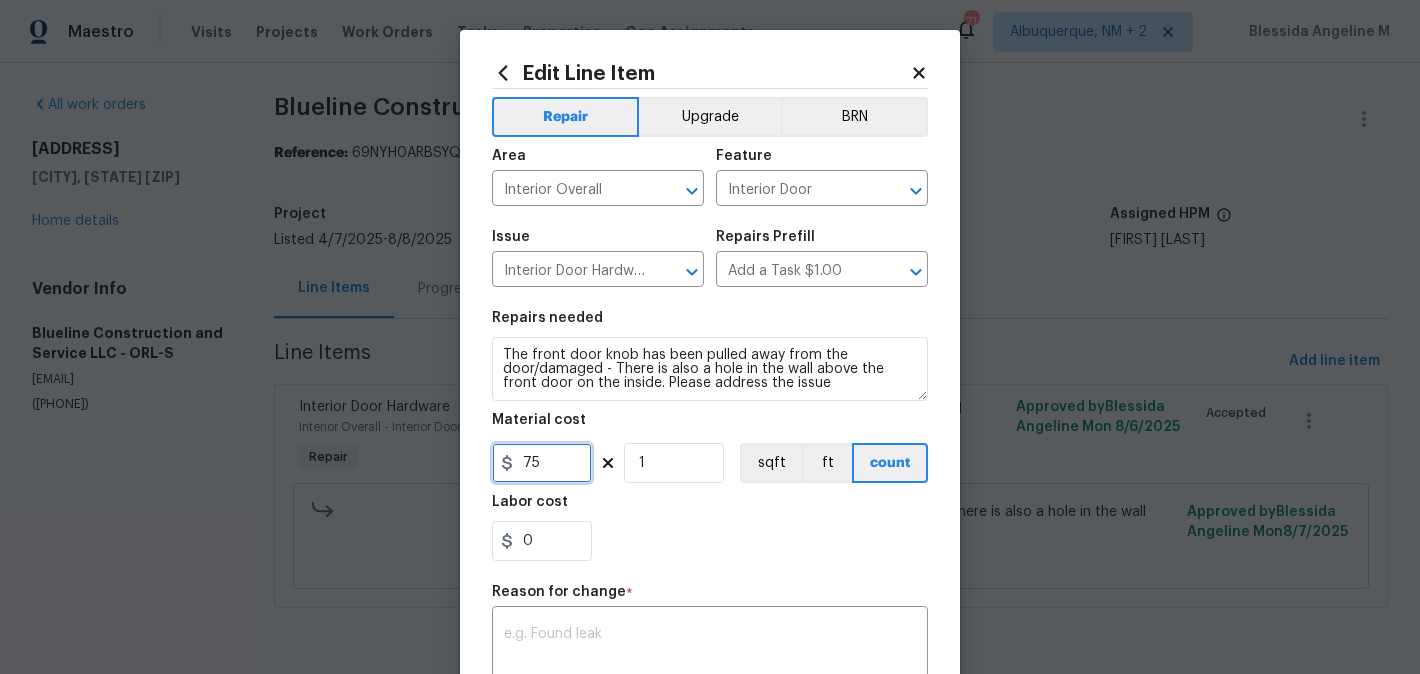 click on "75" at bounding box center [542, 463] 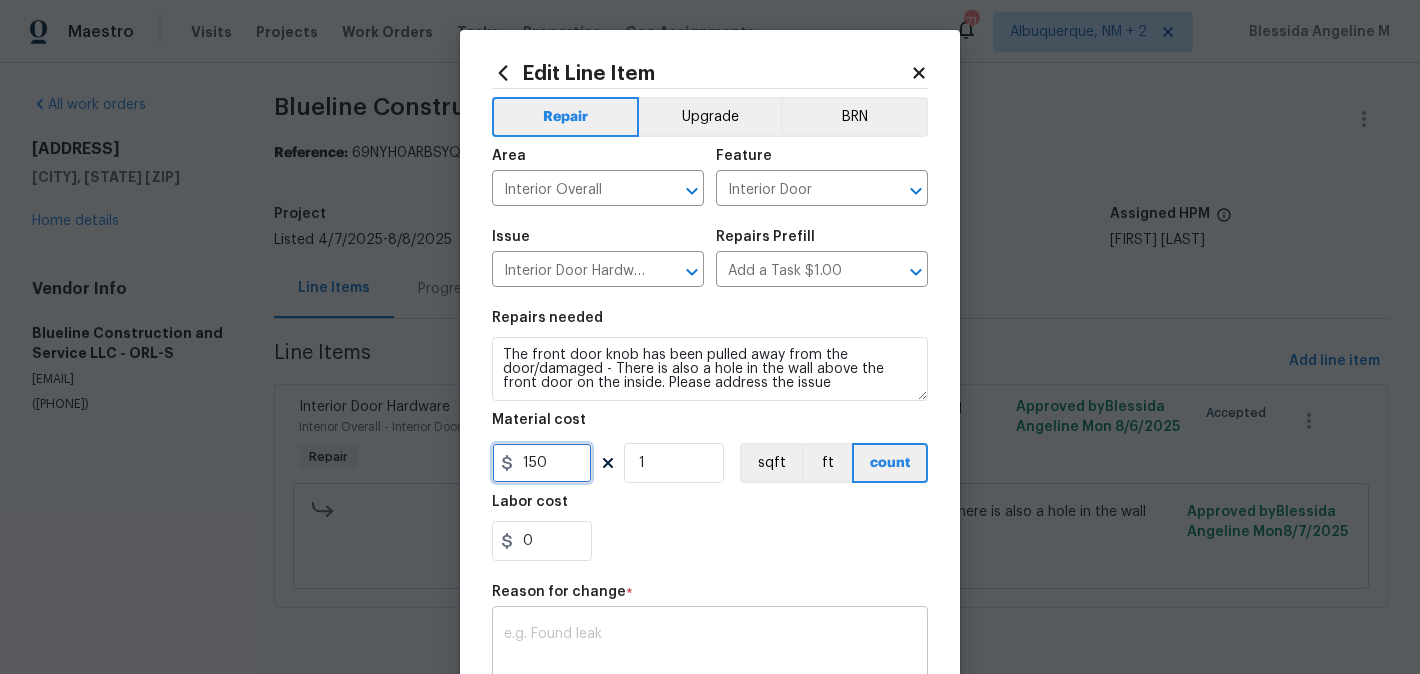 type on "150" 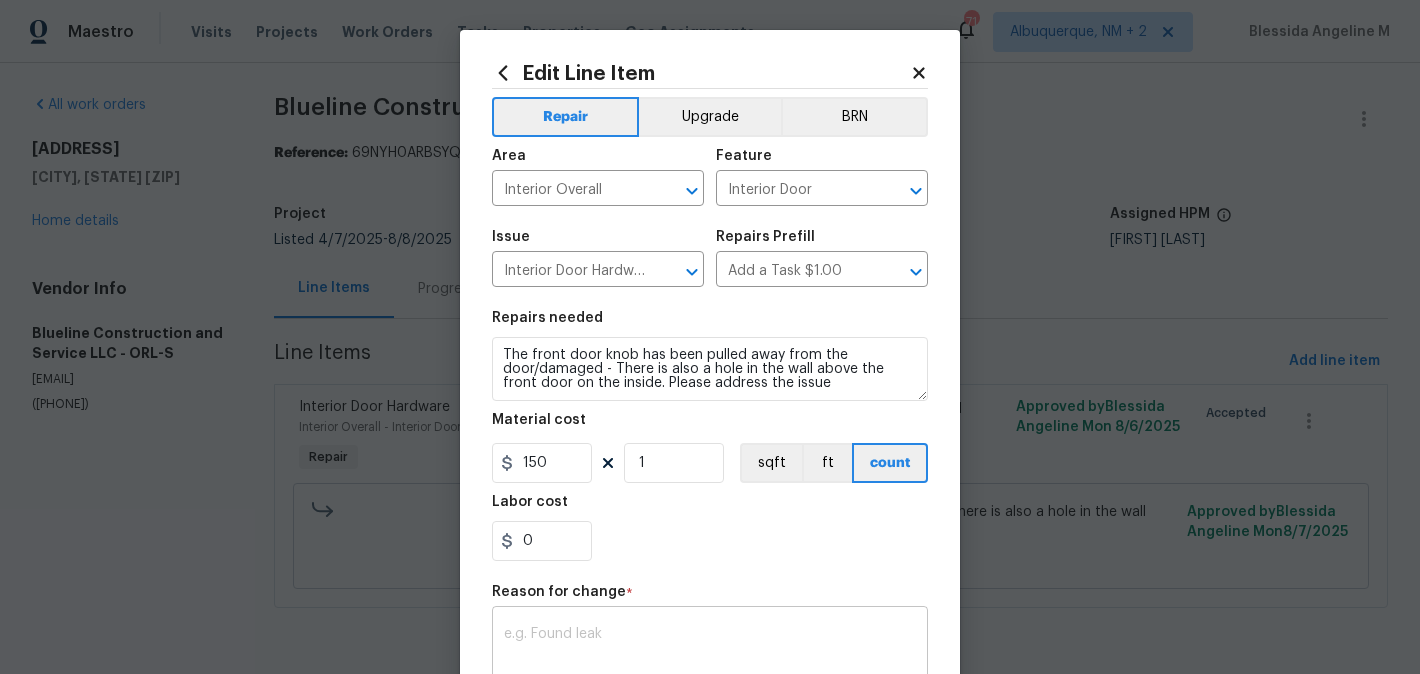 click on "x ​" at bounding box center (710, 648) 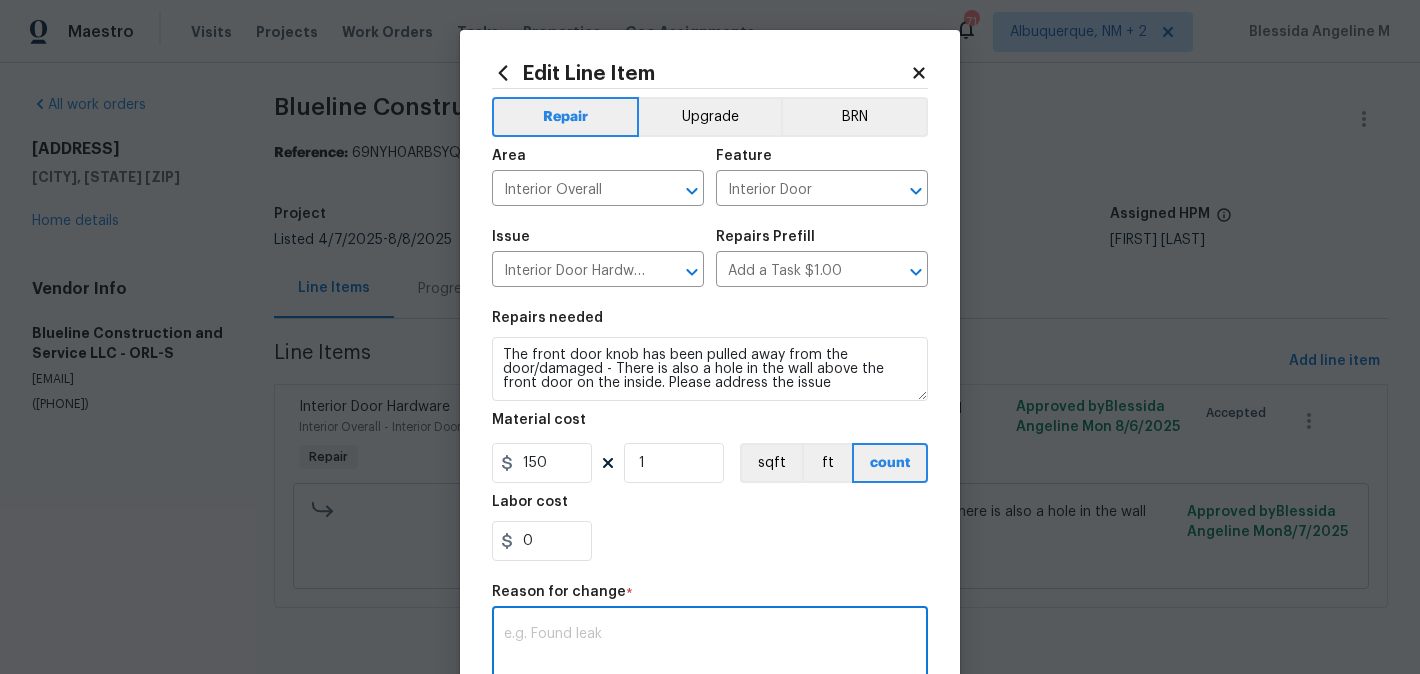 paste on "(BA) Updated per vendor’s final cost." 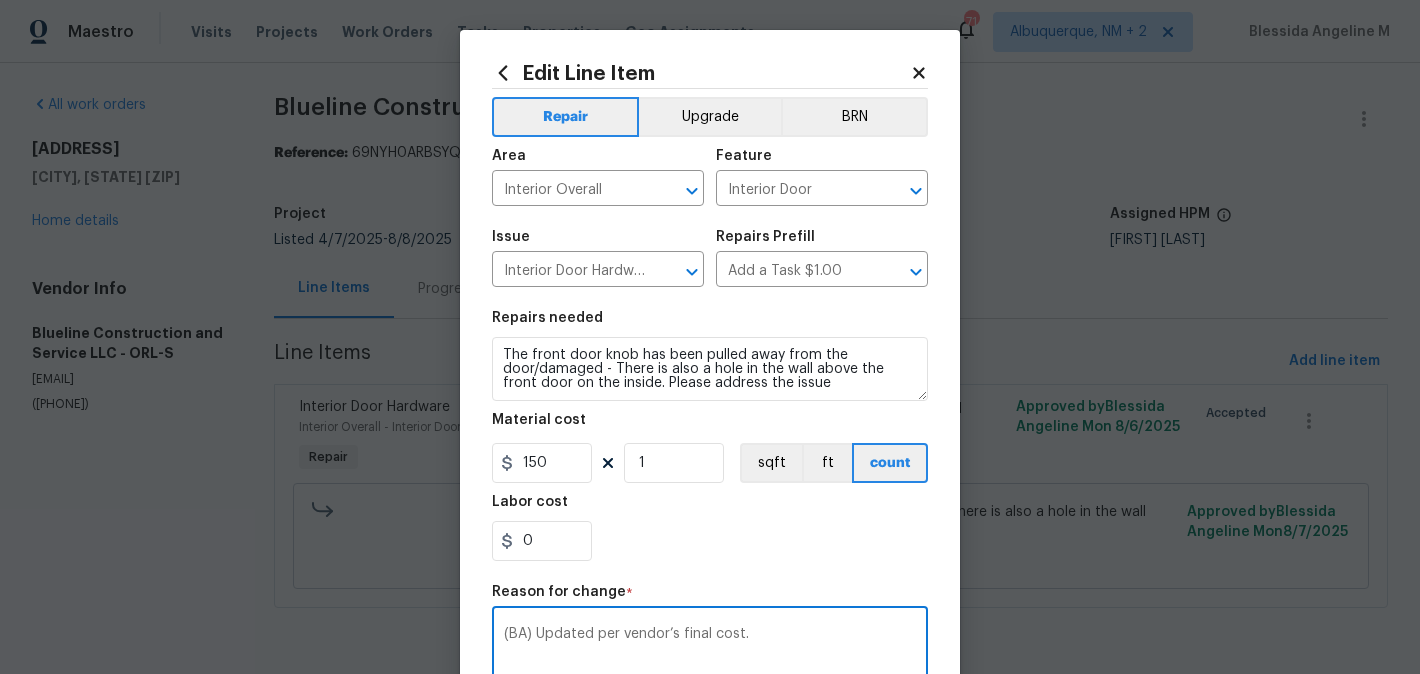 scroll, scrollTop: 332, scrollLeft: 0, axis: vertical 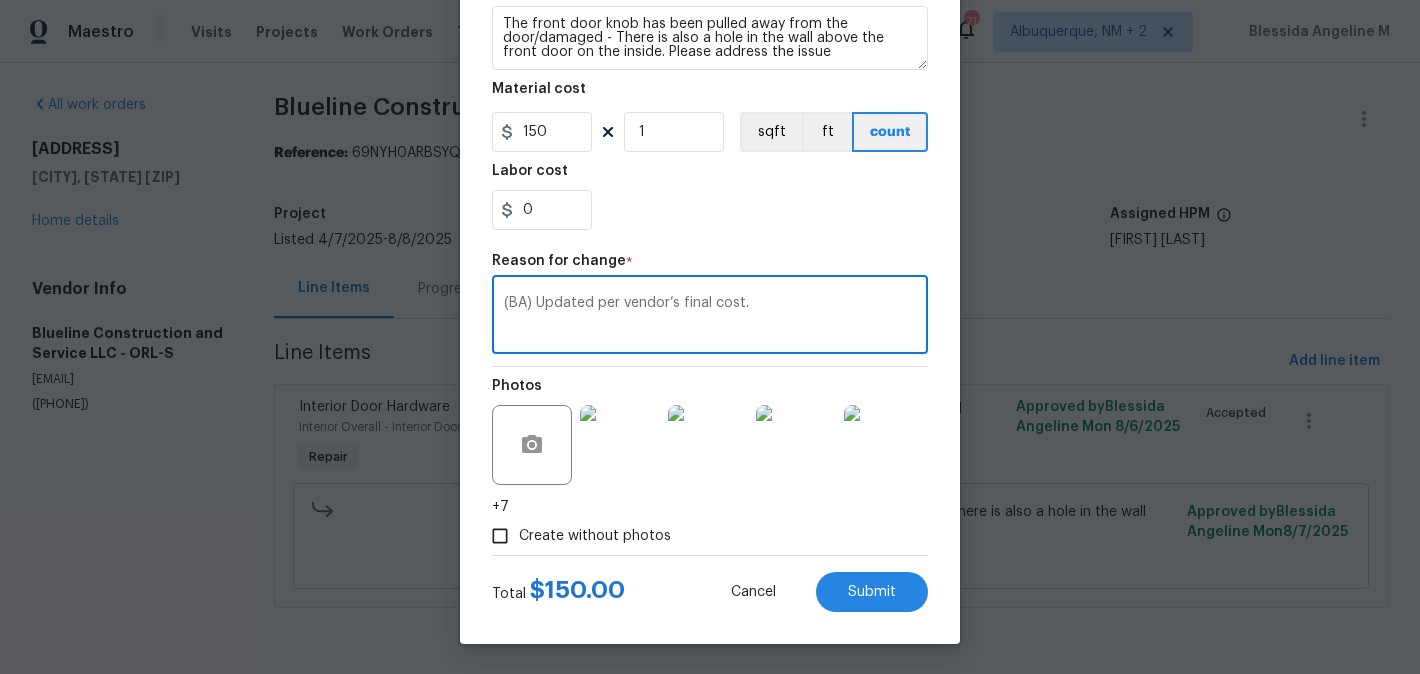 type on "(BA) Updated per vendor’s final cost." 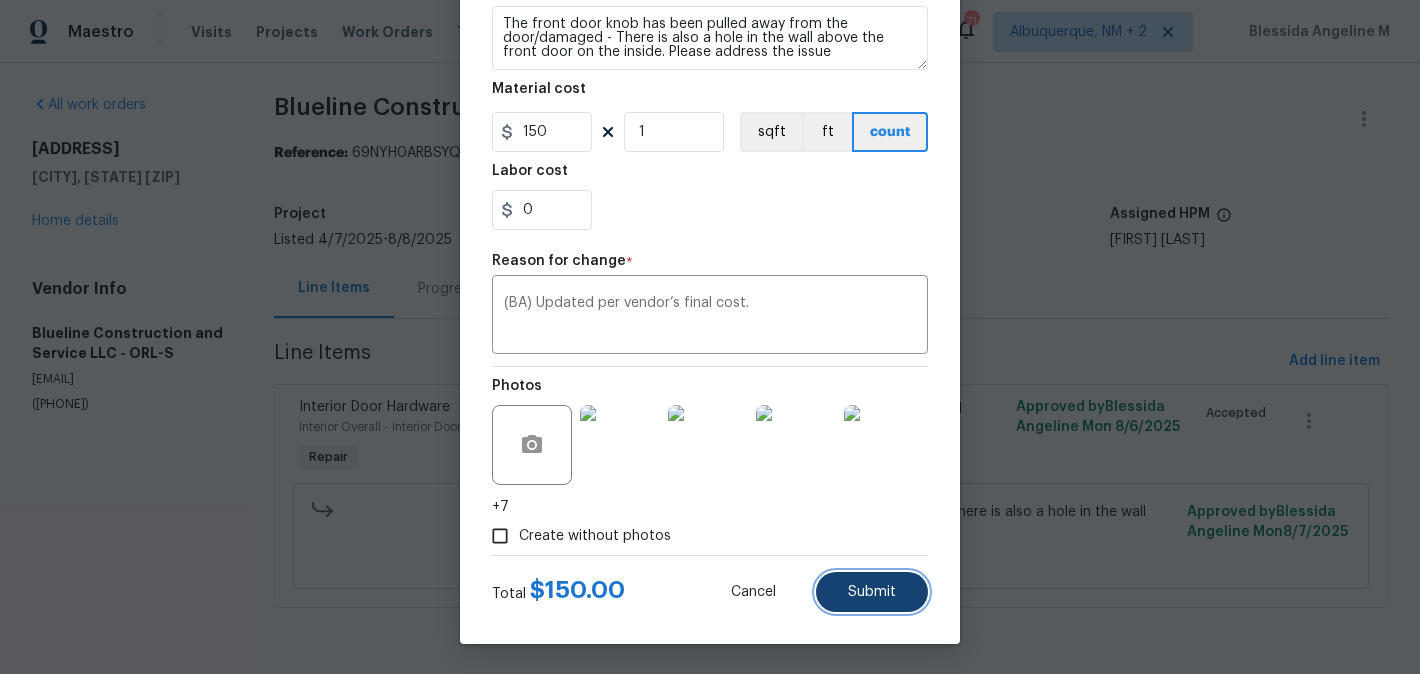 click on "Submit" at bounding box center (872, 592) 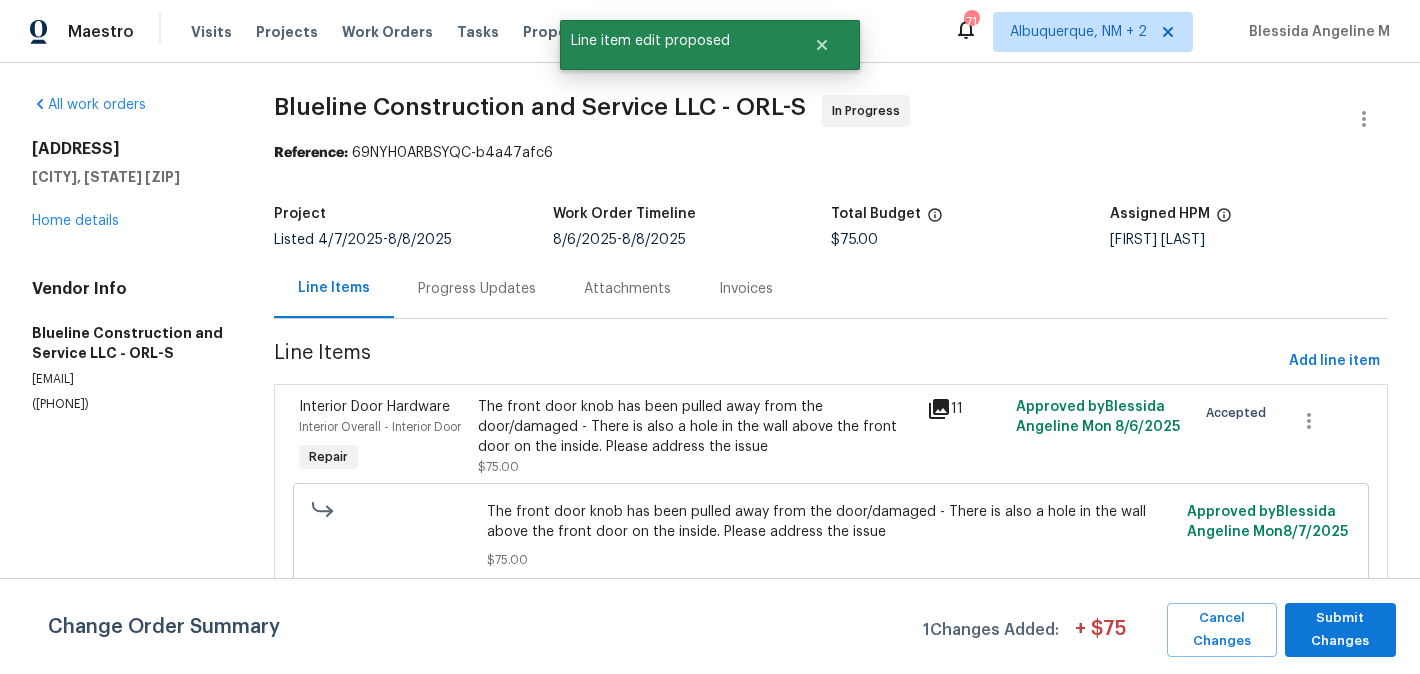 scroll, scrollTop: 0, scrollLeft: 0, axis: both 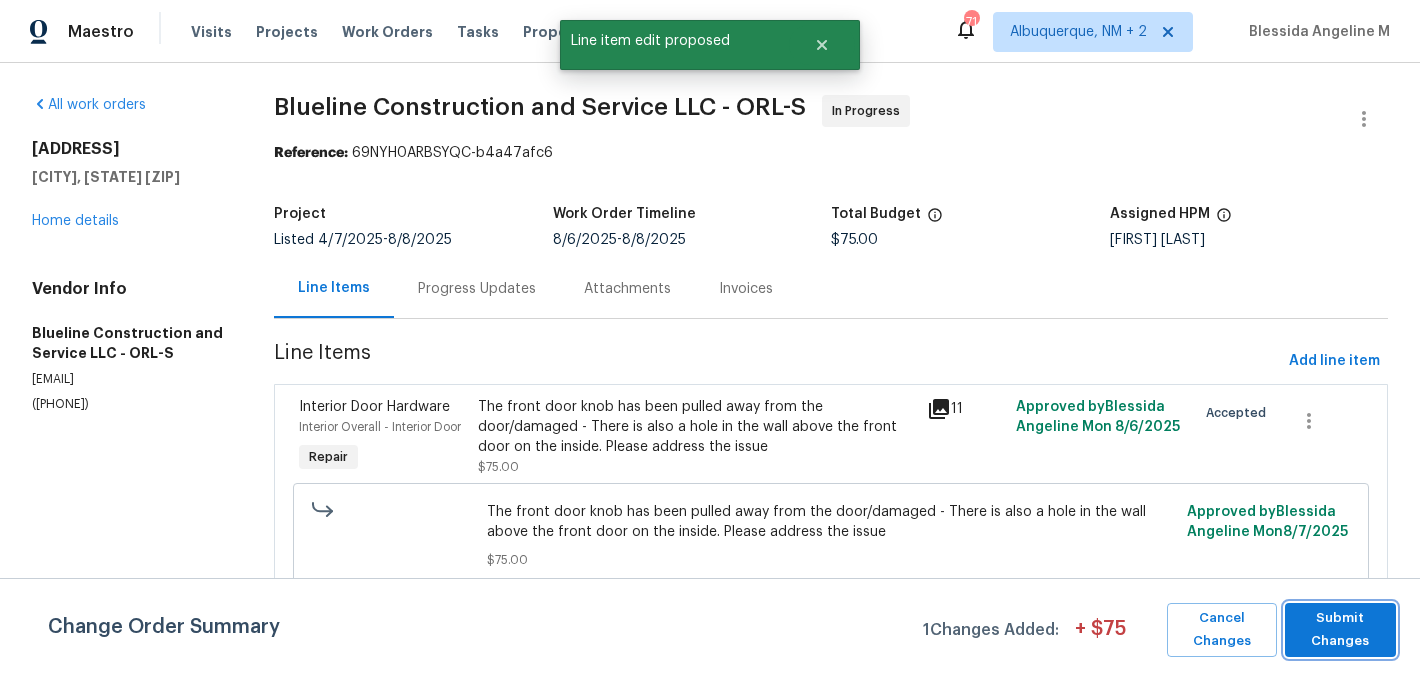 click on "Submit Changes" at bounding box center [1340, 630] 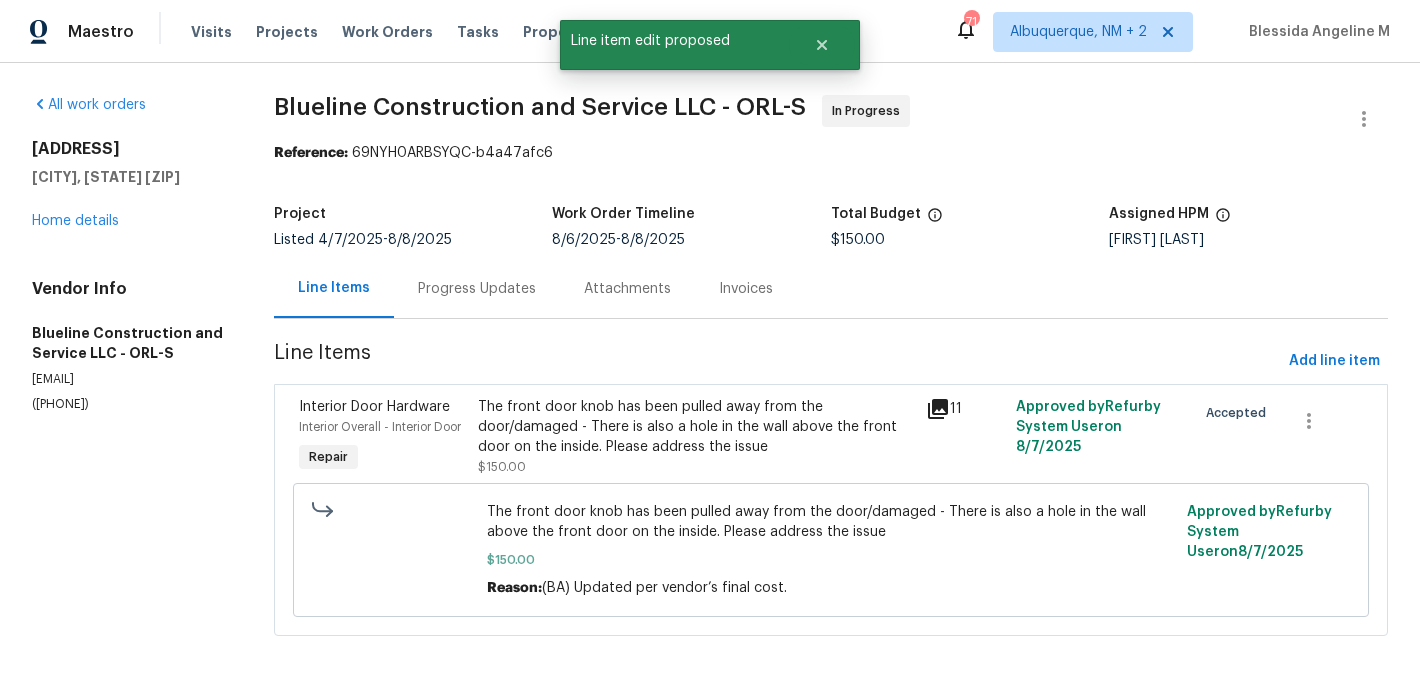 click on "Progress Updates" at bounding box center (477, 288) 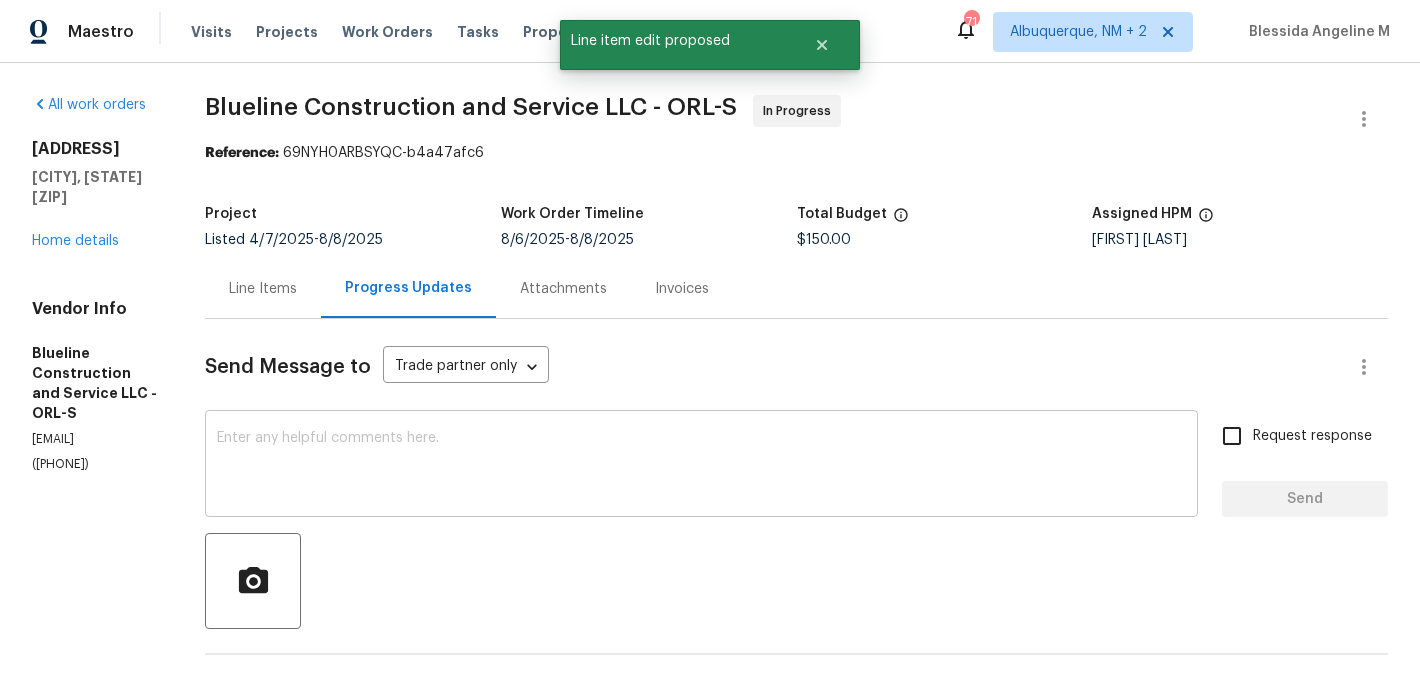 scroll, scrollTop: 443, scrollLeft: 0, axis: vertical 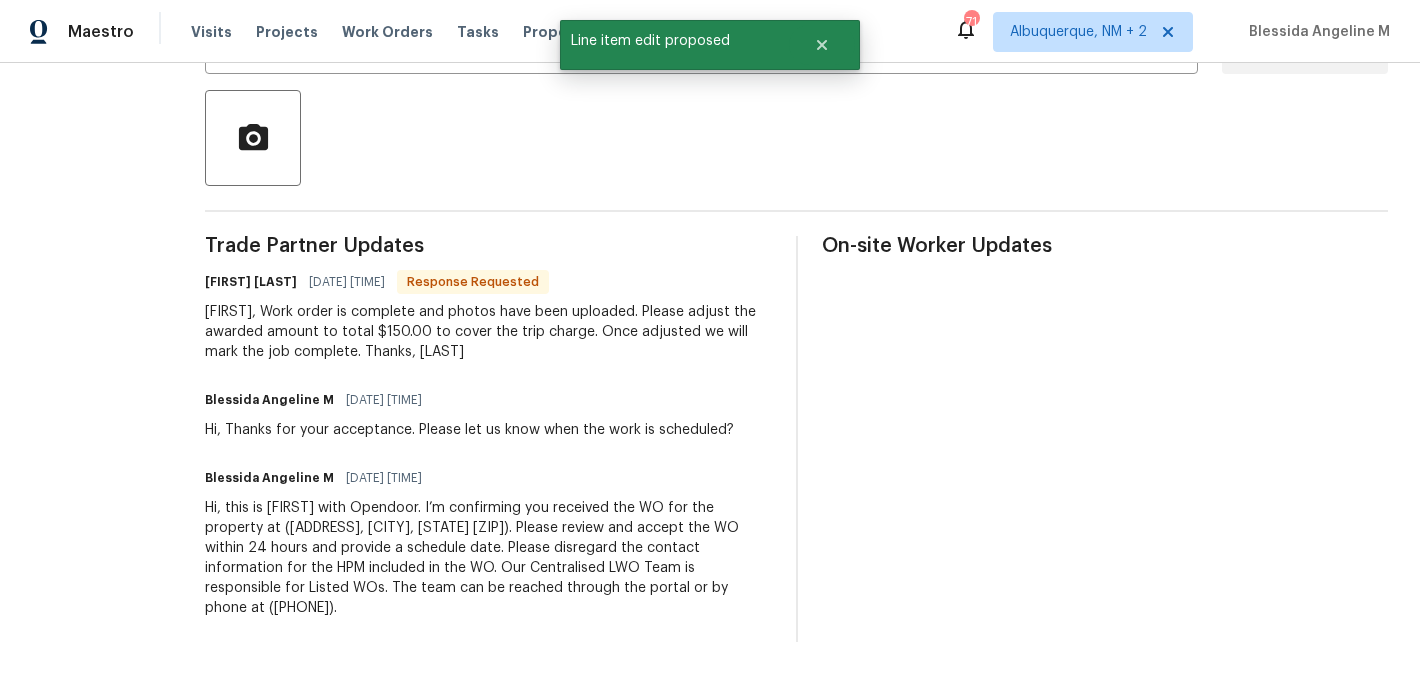 click on "Chris Brown" at bounding box center [251, 282] 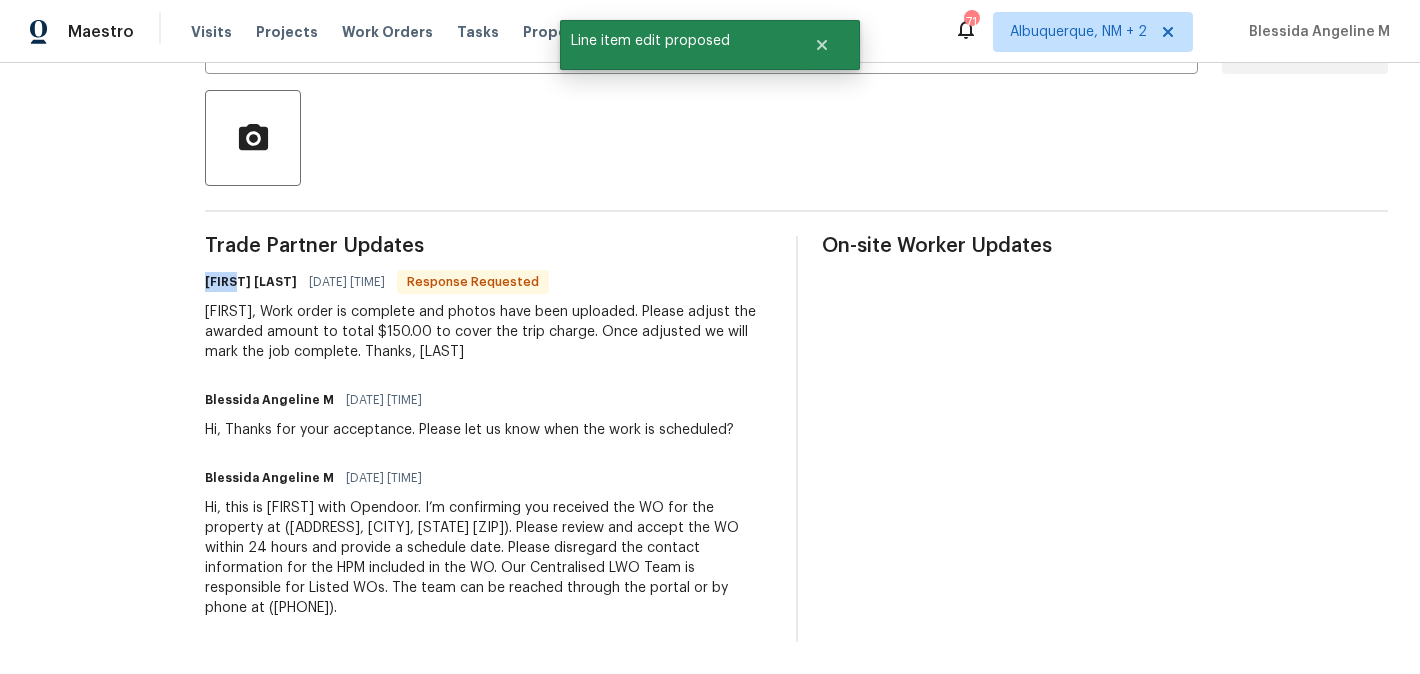 click on "Chris Brown" at bounding box center [251, 282] 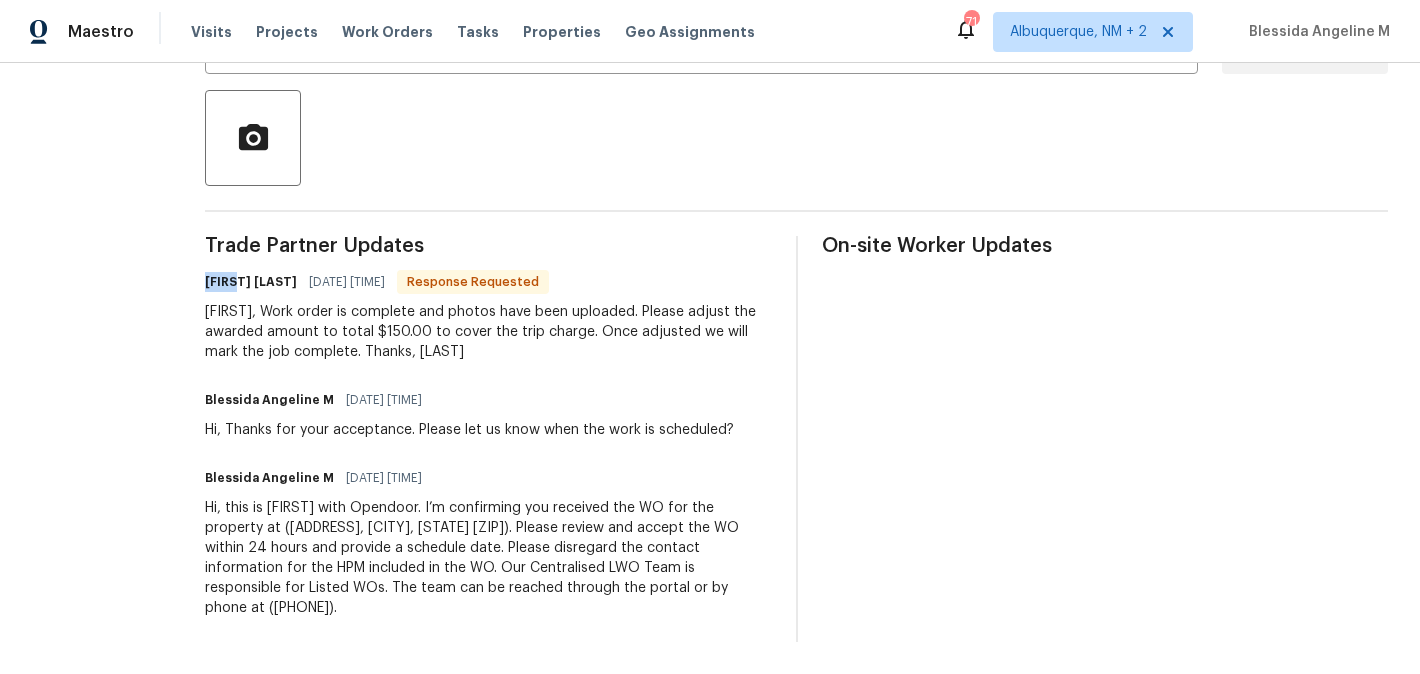 copy on "Chris" 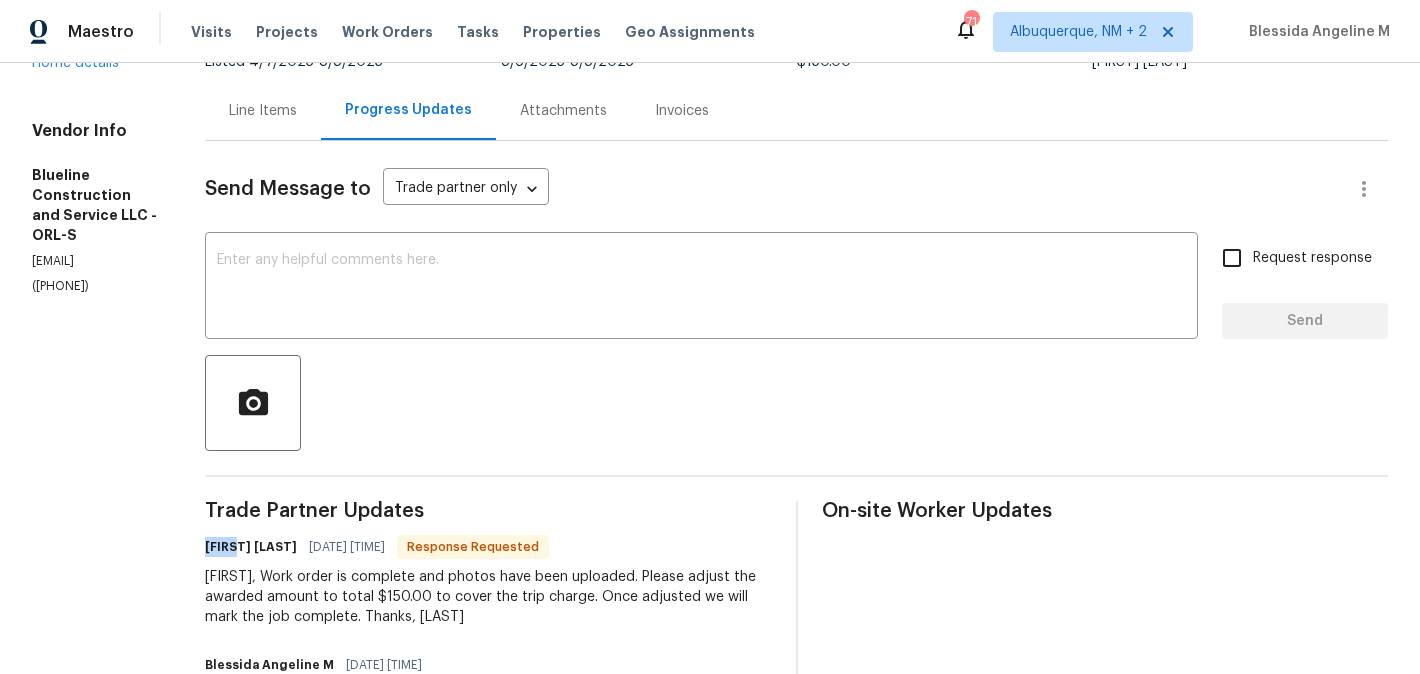 scroll, scrollTop: 151, scrollLeft: 0, axis: vertical 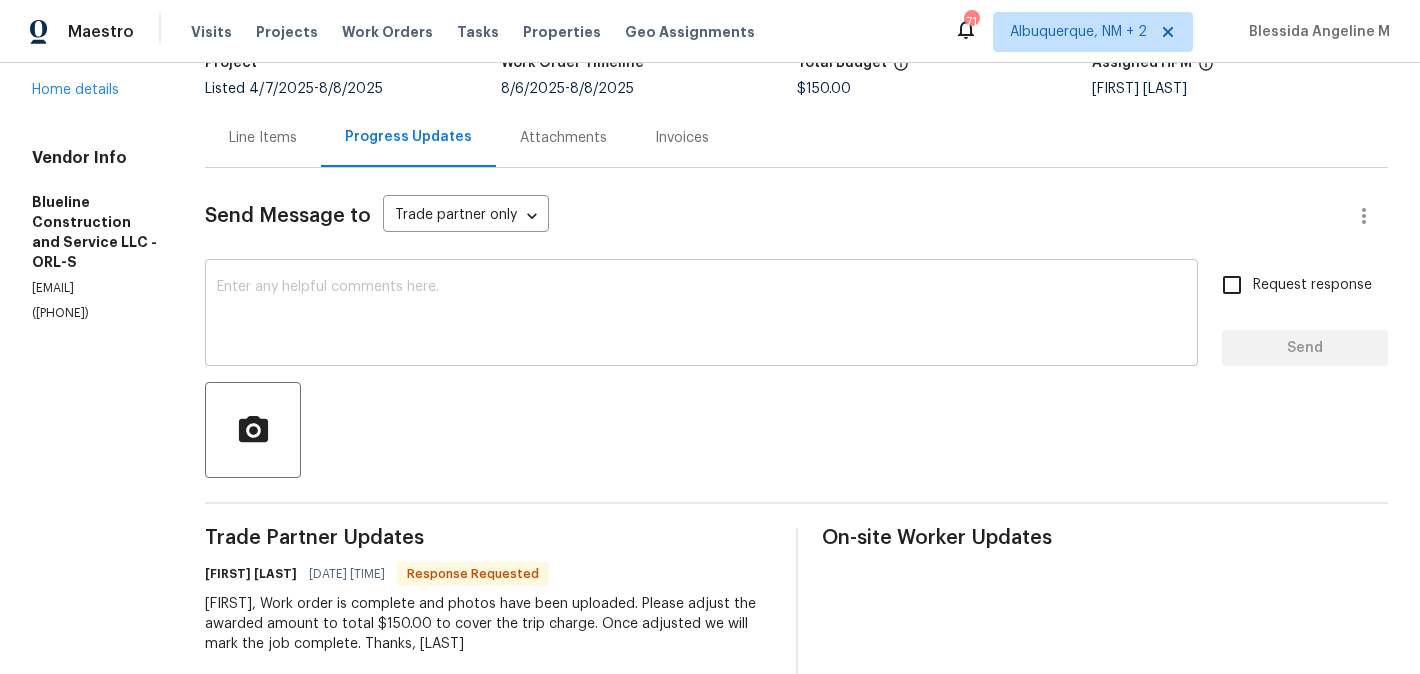 click at bounding box center (701, 315) 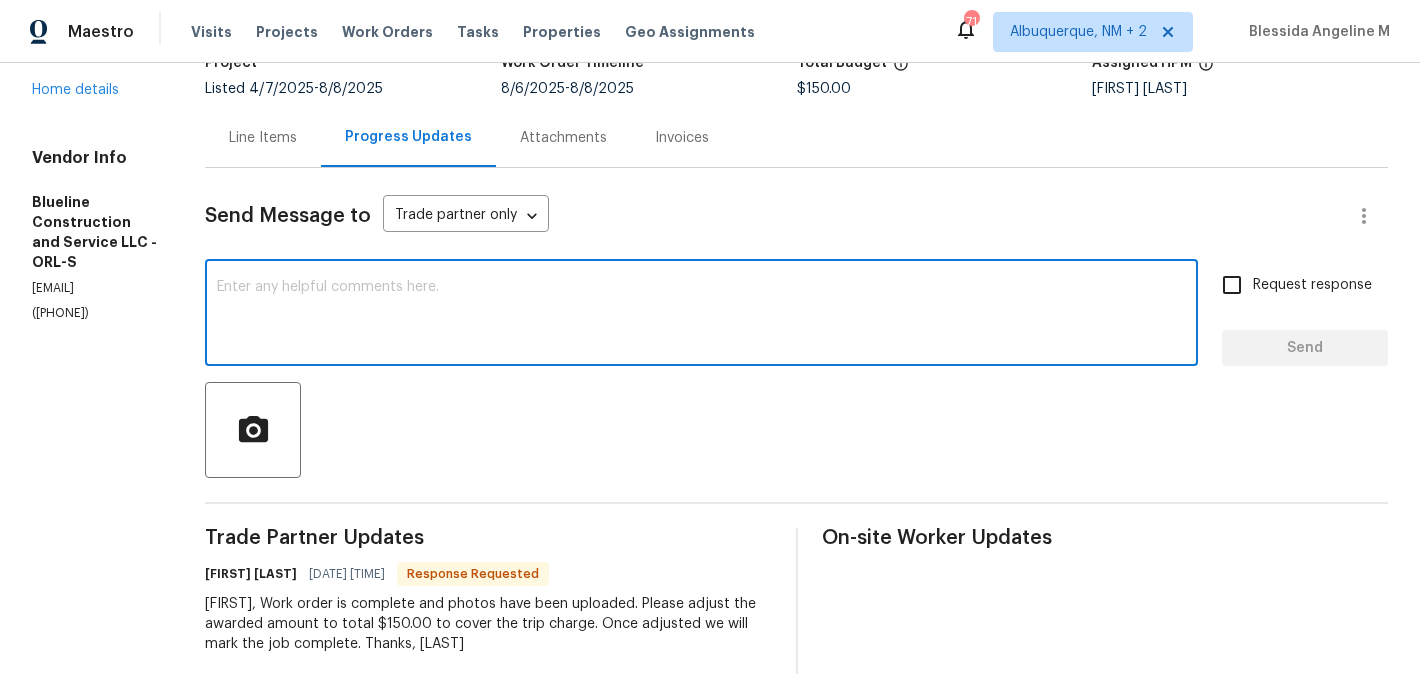 paste on "Chris" 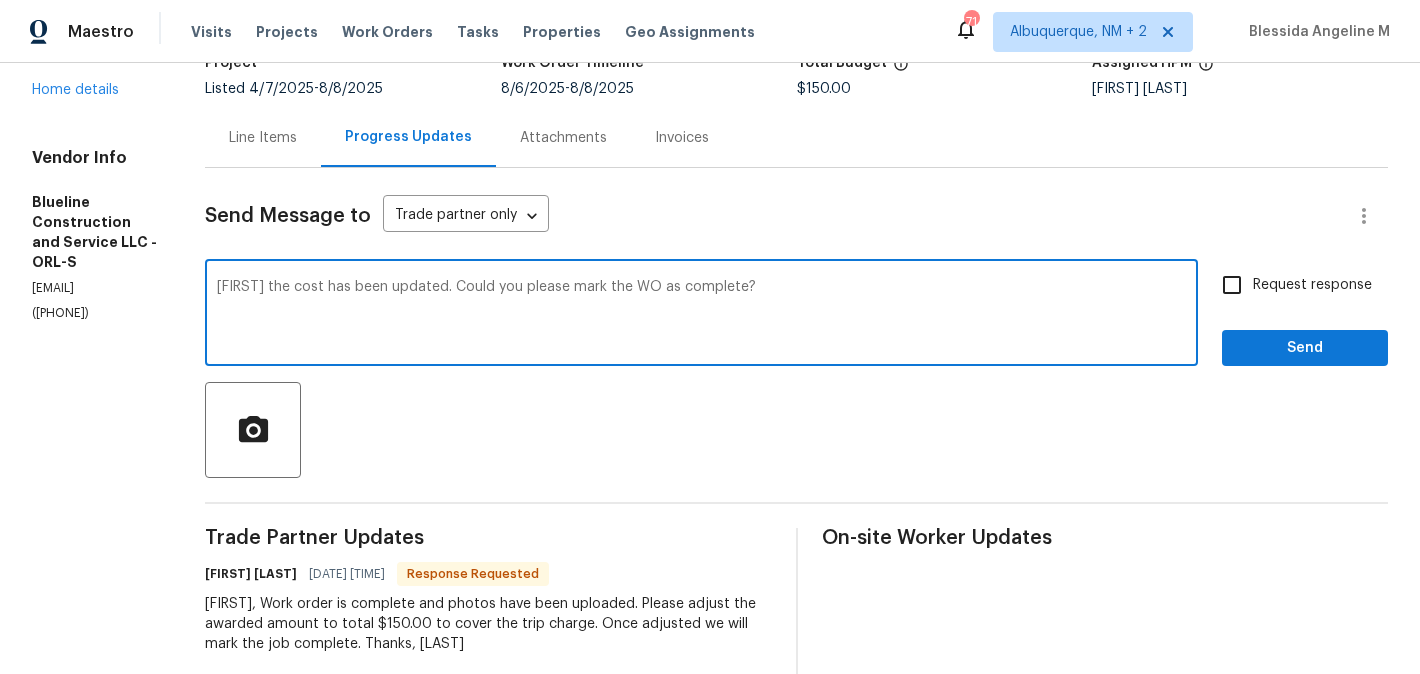 type on "Chris the cost has been updated. Could you please mark the WO as complete?" 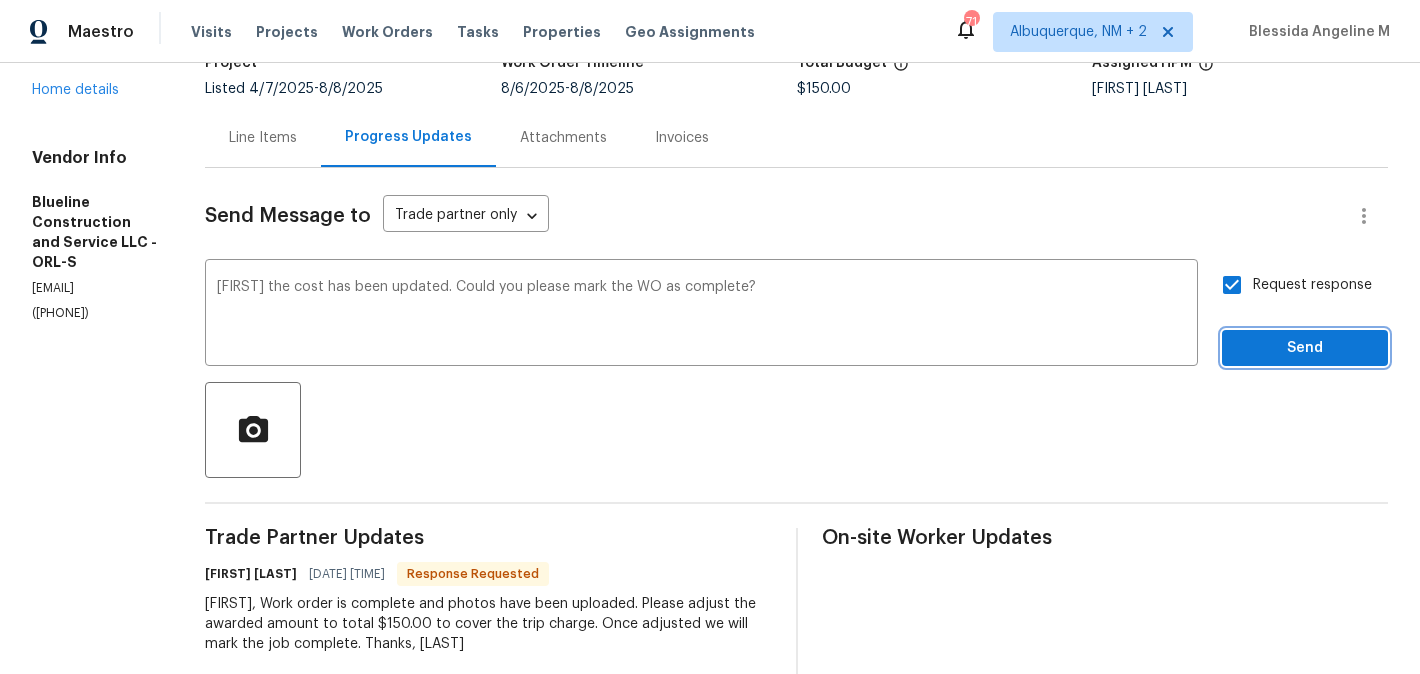 click on "Send" at bounding box center [1305, 348] 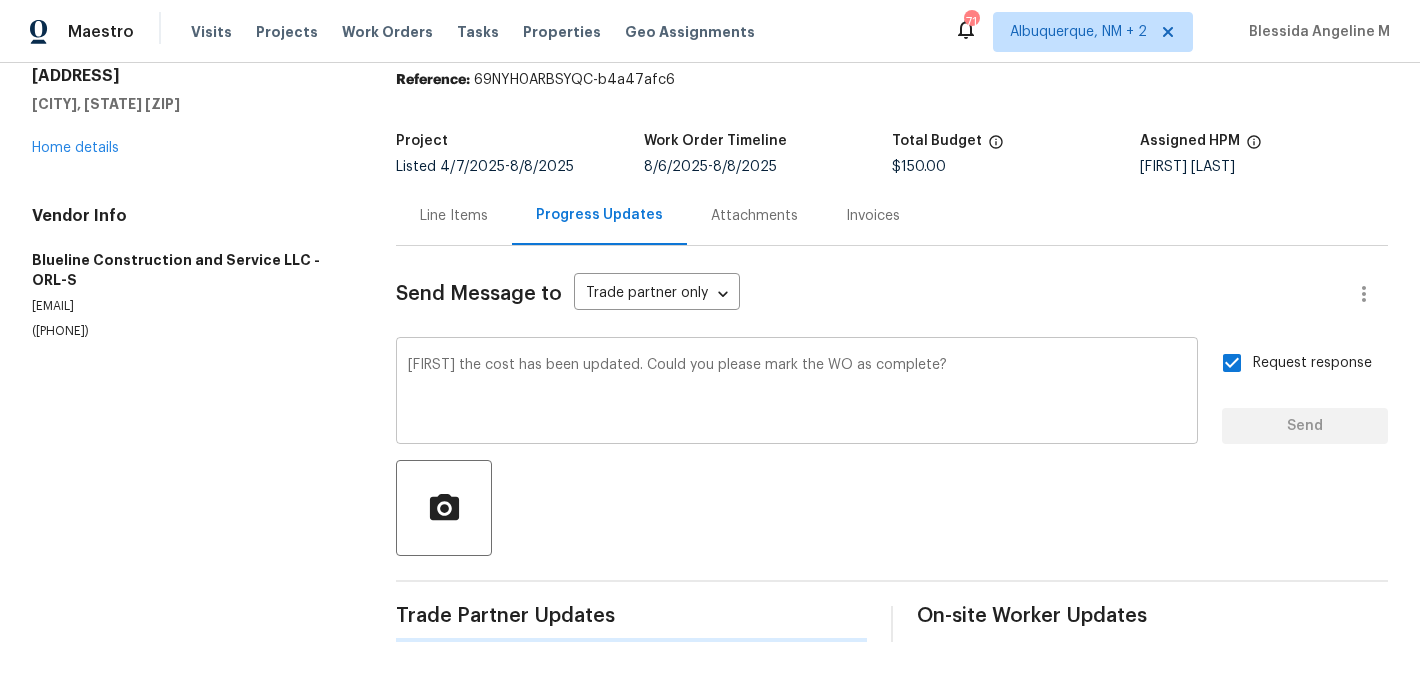 type 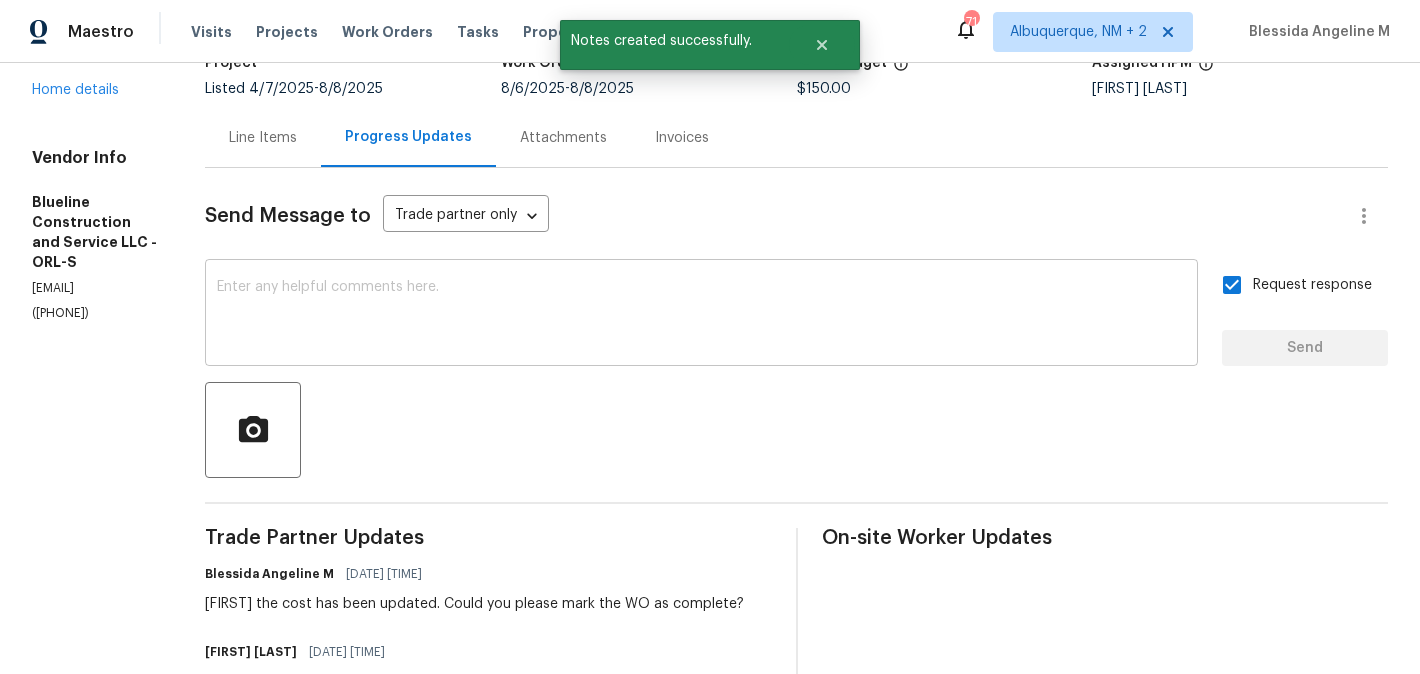 scroll, scrollTop: 0, scrollLeft: 0, axis: both 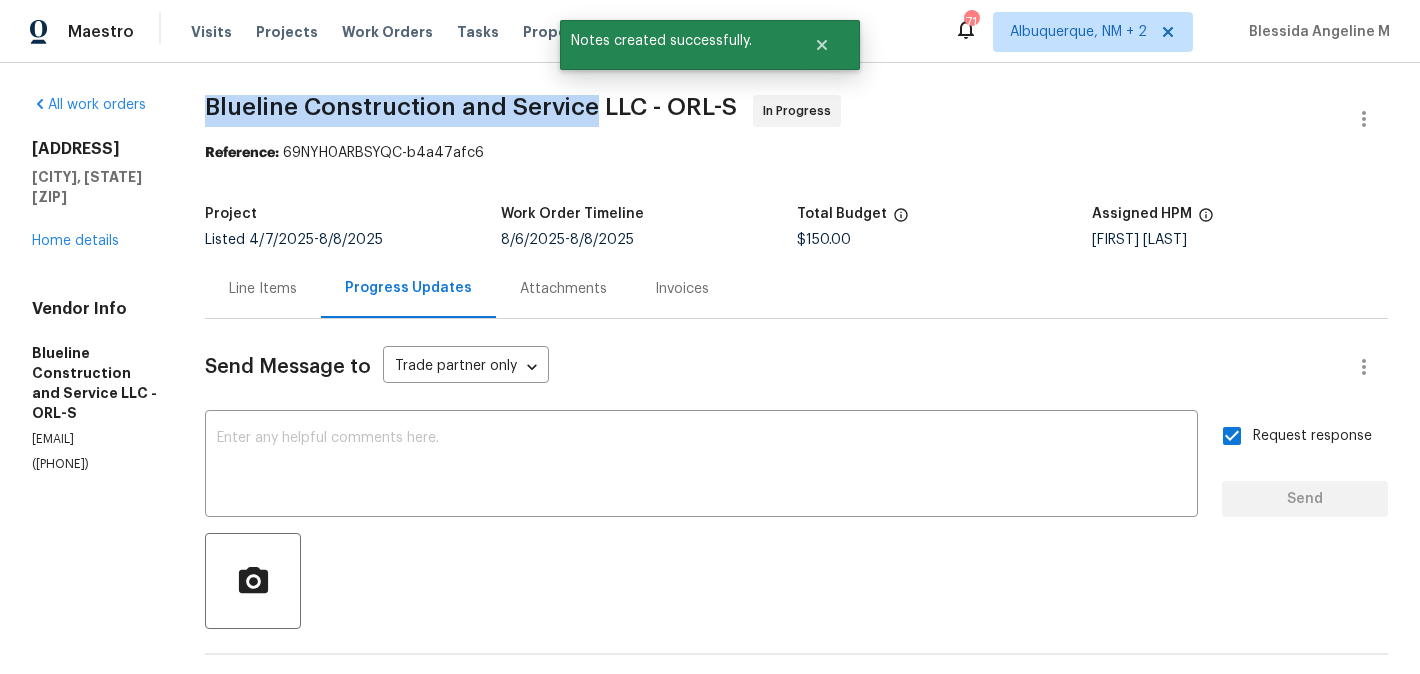 drag, startPoint x: 272, startPoint y: 116, endPoint x: 661, endPoint y: 114, distance: 389.00513 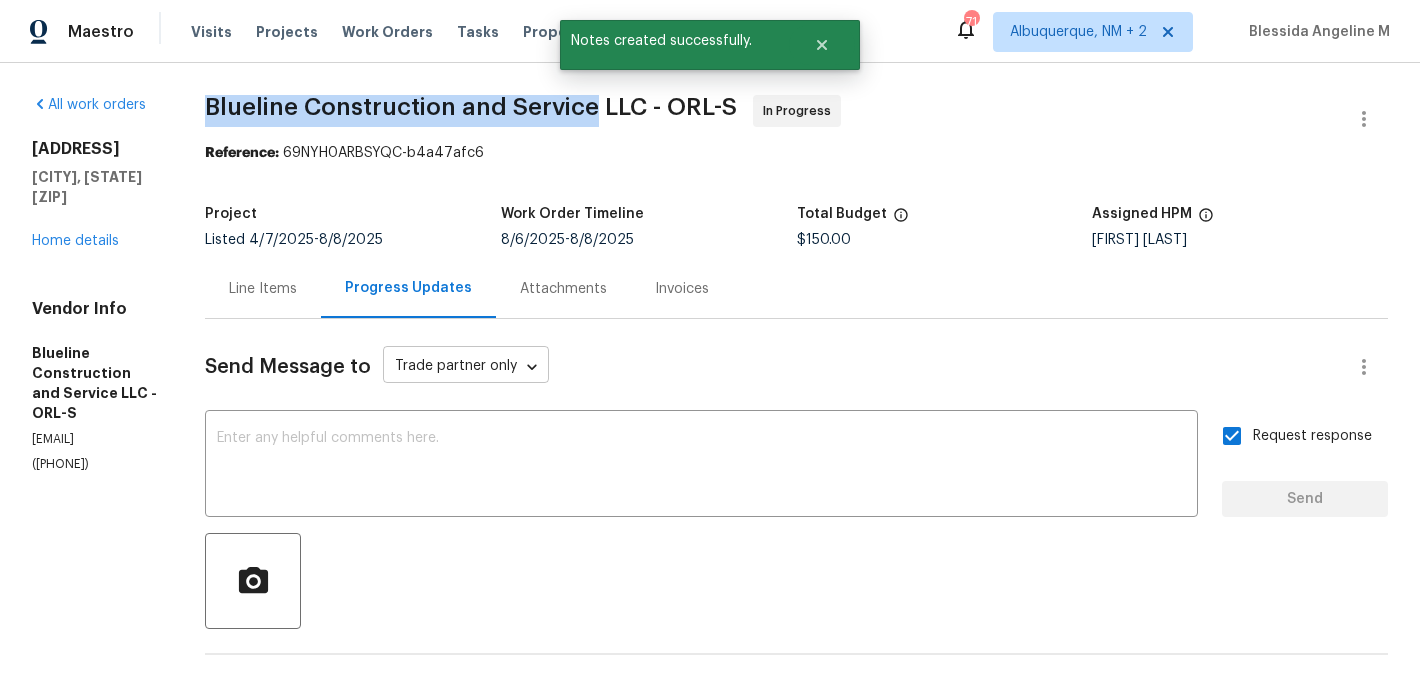 scroll, scrollTop: 521, scrollLeft: 0, axis: vertical 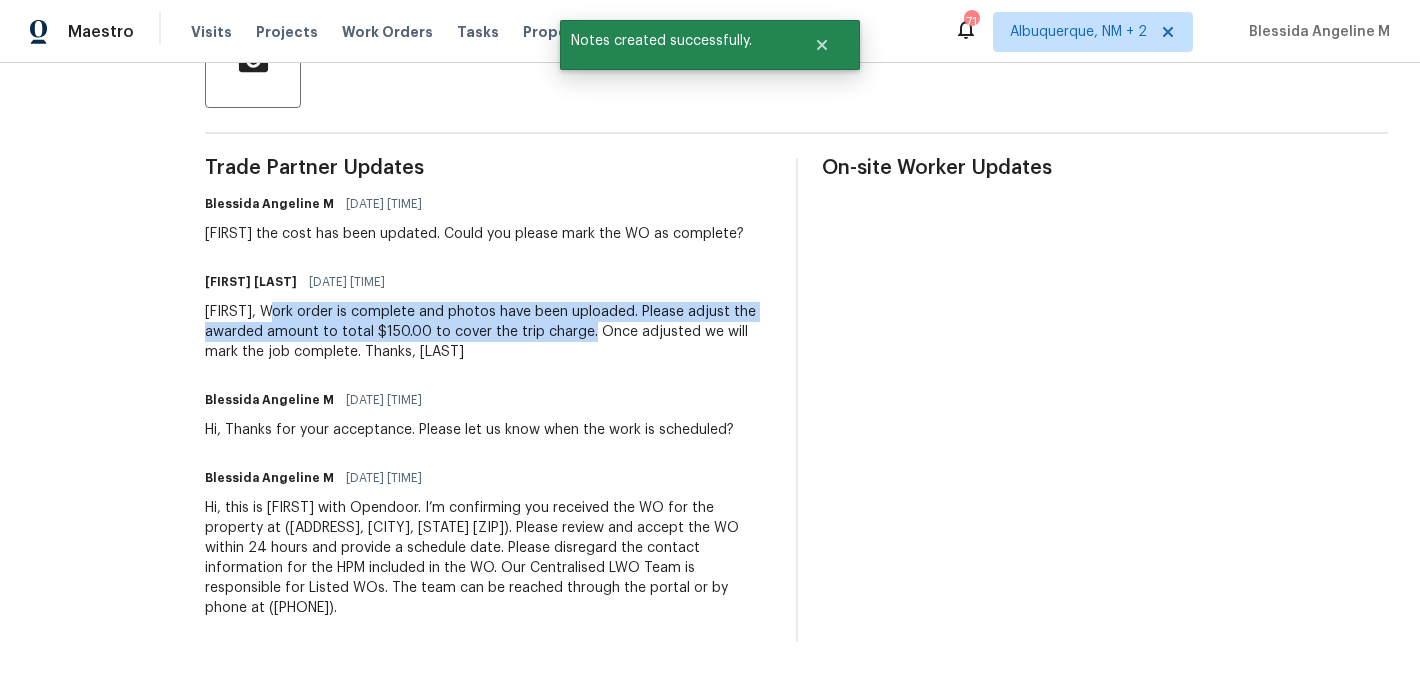 drag, startPoint x: 338, startPoint y: 311, endPoint x: 673, endPoint y: 339, distance: 336.16812 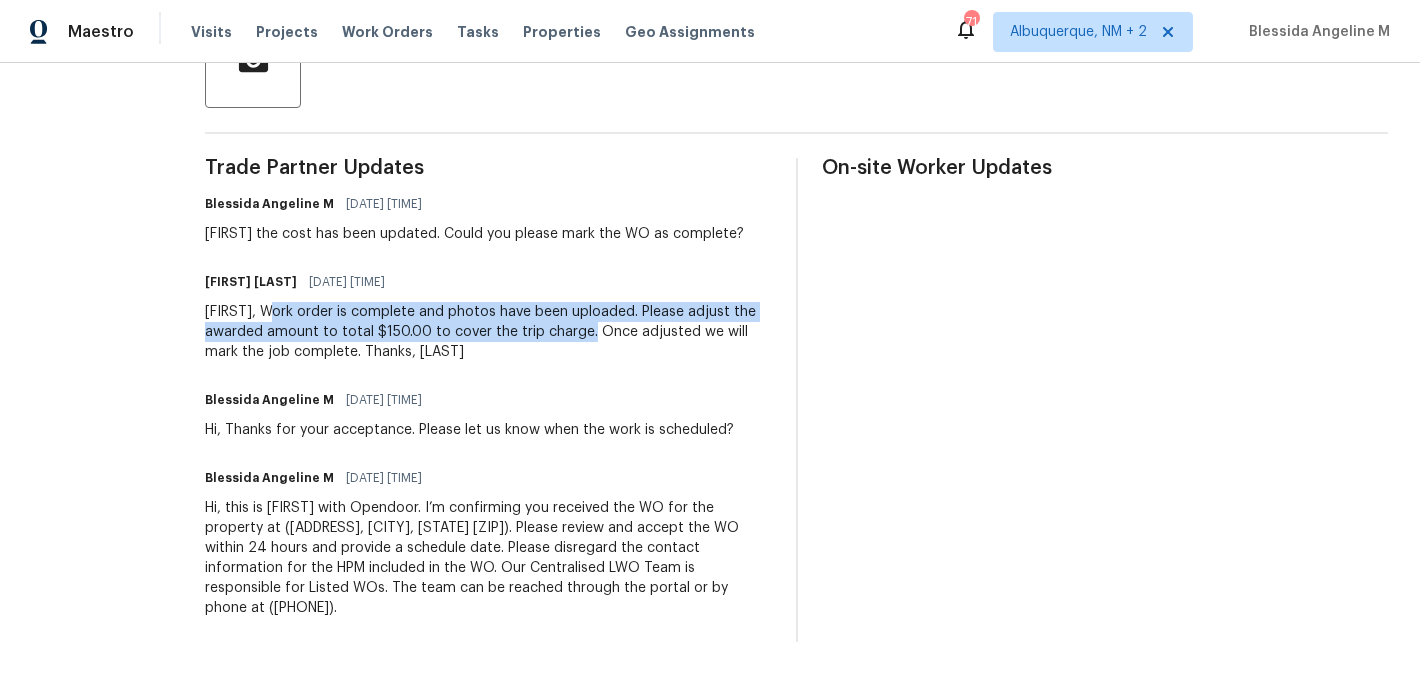scroll, scrollTop: 0, scrollLeft: 0, axis: both 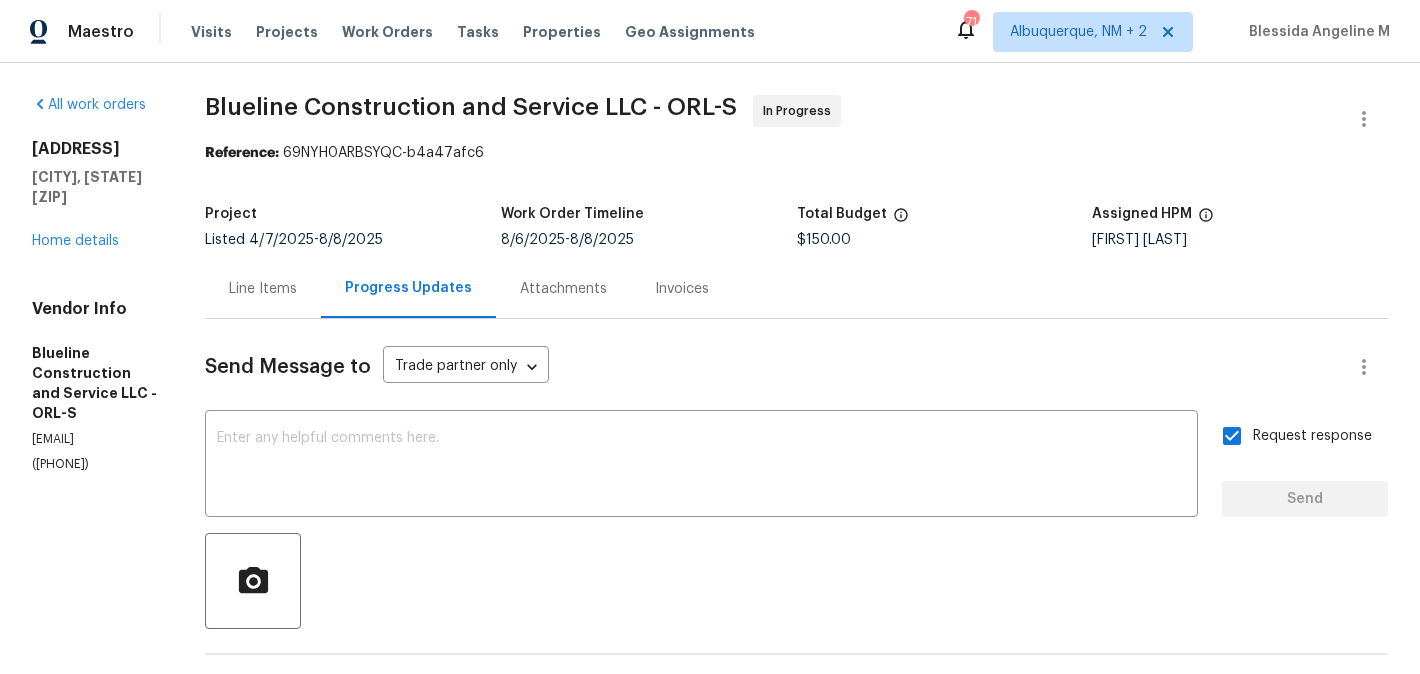 click on "196 Riverbend Dr Unit 101 Altamonte Springs, FL 32714 Home details" at bounding box center [94, 195] 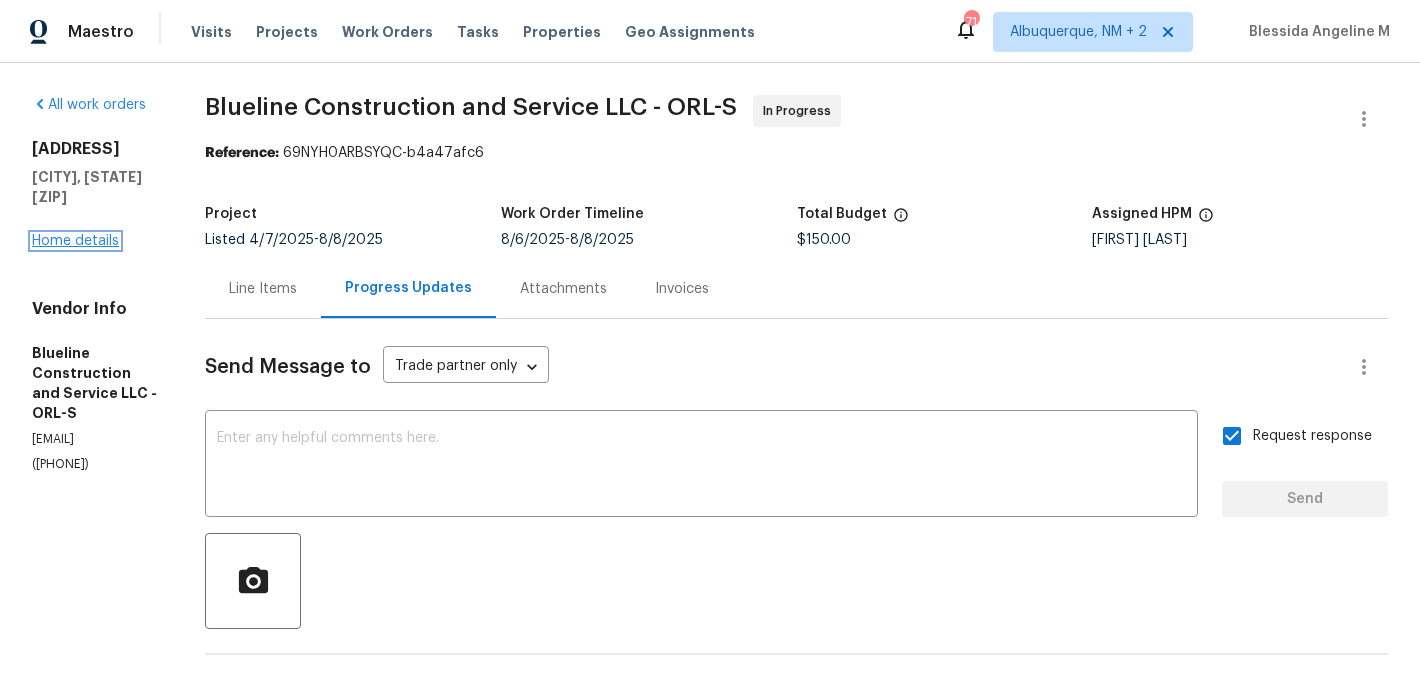 click on "Home details" at bounding box center (75, 241) 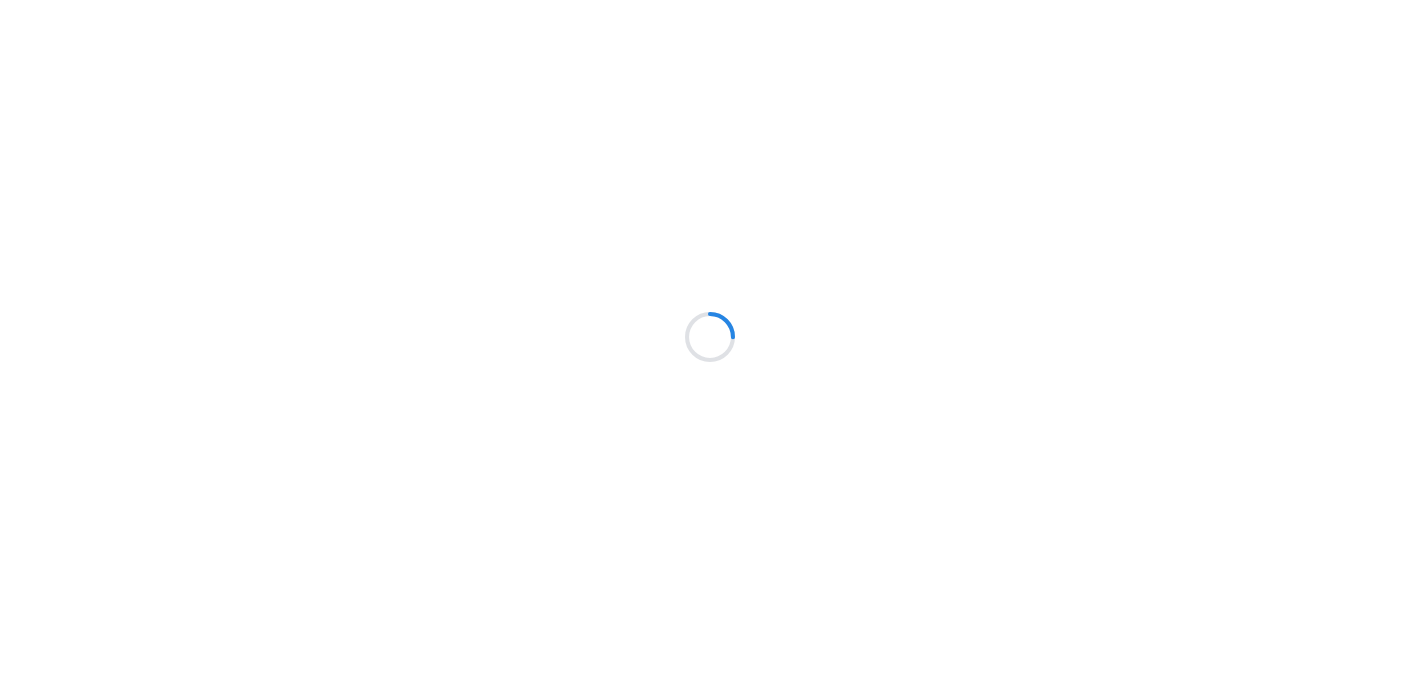scroll, scrollTop: 0, scrollLeft: 0, axis: both 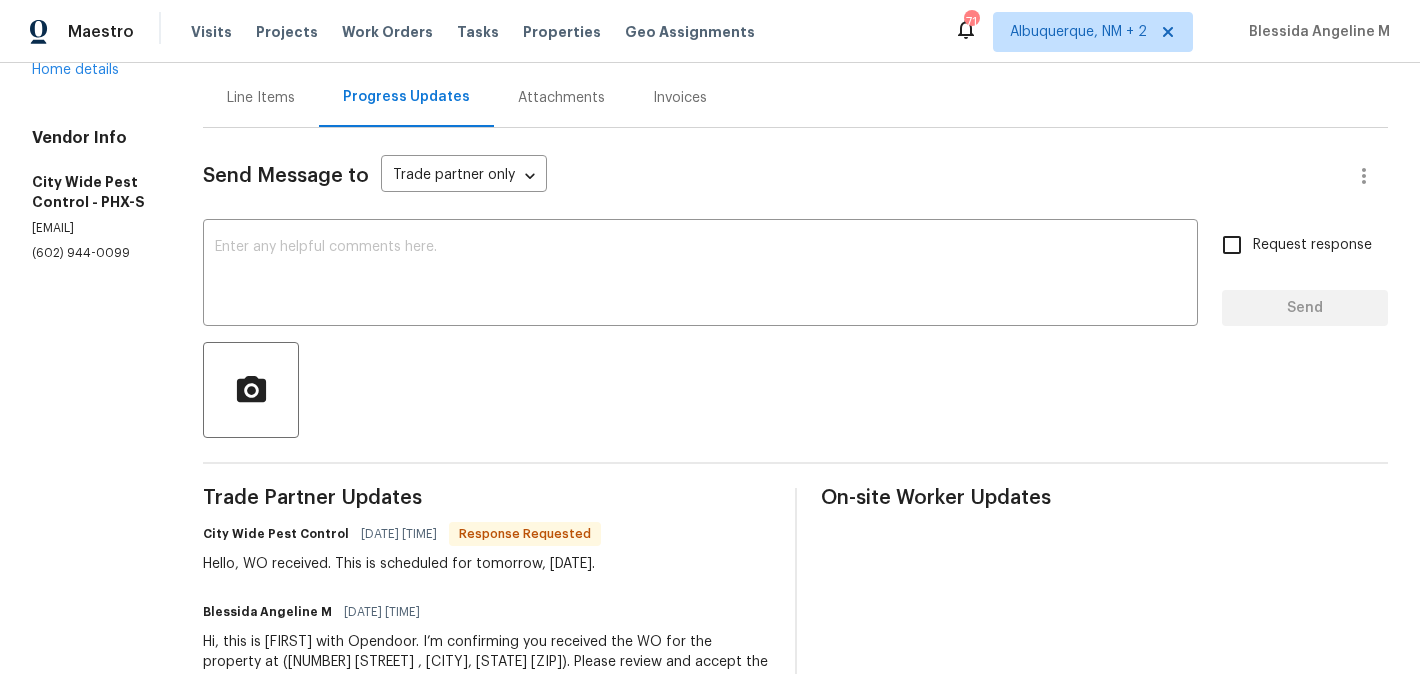 click on "Send Message to Trade partner only Trade partner only ​ x ​ Request response Send Trade Partner Updates City Wide Pest Control [DATE] [TIME] Response Requested Hello, WO received. This is scheduled for tomorrow, [DATE]. [FIRST] [LAST] [DATE] [TIME] Hi, this is [FIRST] with Opendoor. I’m confirming you received the WO for the property at ([NUMBER] [STREET] , [CITY], [STATE] [ZIP]). Please review and accept the WO within 24 hours and provide a schedule date. Please disregard the contact information for the HPM included in the WO. Our Centralised LWO Team is responsible for Listed WOs. The team can be reached through the portal or by phone at ([PHONE]). On-site Worker Updates" at bounding box center (795, 452) 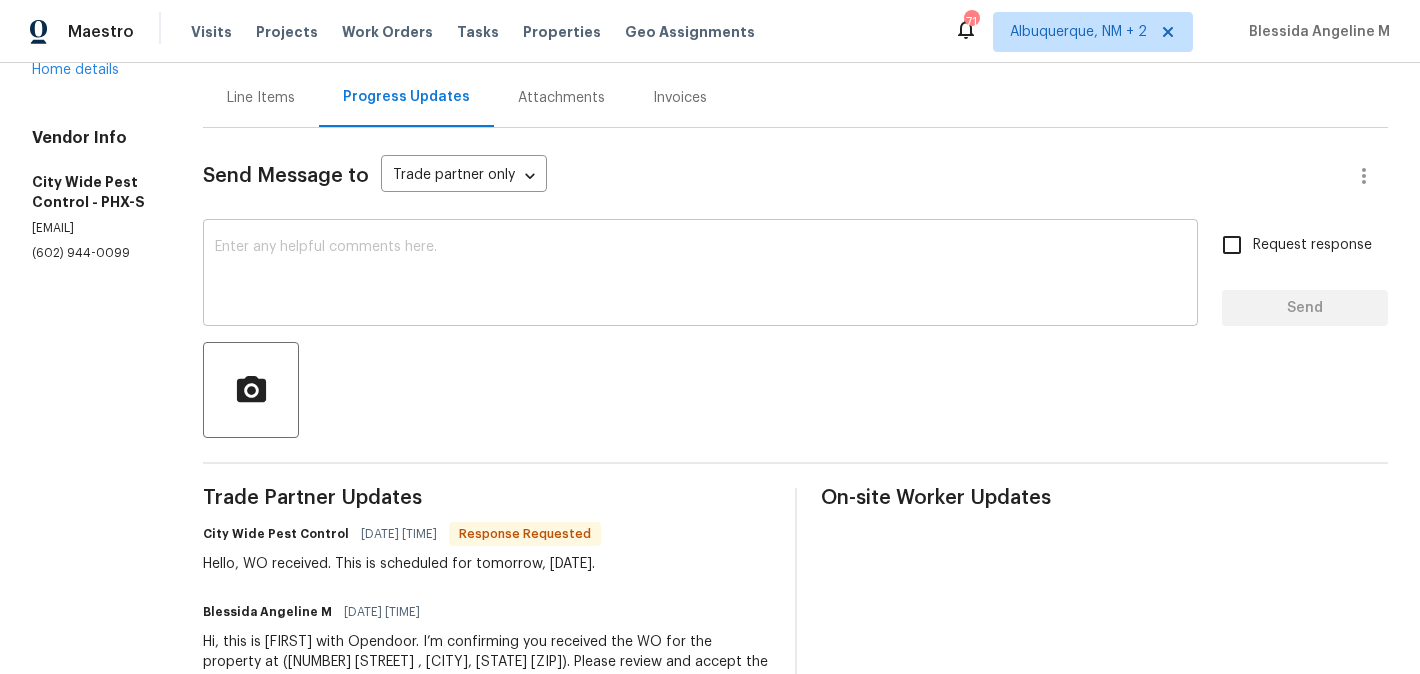 click at bounding box center (700, 275) 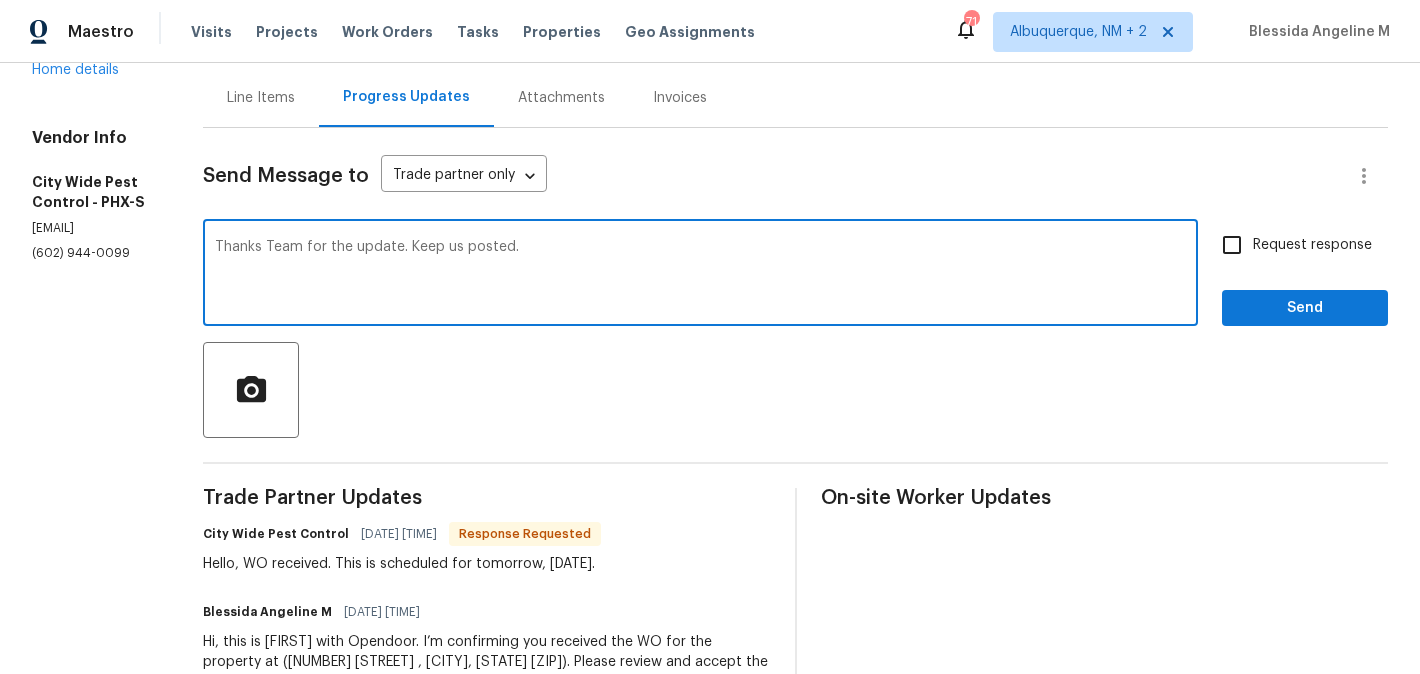type on "Thanks Team for the update. Keep us posted." 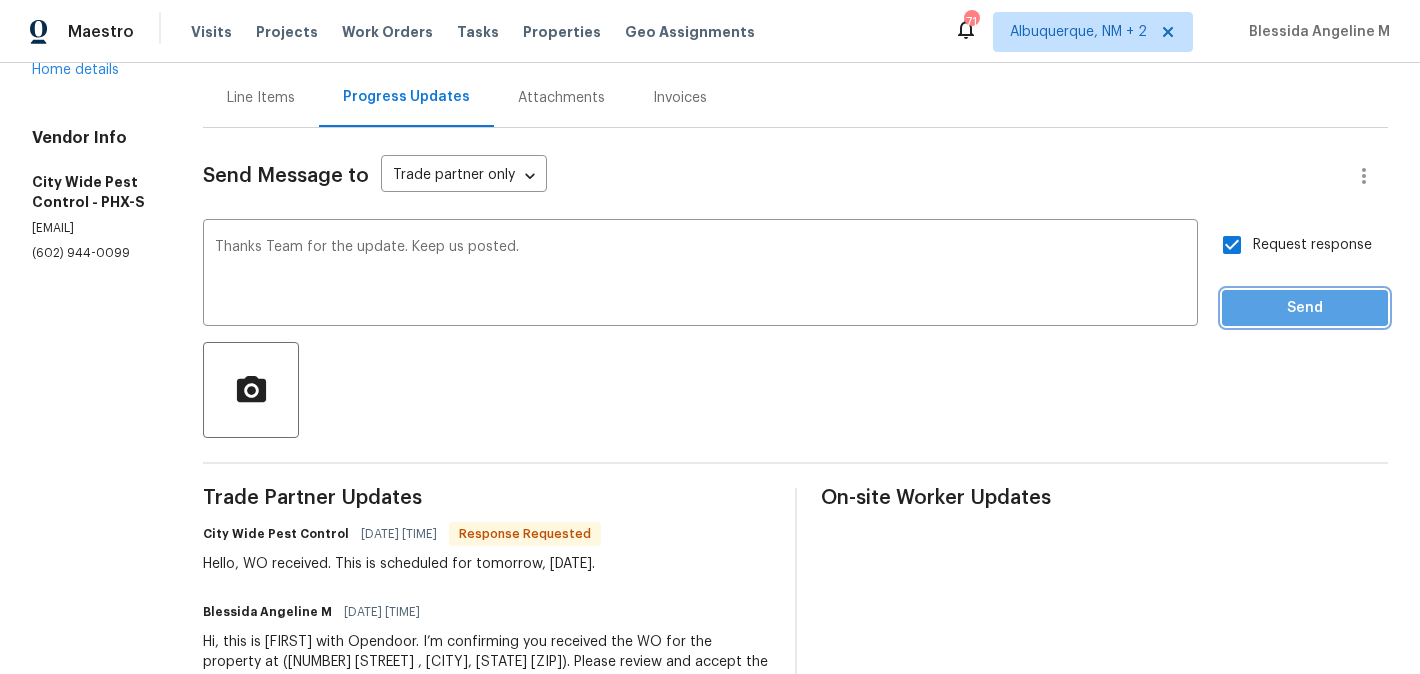 click on "Send" at bounding box center (1305, 308) 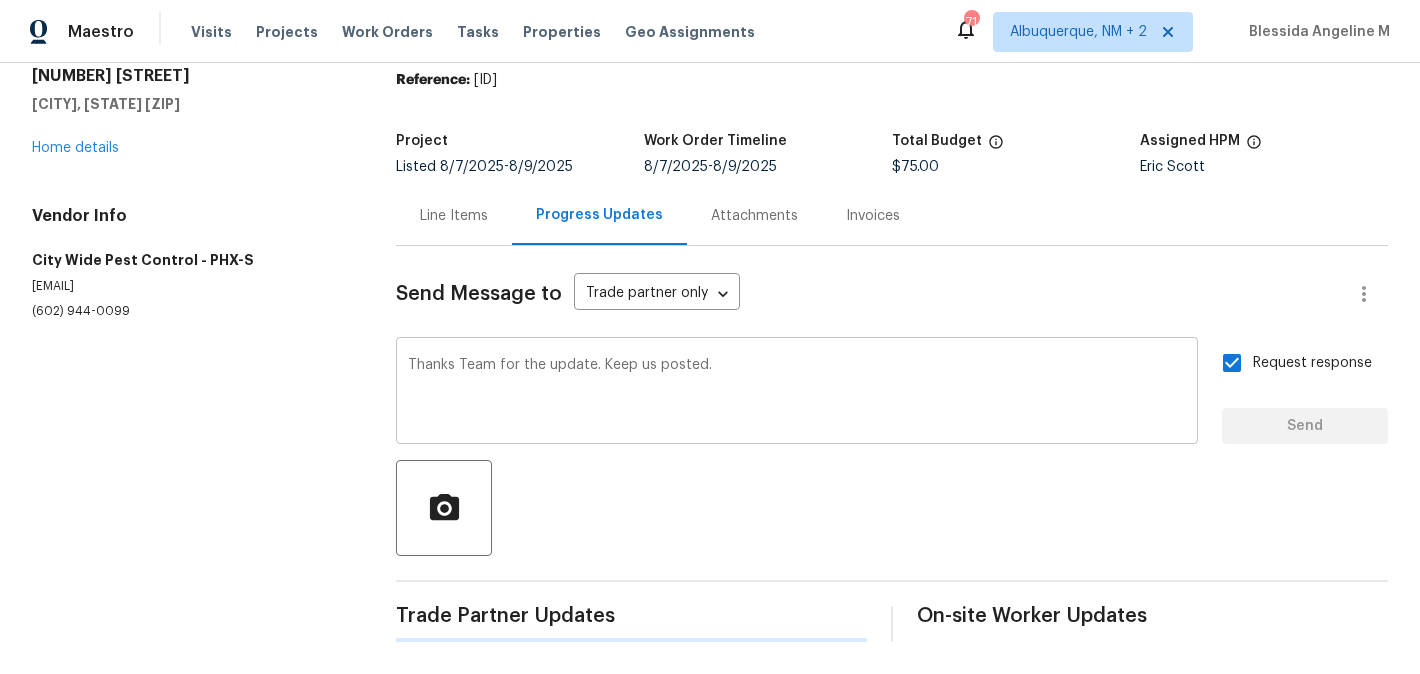 type 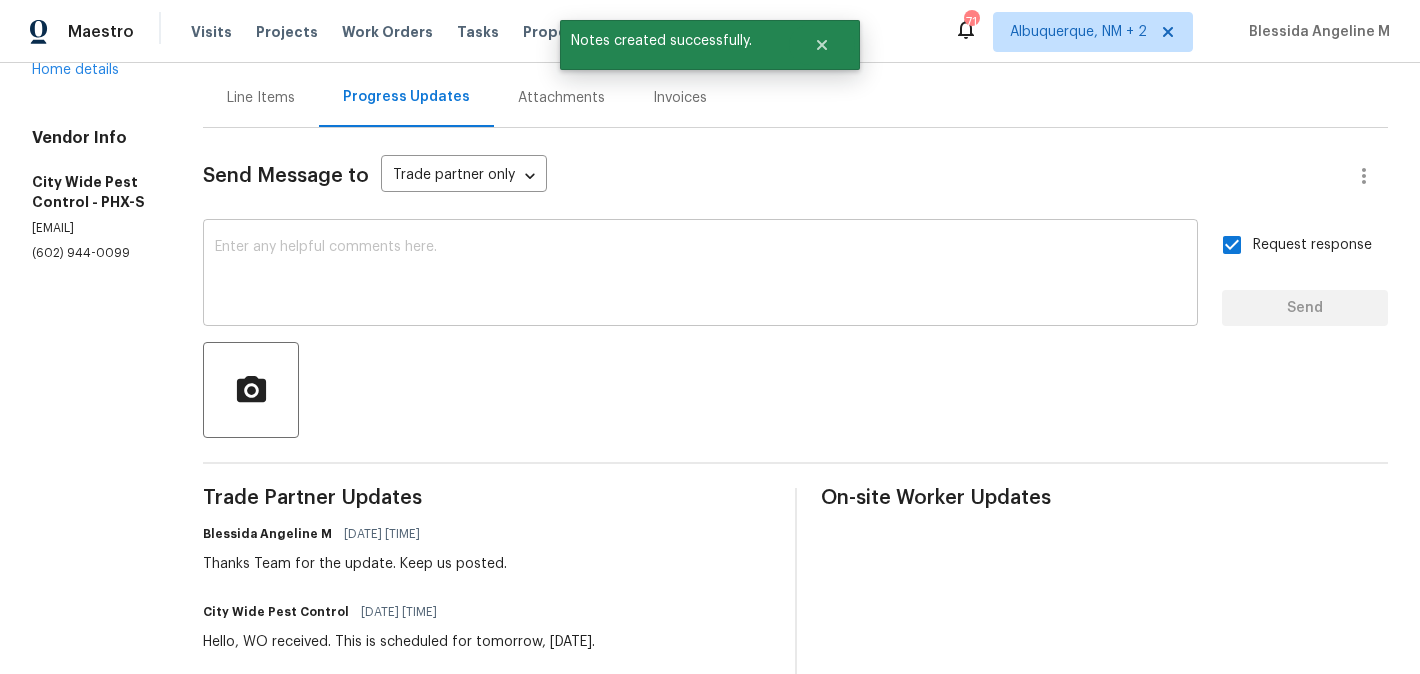 scroll, scrollTop: 0, scrollLeft: 0, axis: both 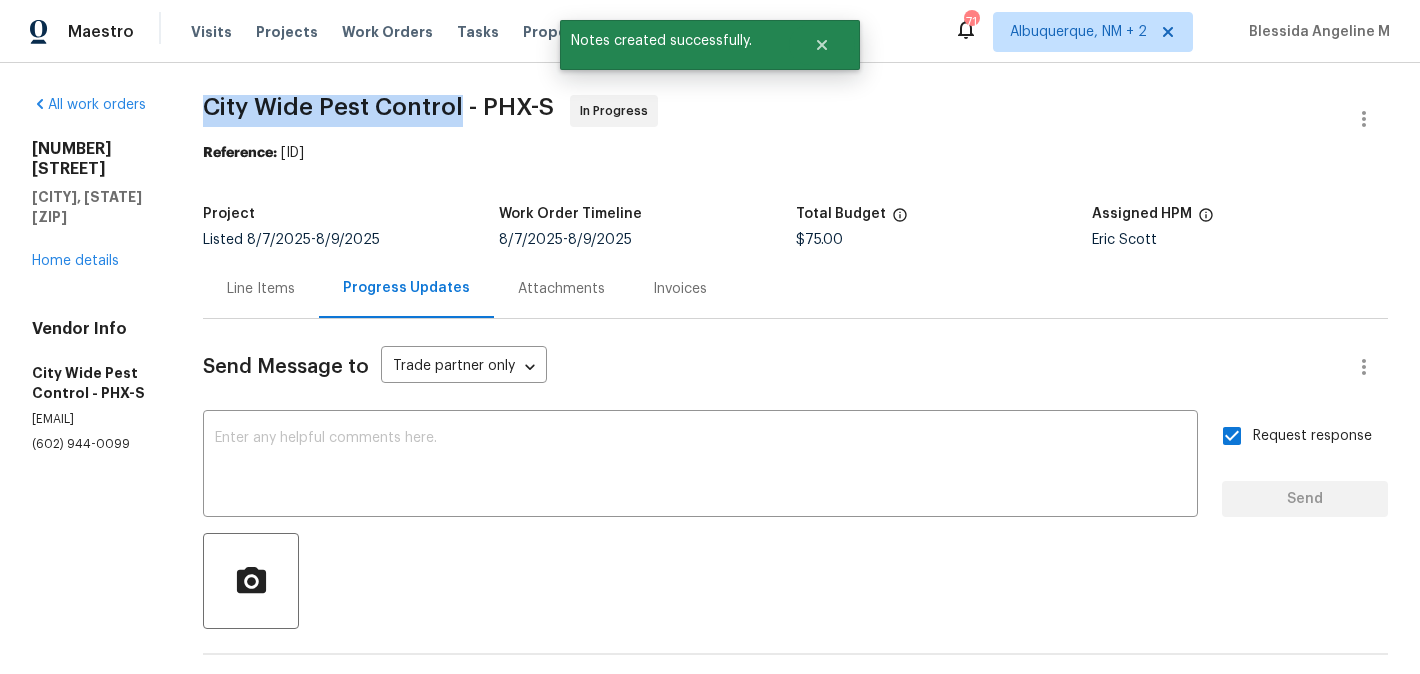 drag, startPoint x: 224, startPoint y: 102, endPoint x: 494, endPoint y: 106, distance: 270.02963 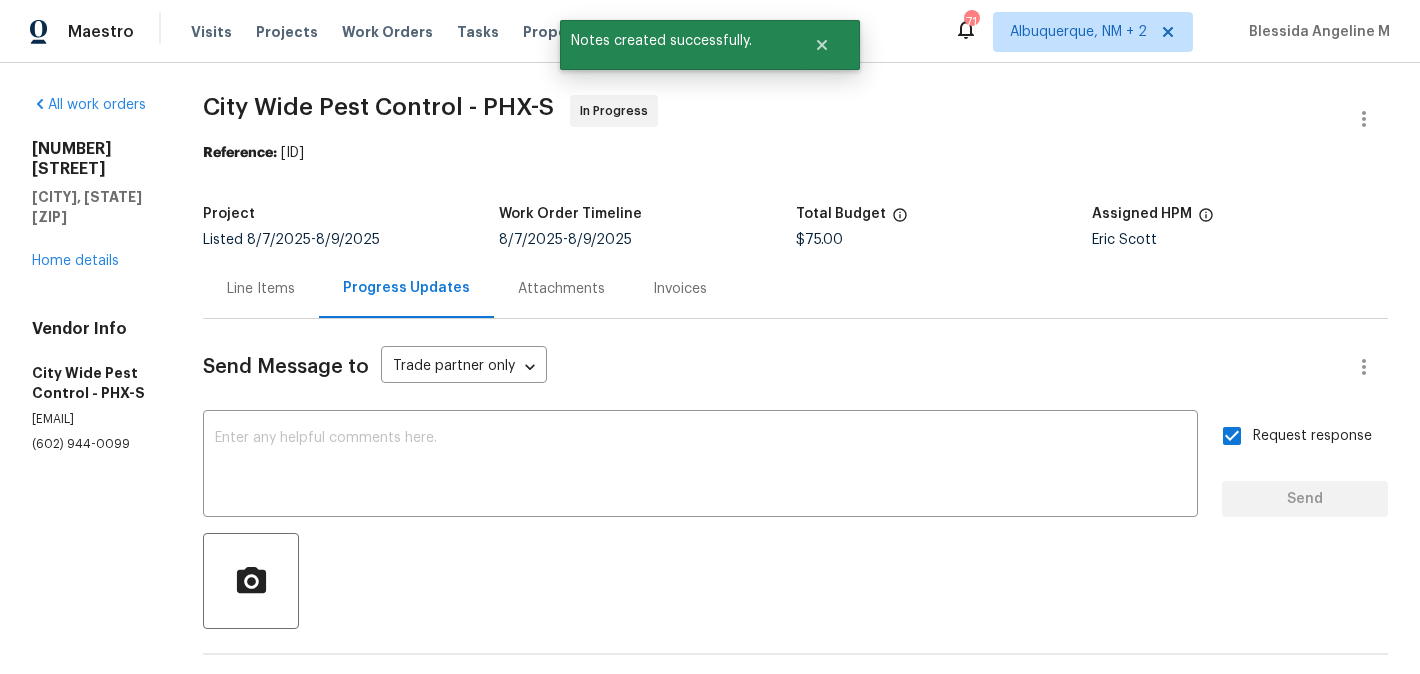 click on "10116 W Clair Dr Sun City, AZ 85351 Home details" at bounding box center (93, 205) 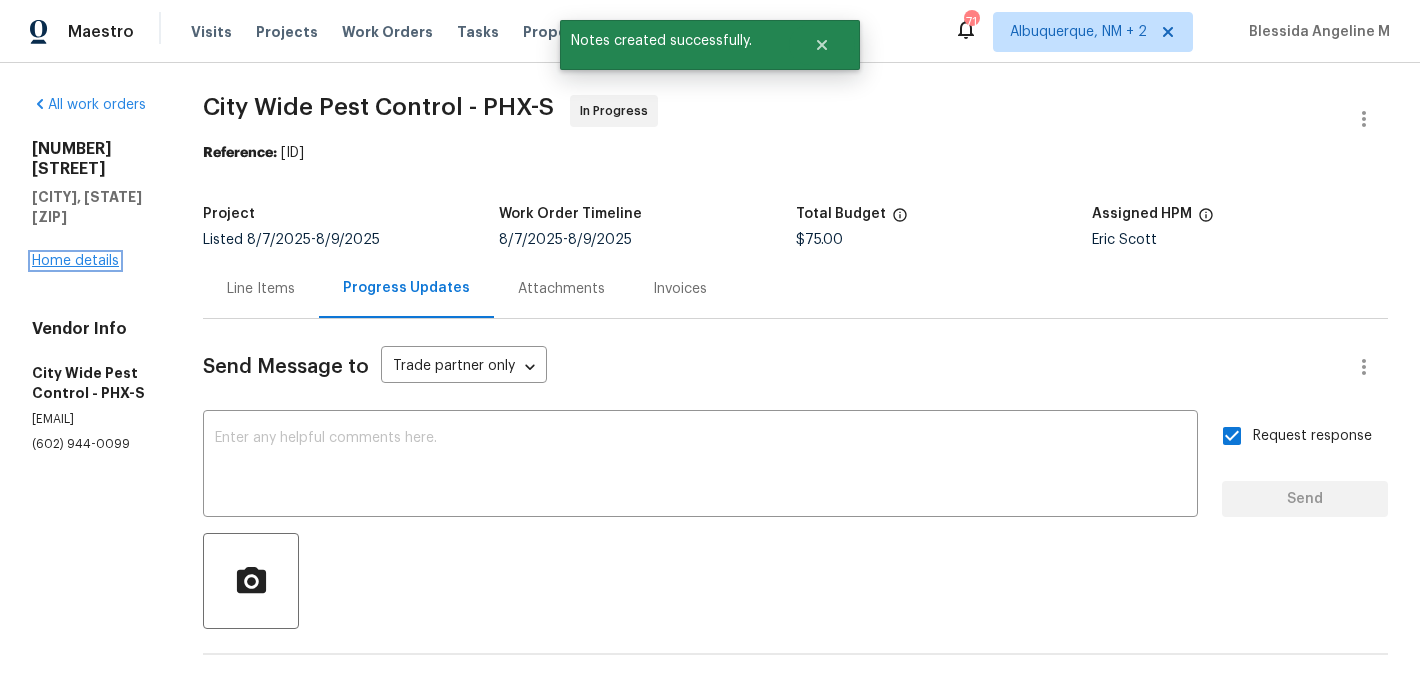 click on "Home details" at bounding box center [75, 261] 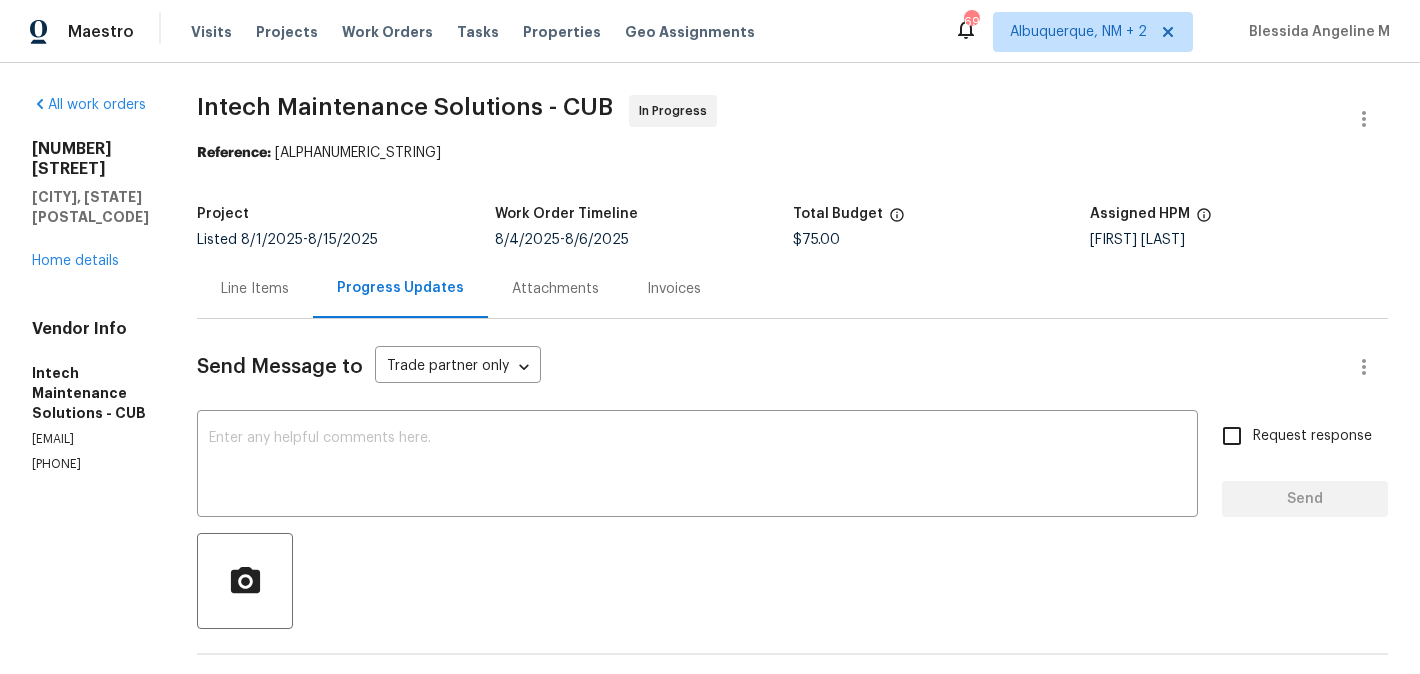 scroll, scrollTop: 0, scrollLeft: 0, axis: both 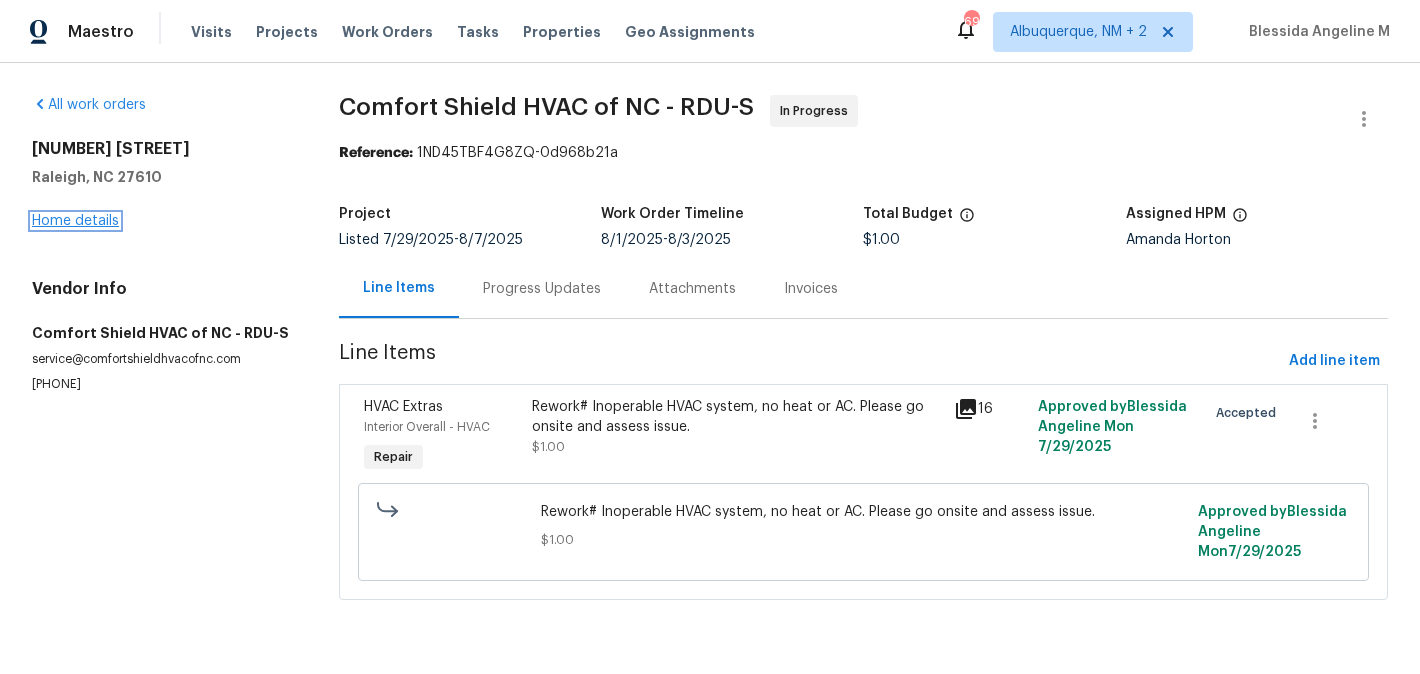 click on "Home details" at bounding box center (75, 221) 